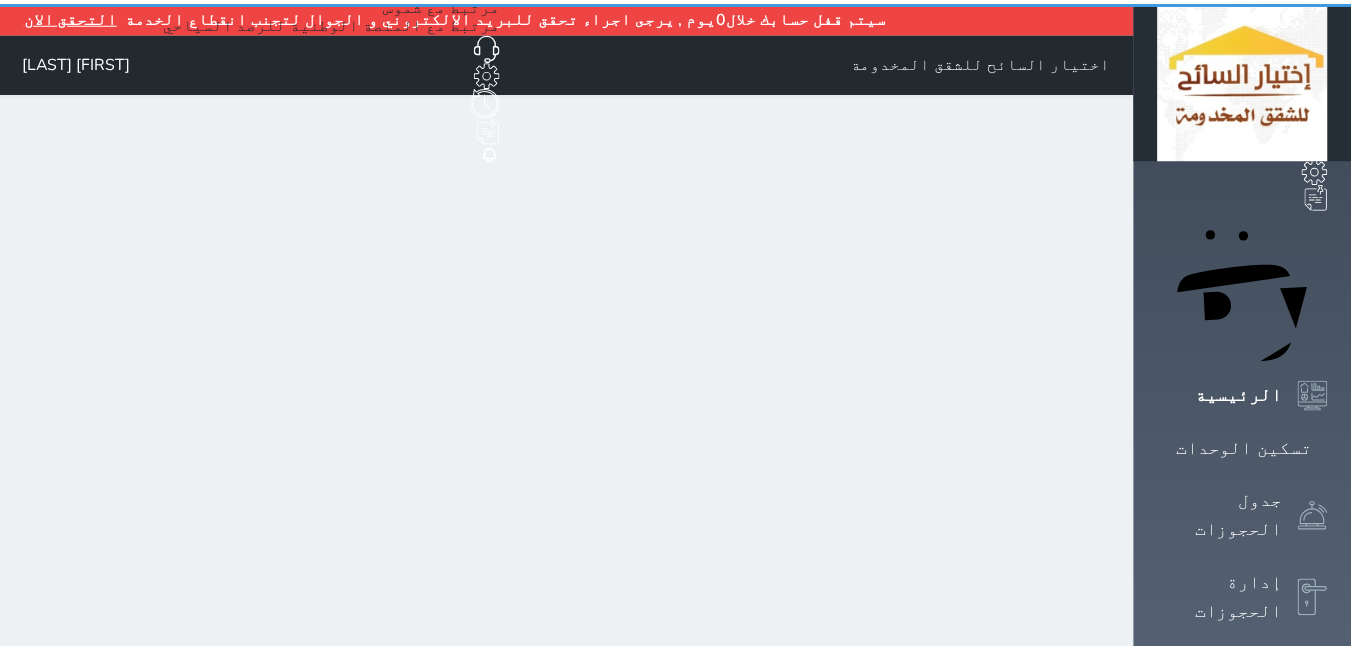 scroll, scrollTop: 0, scrollLeft: 0, axis: both 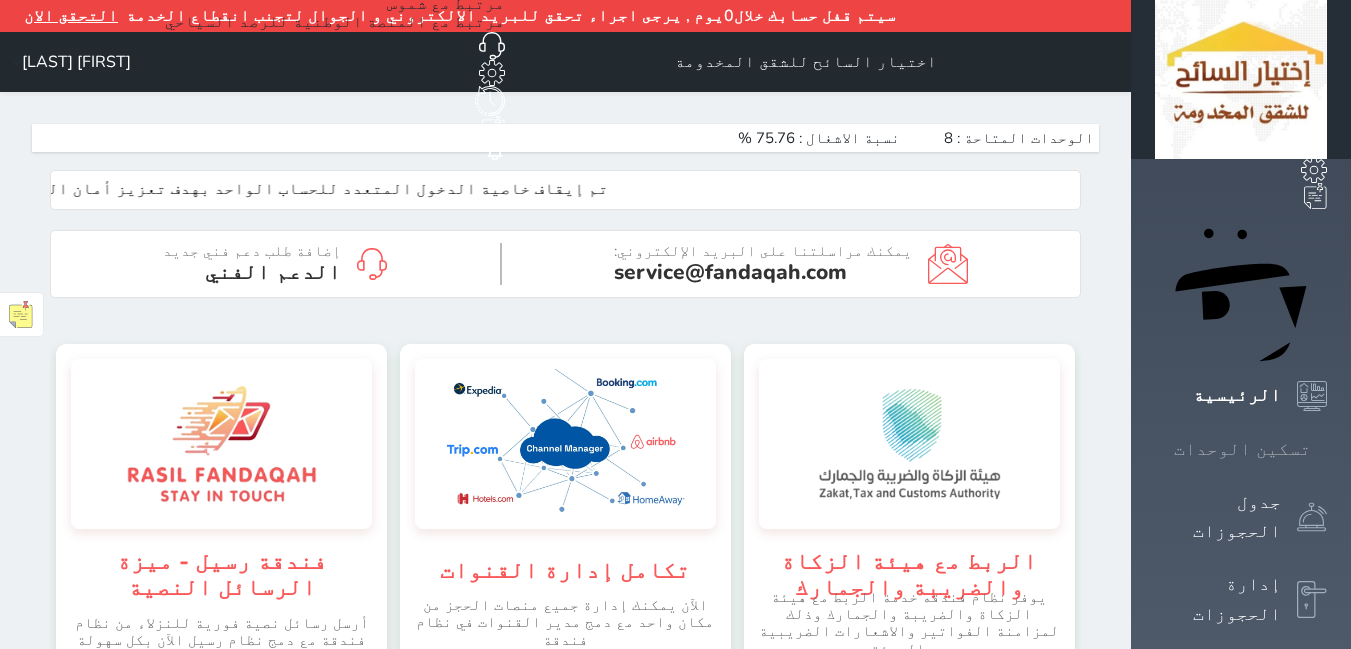 click on "تسكين الوحدات" at bounding box center [1241, 449] 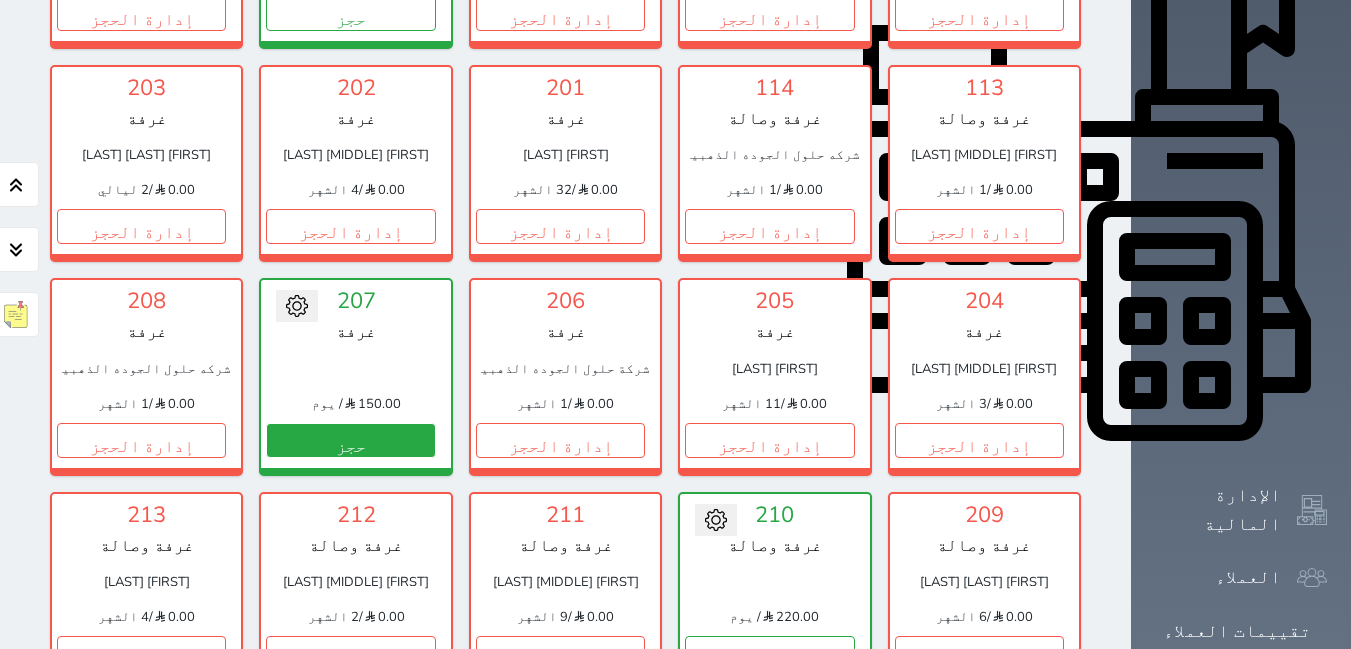 scroll, scrollTop: 710, scrollLeft: 0, axis: vertical 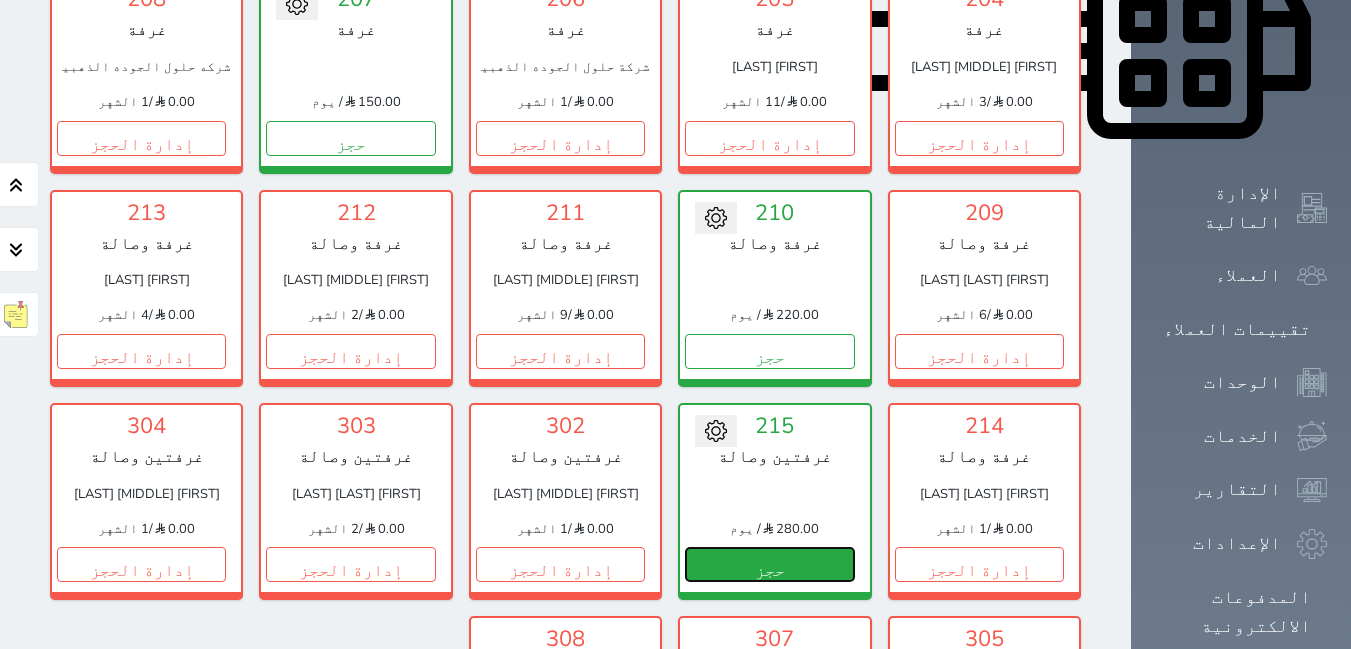 click on "حجز" at bounding box center (769, 564) 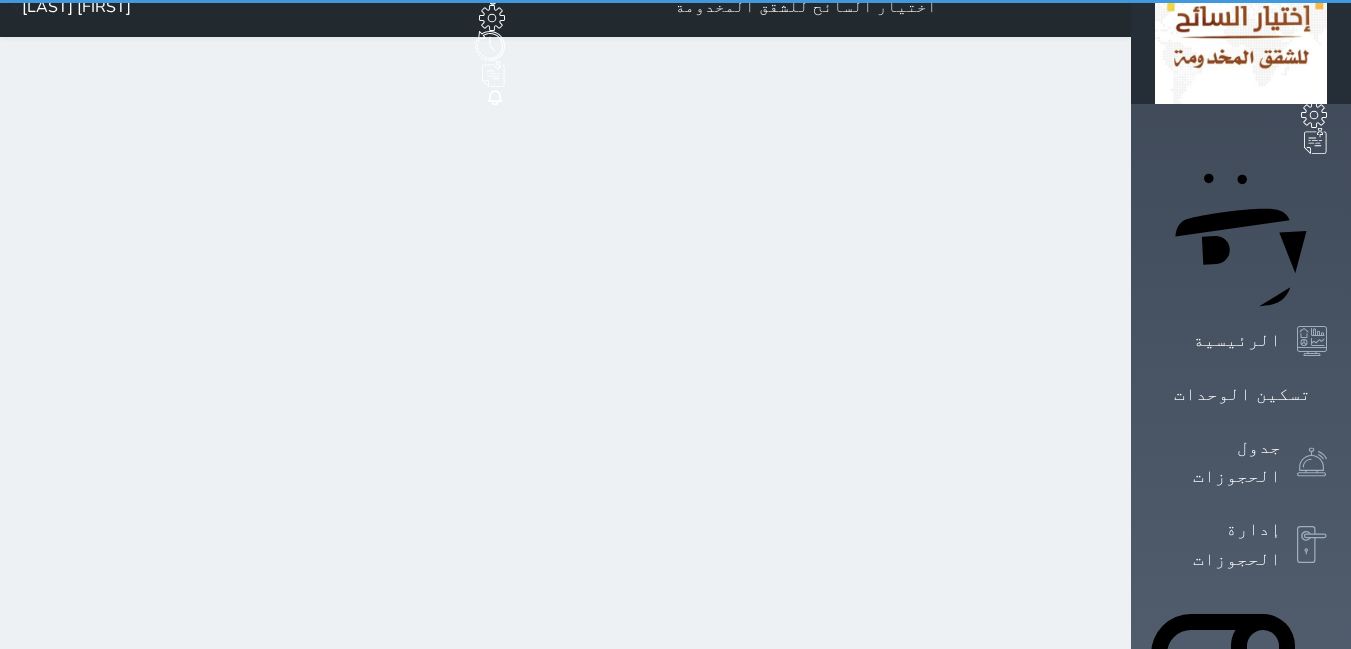 scroll, scrollTop: 0, scrollLeft: 0, axis: both 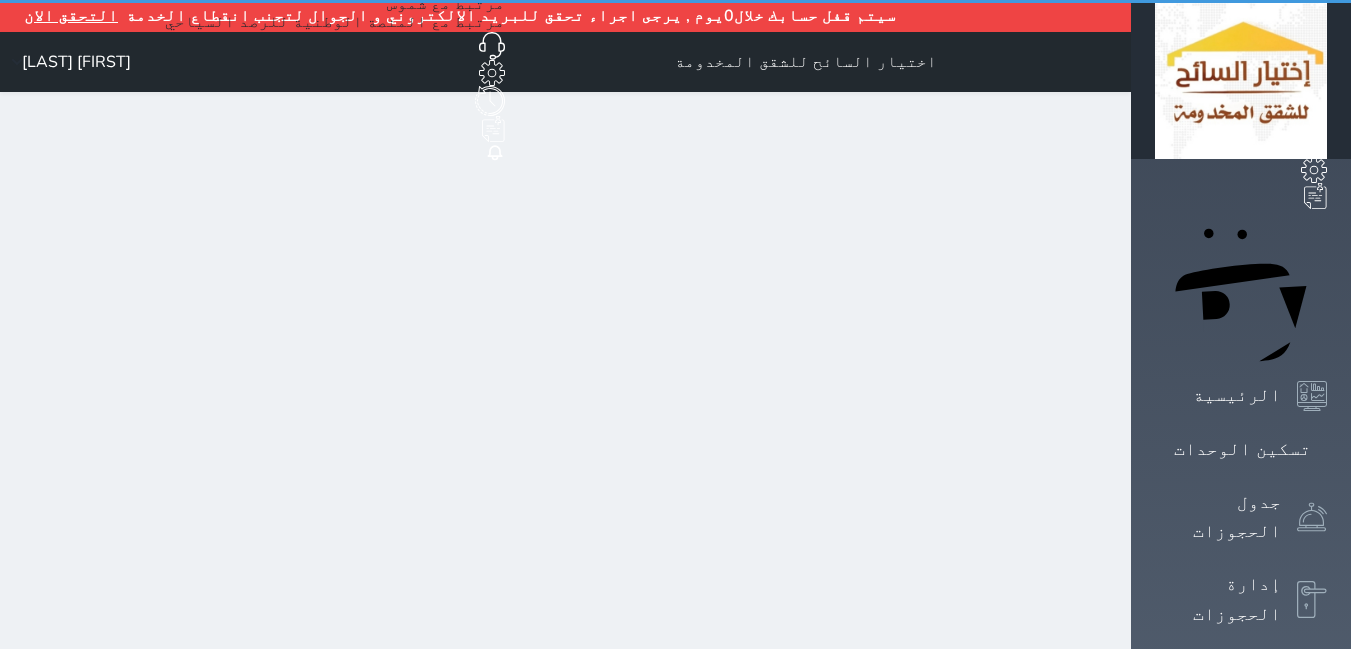 select on "1" 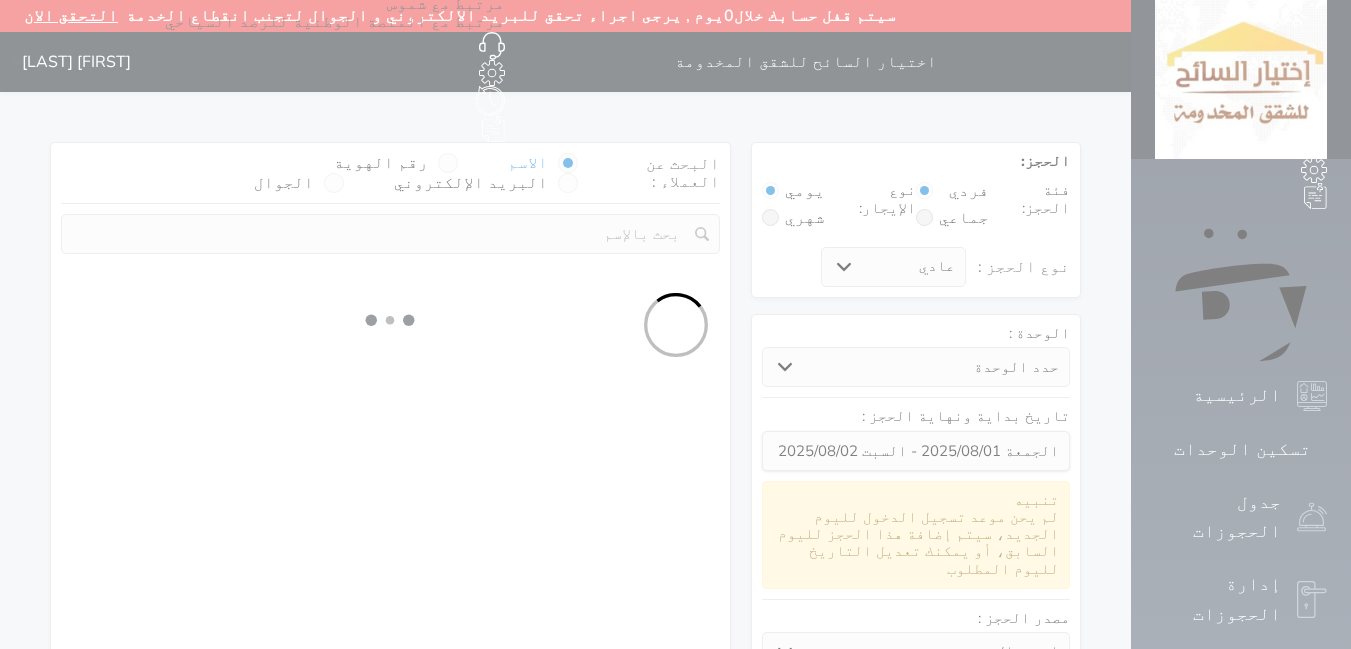 select 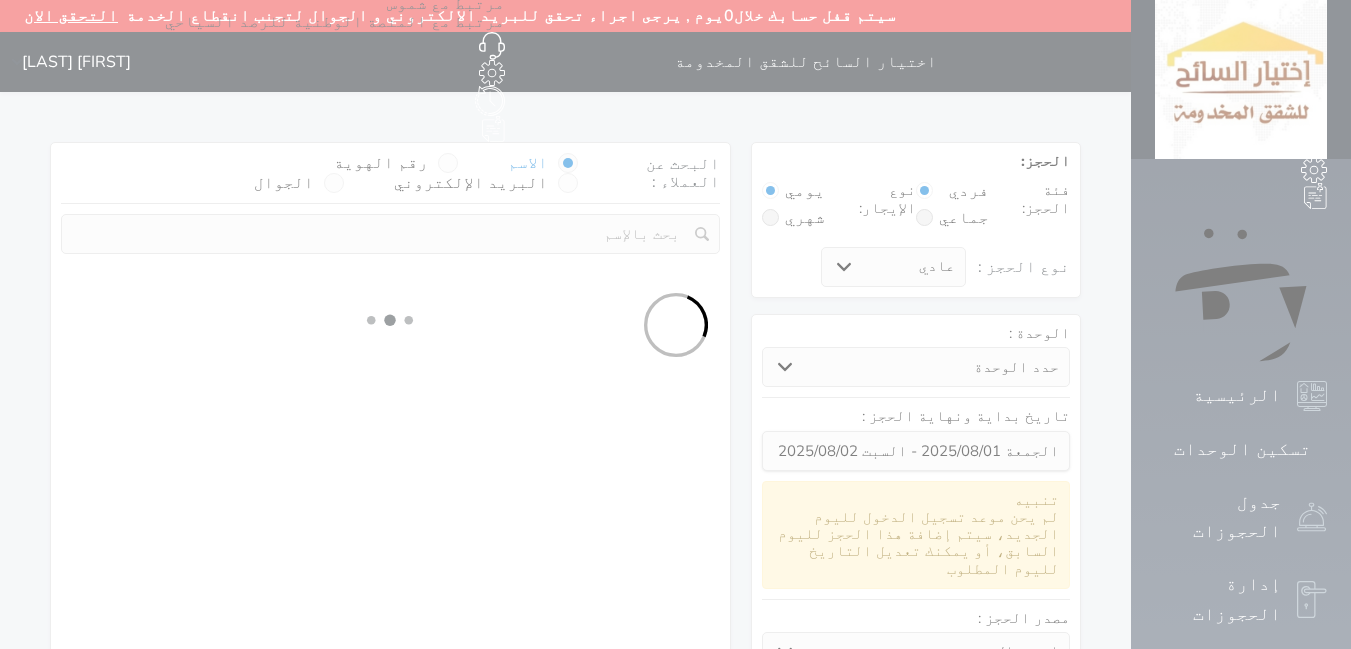 select on "1" 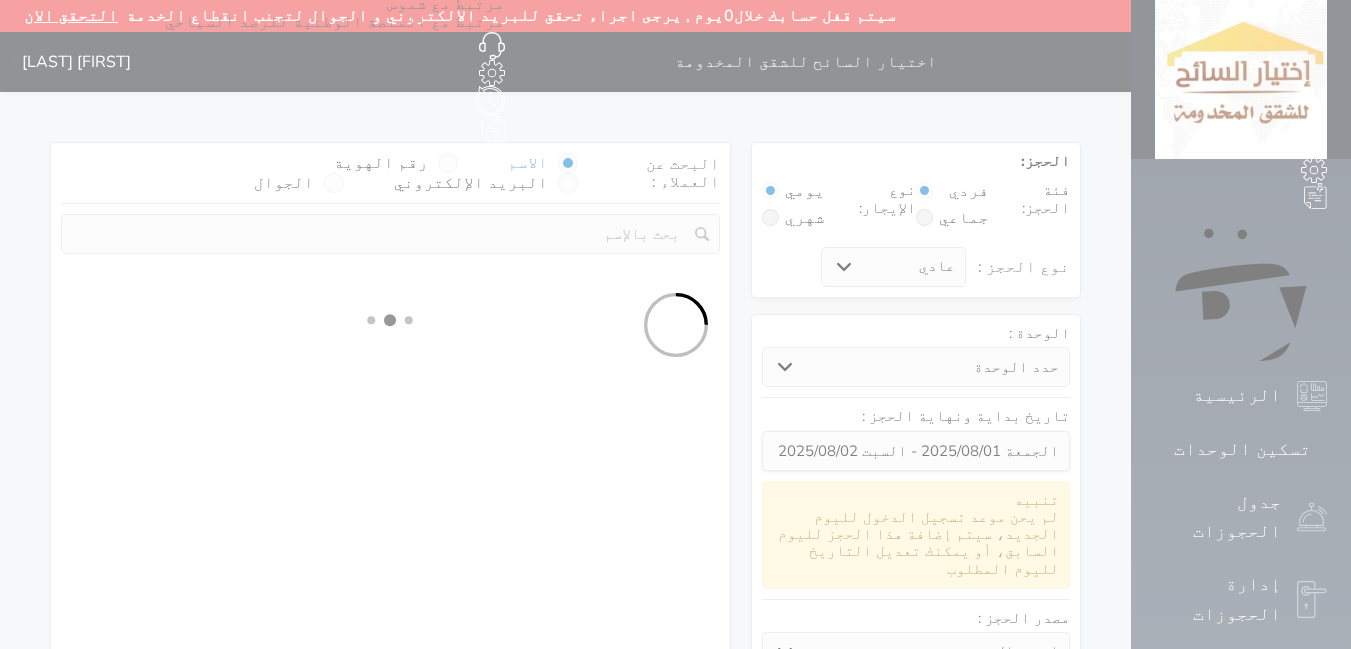 select on "113" 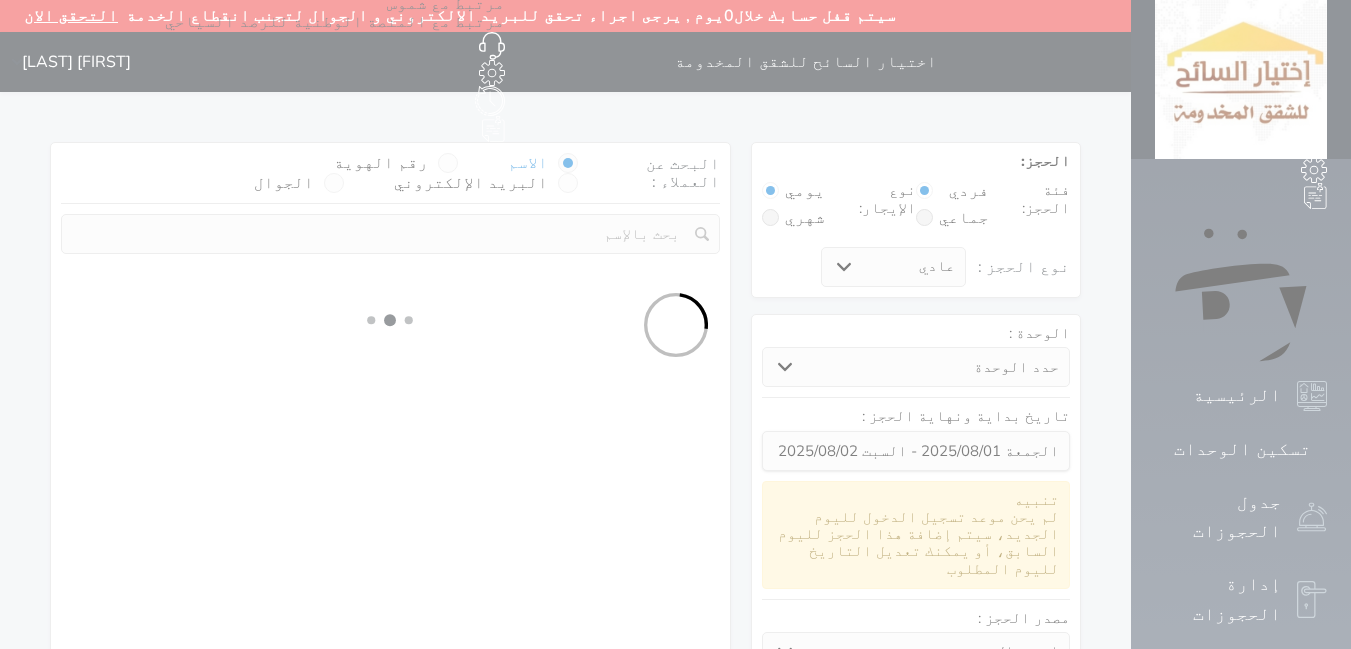 select on "1" 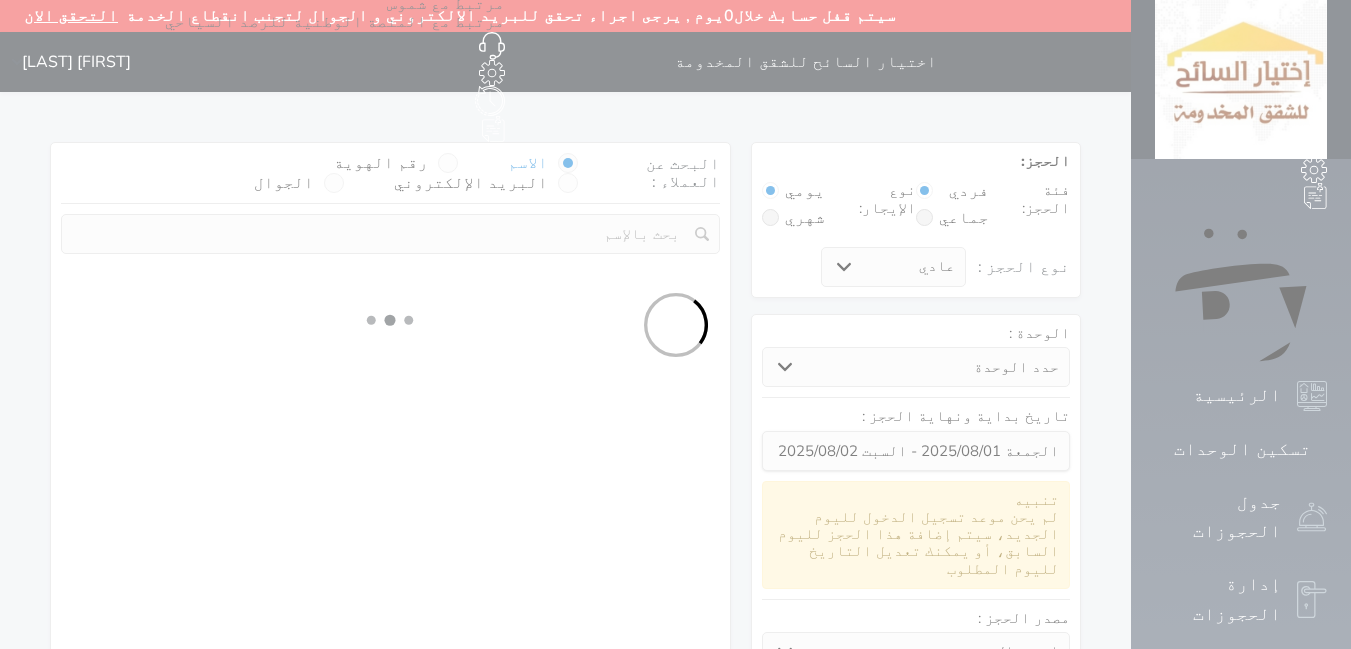 select 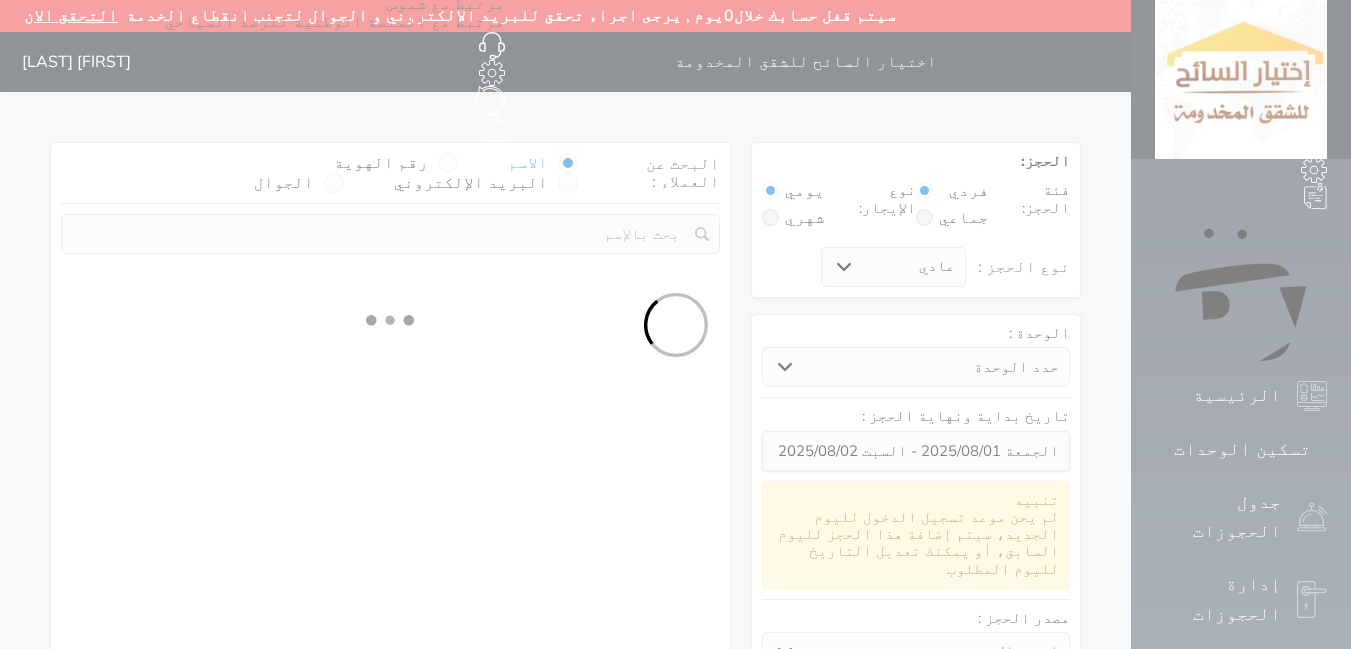 select on "7" 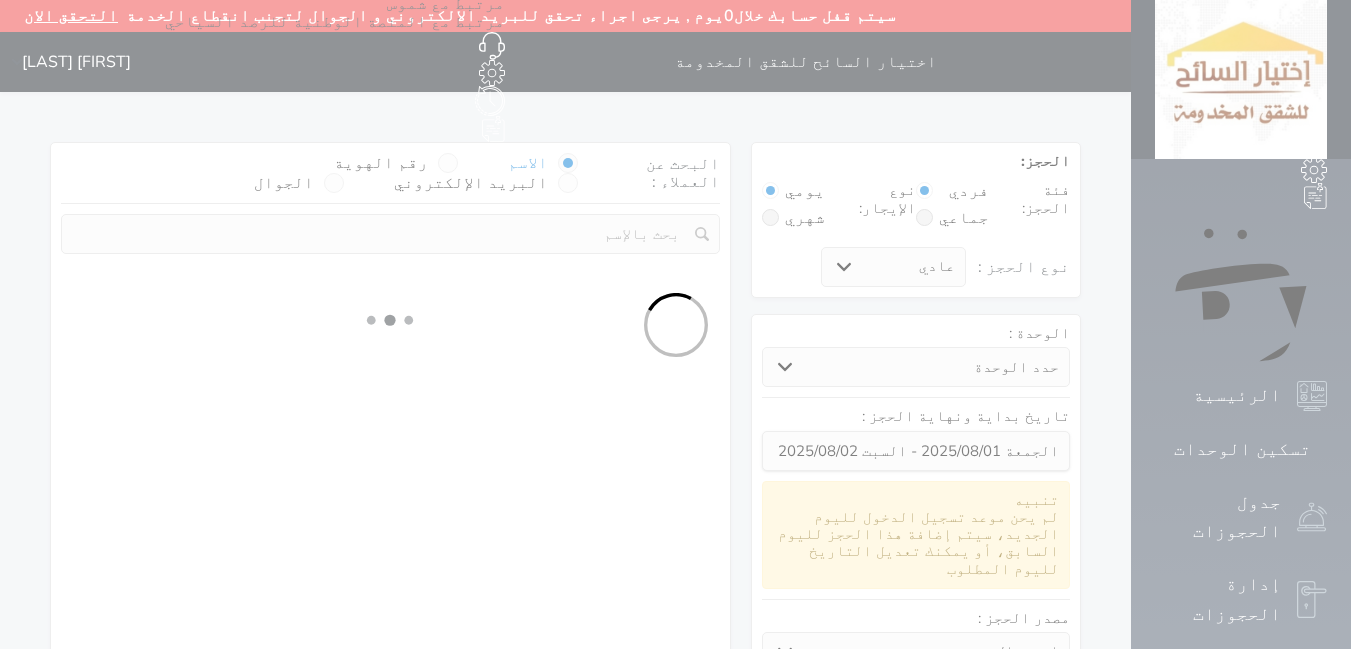 select 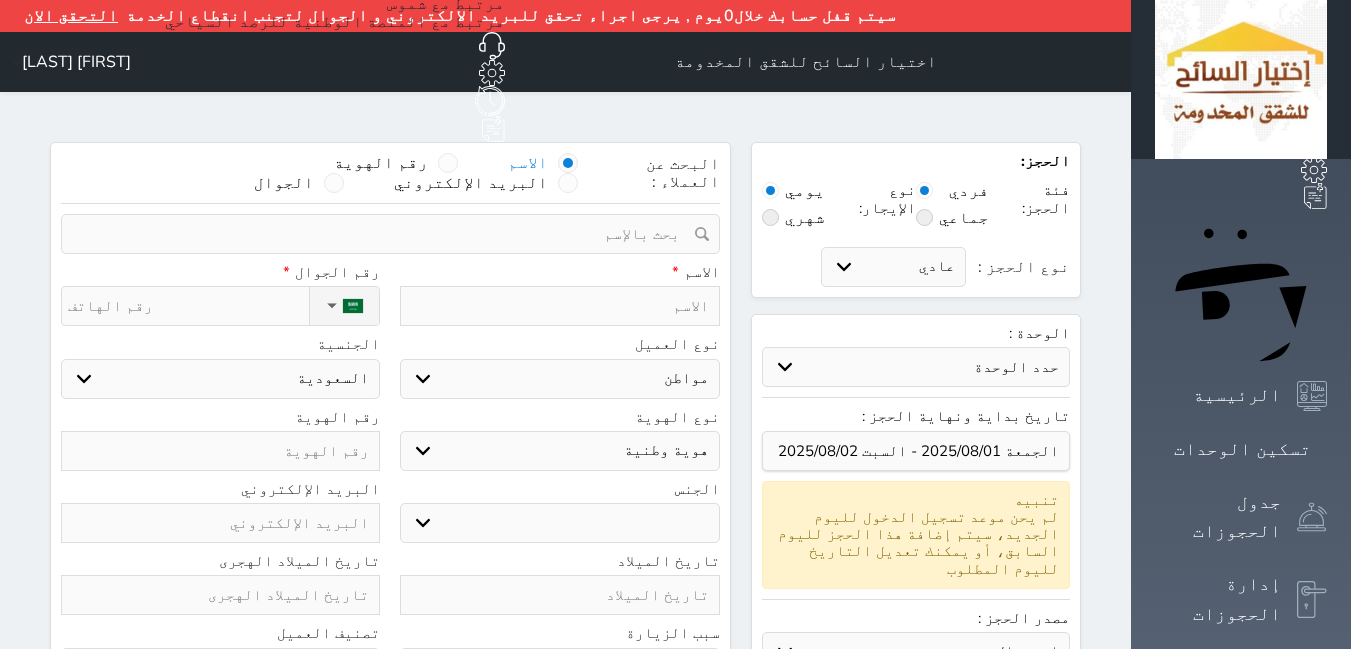 select 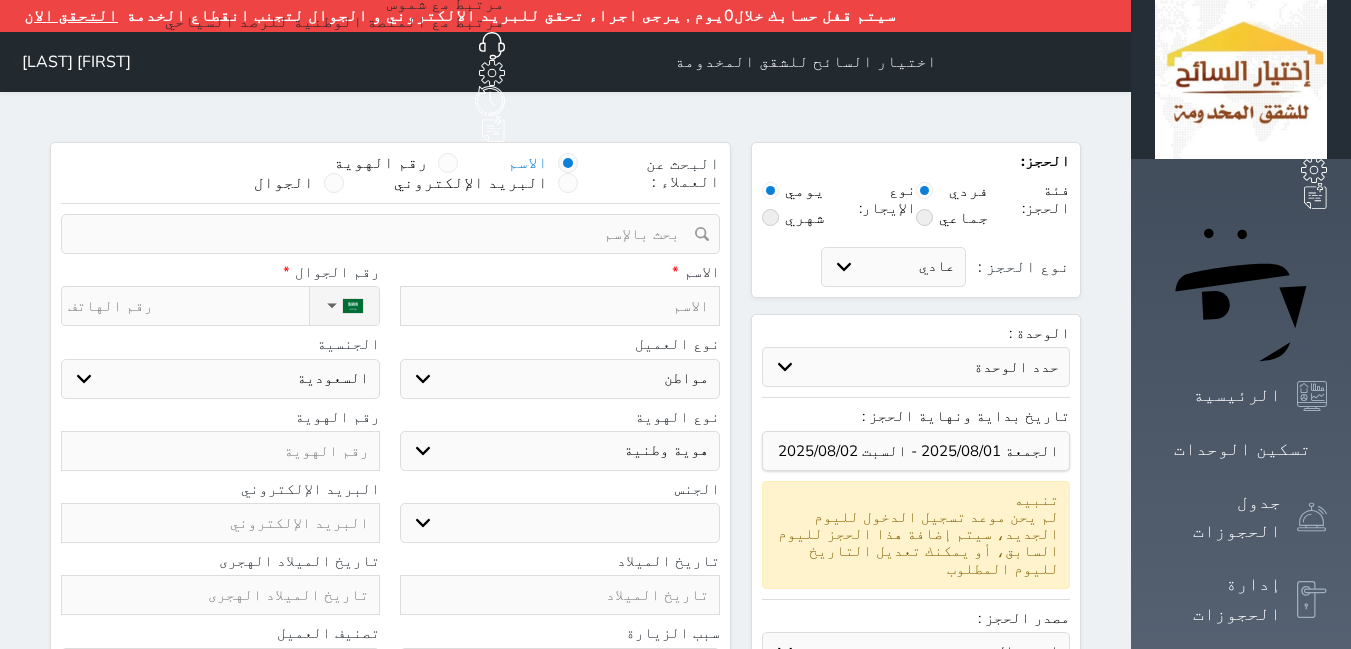 select 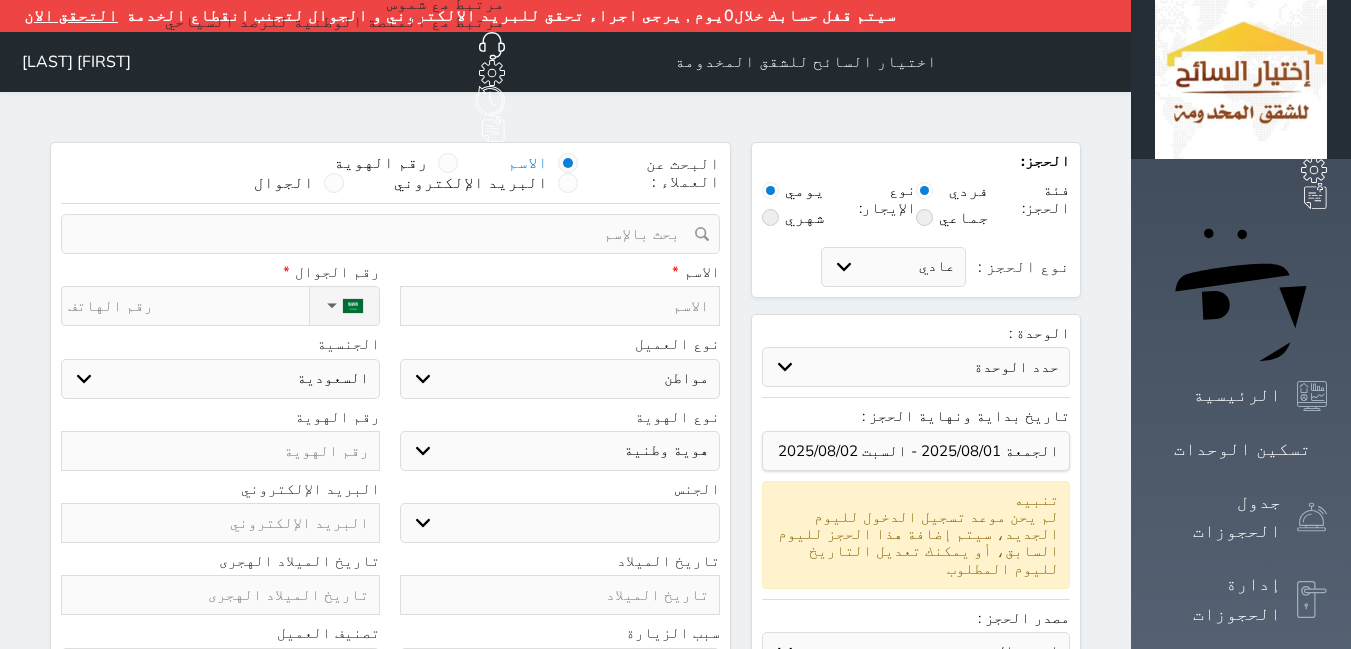 select 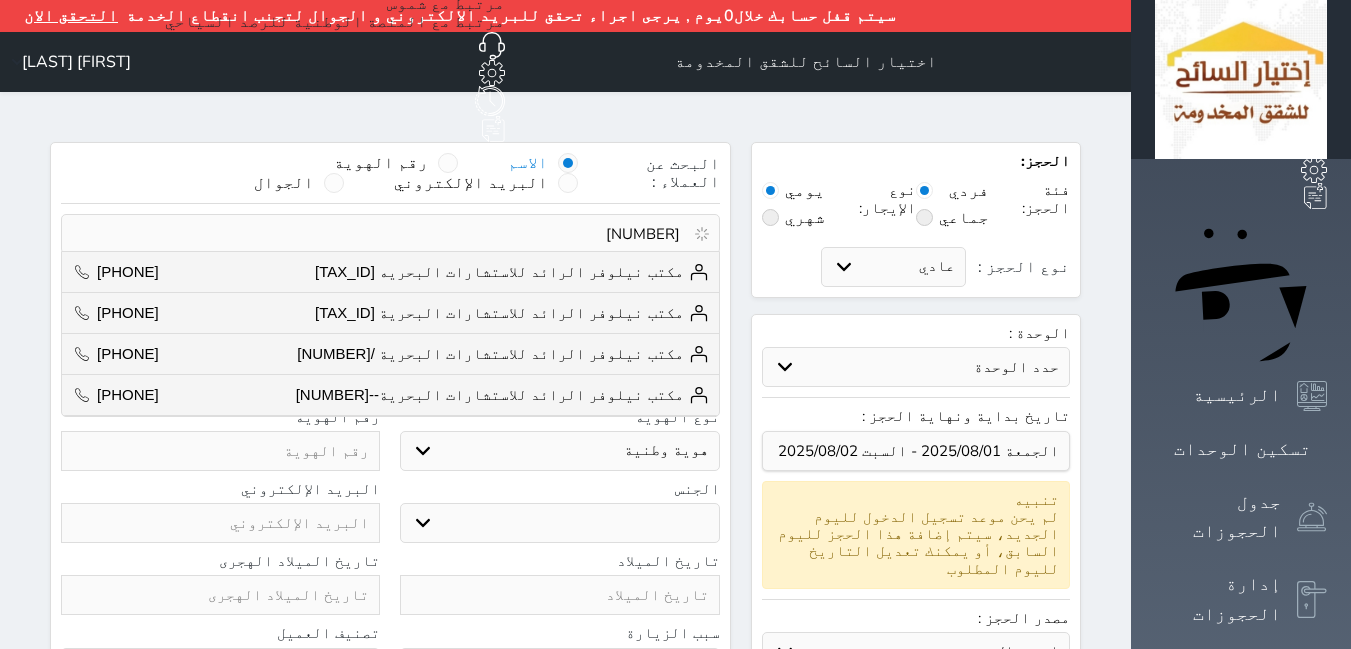 click on "[NUMBER]" at bounding box center (383, 234) 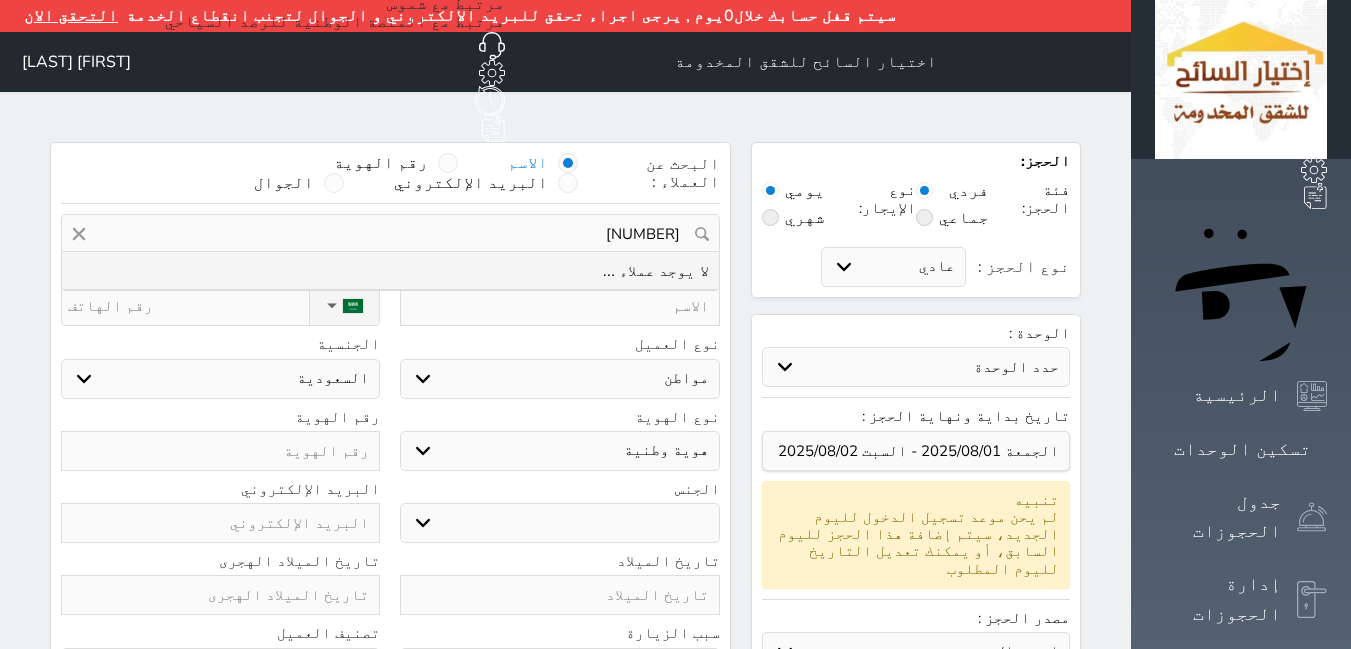 drag, startPoint x: 653, startPoint y: 181, endPoint x: 745, endPoint y: 181, distance: 92 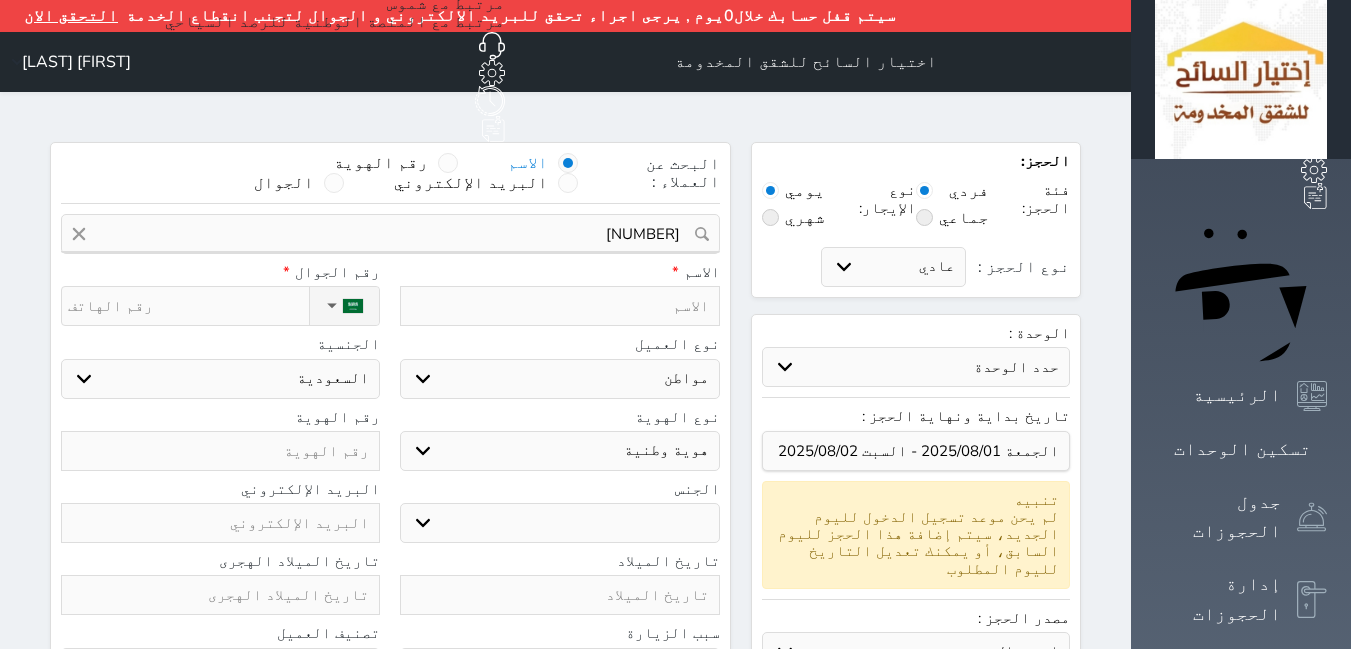 click on "البحث عن العملاء : الاسم رقم الهوية البريد الإلكتروني الجوال [NUMBER] تغيير العميل ملاحظات سجل حجوزات العميل undefined إجمالى رصيد العميل : 0 ريال رقم الحجز الوحدة من إلى نوع الحجز الرصيد اجرائات النتائج : من ( ) - إلى ( ) العدد : سجل الكمبيالات الغير محصلة على العميل undefined رقم الحجز المبلغ الكلى المبلغ المحصل المبلغ المتبقى تاريخ الإستحقاق النتائج : من ( ) - إلى ( ) العدد : الاسم * رقم الجوال * ▼ Afghanistan (افغانستان) +93 Albania (Shqipëri) +355 Algeria (الجزائر) +213" at bounding box center (390, 606) 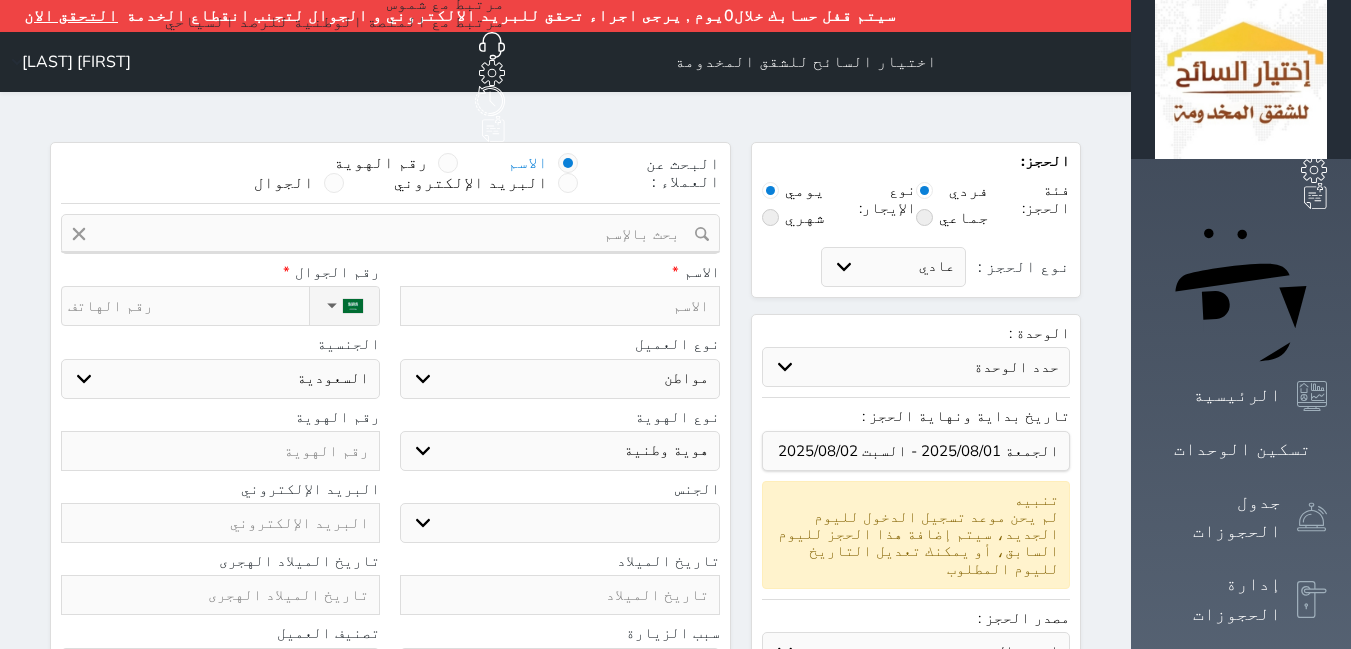 select 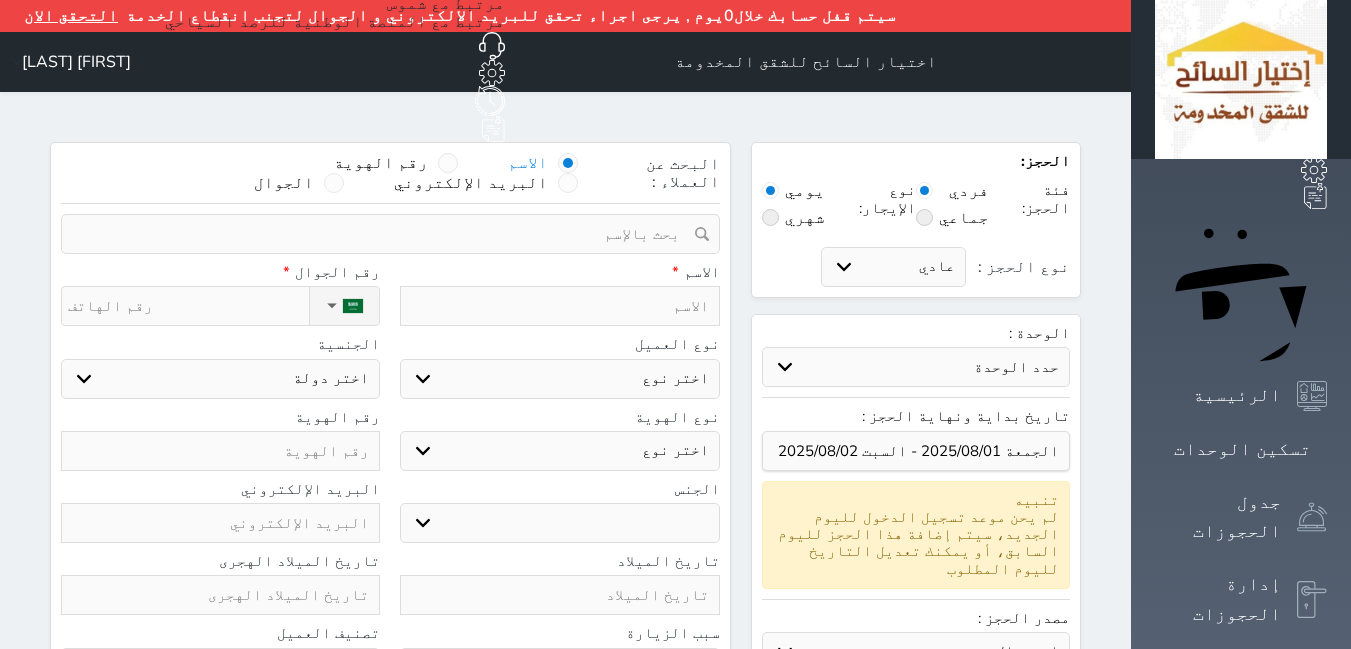 click at bounding box center [559, 306] 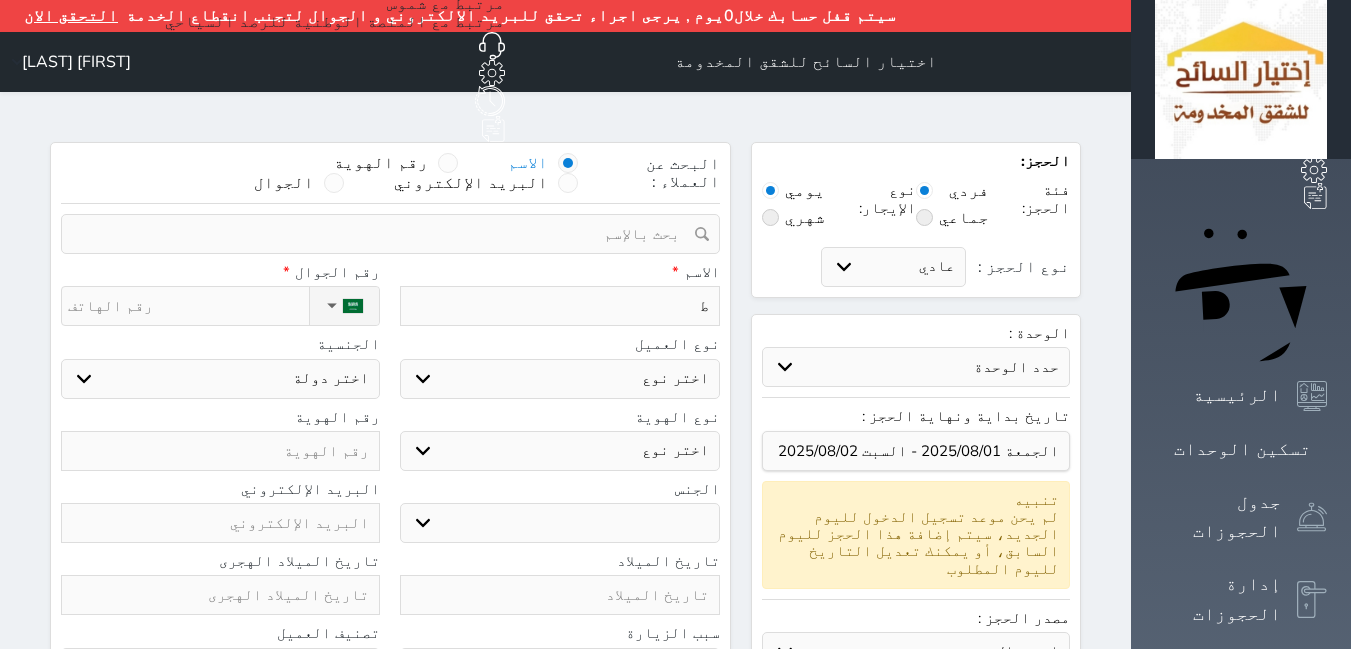 type on "طا" 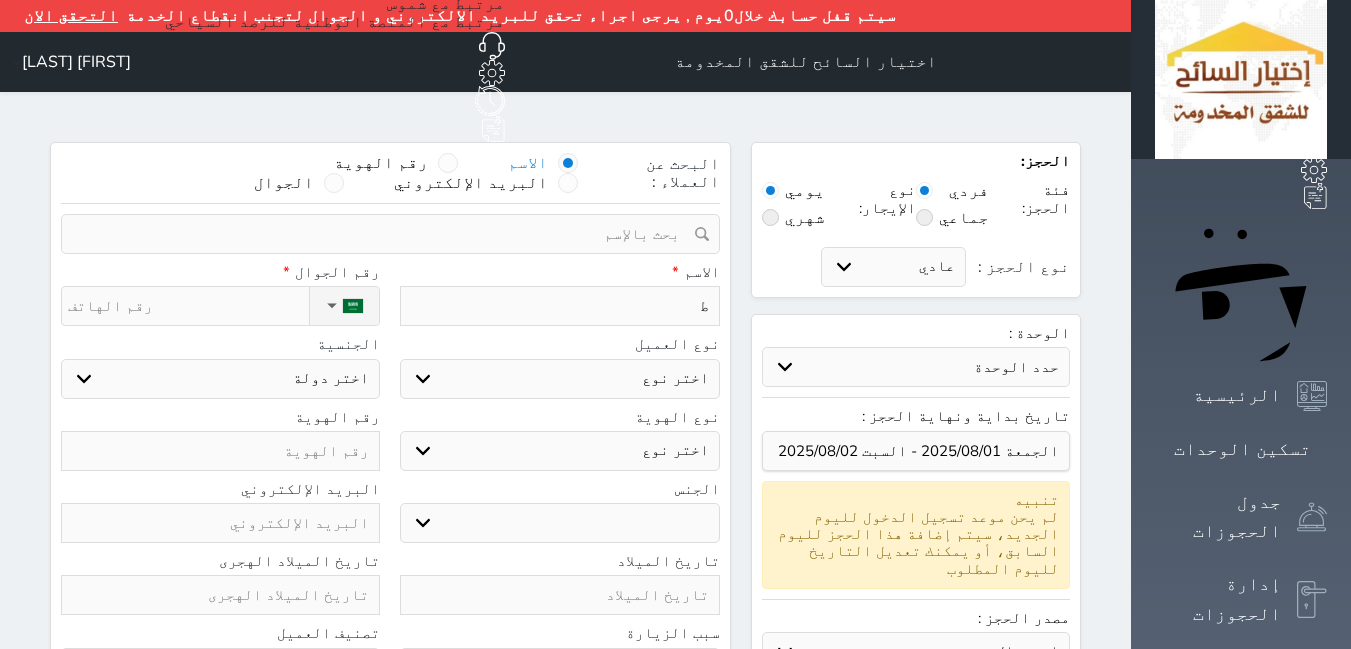 select 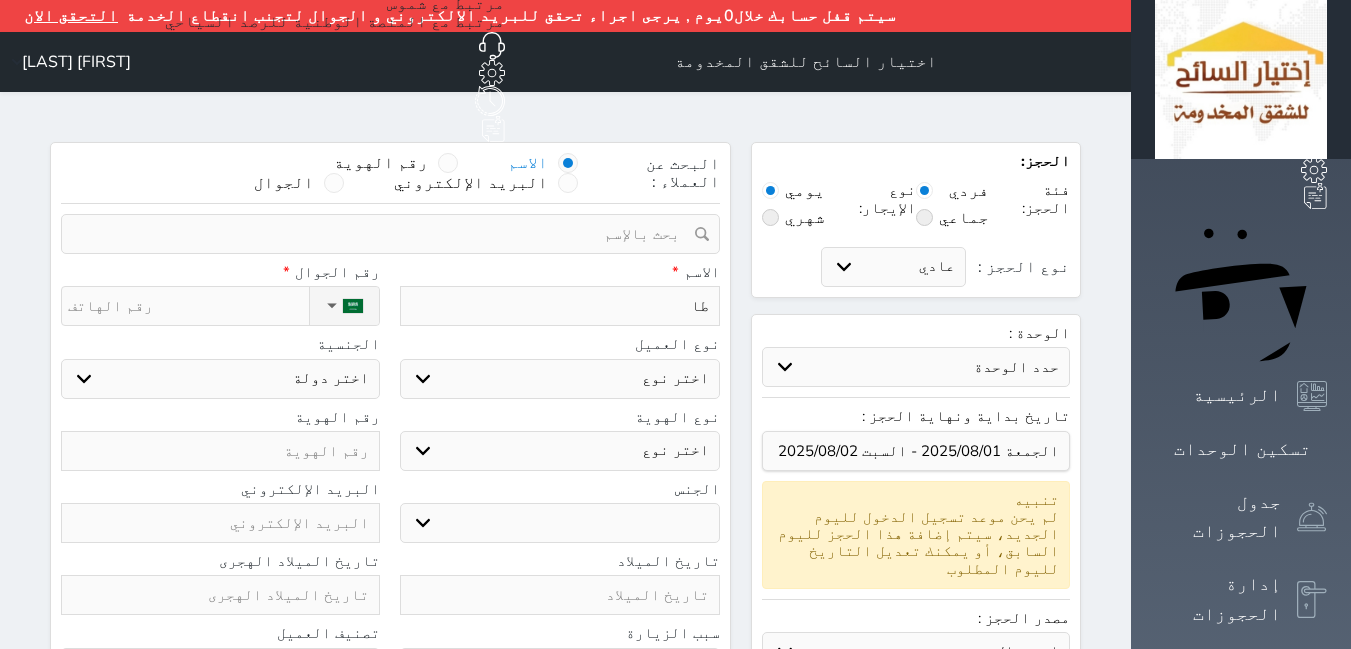 type on "[FIRST]" 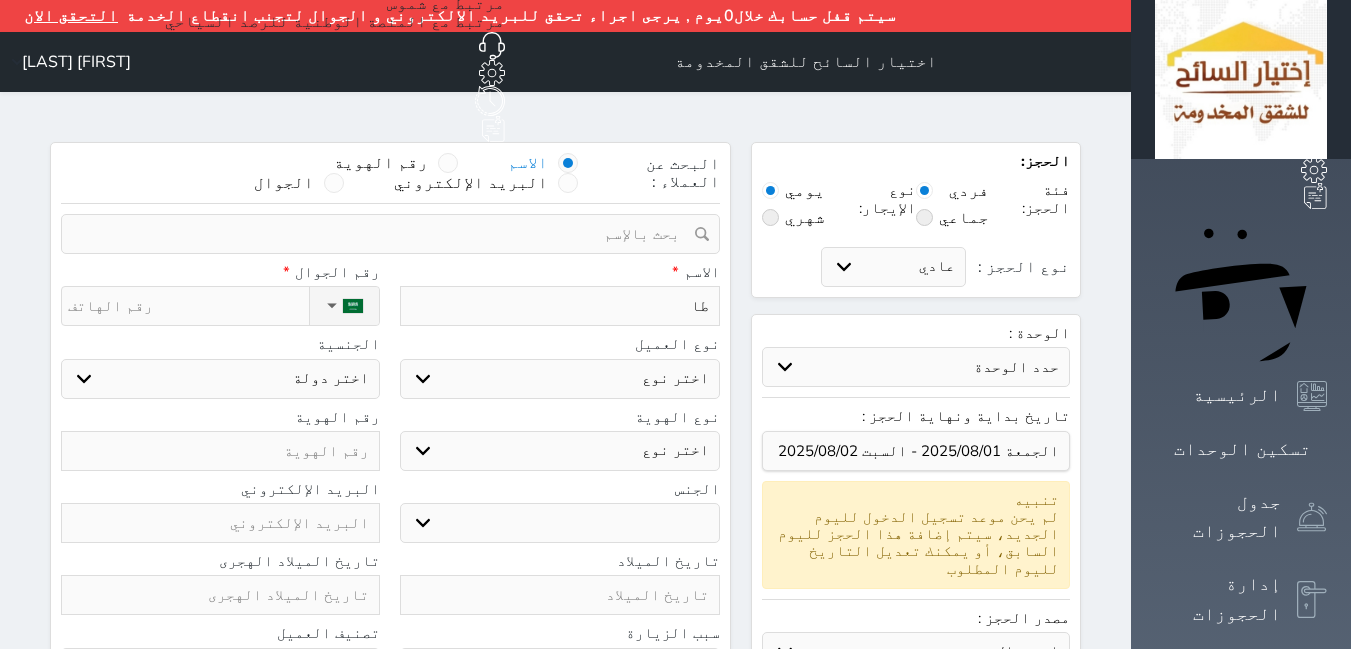 select 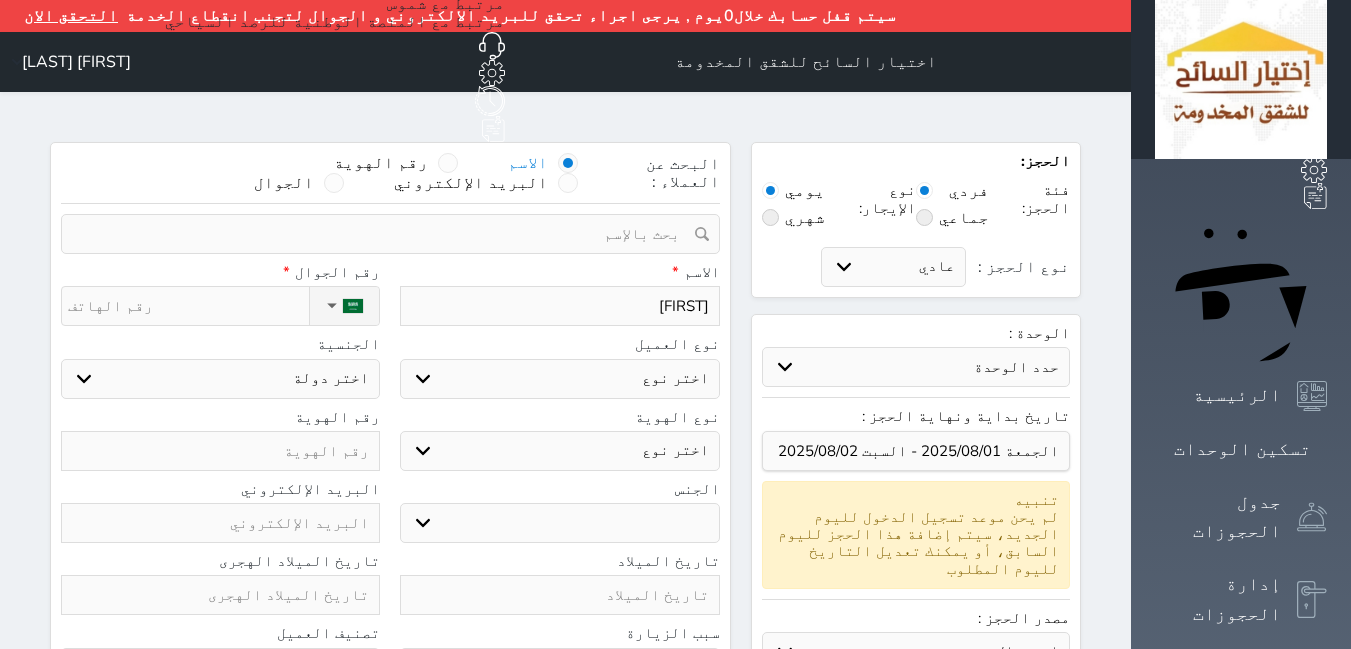 type on "طارق" 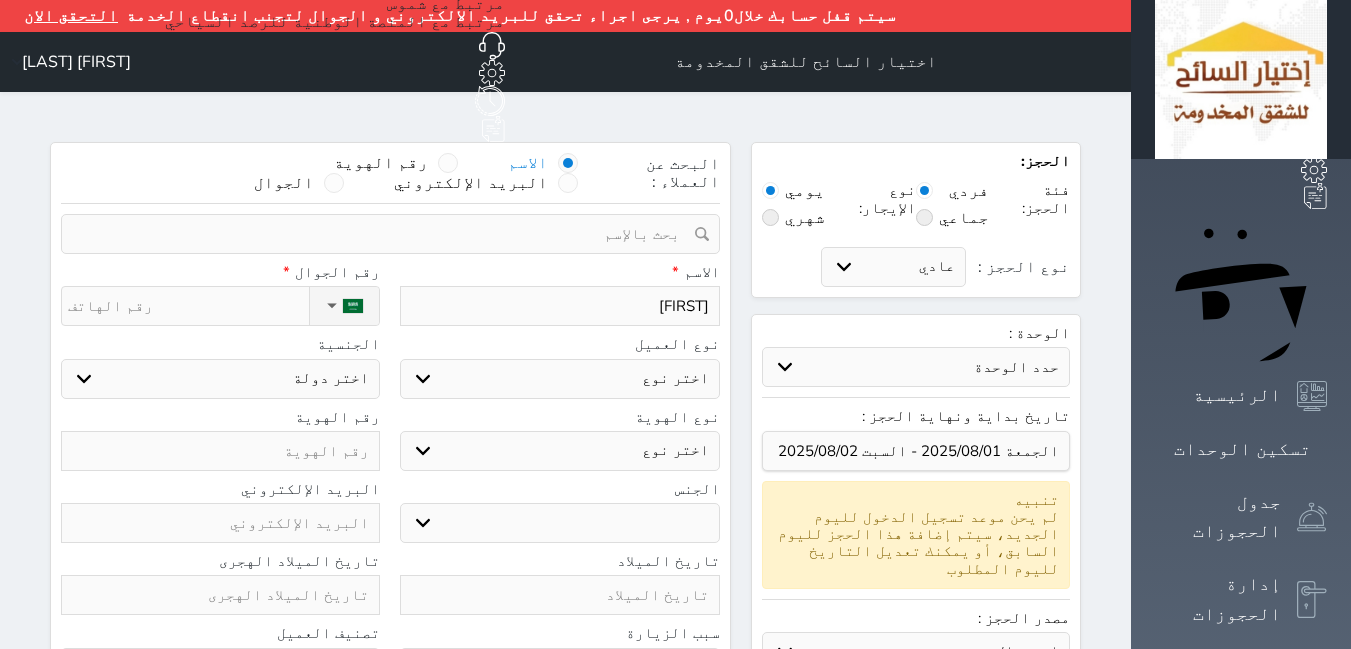 select 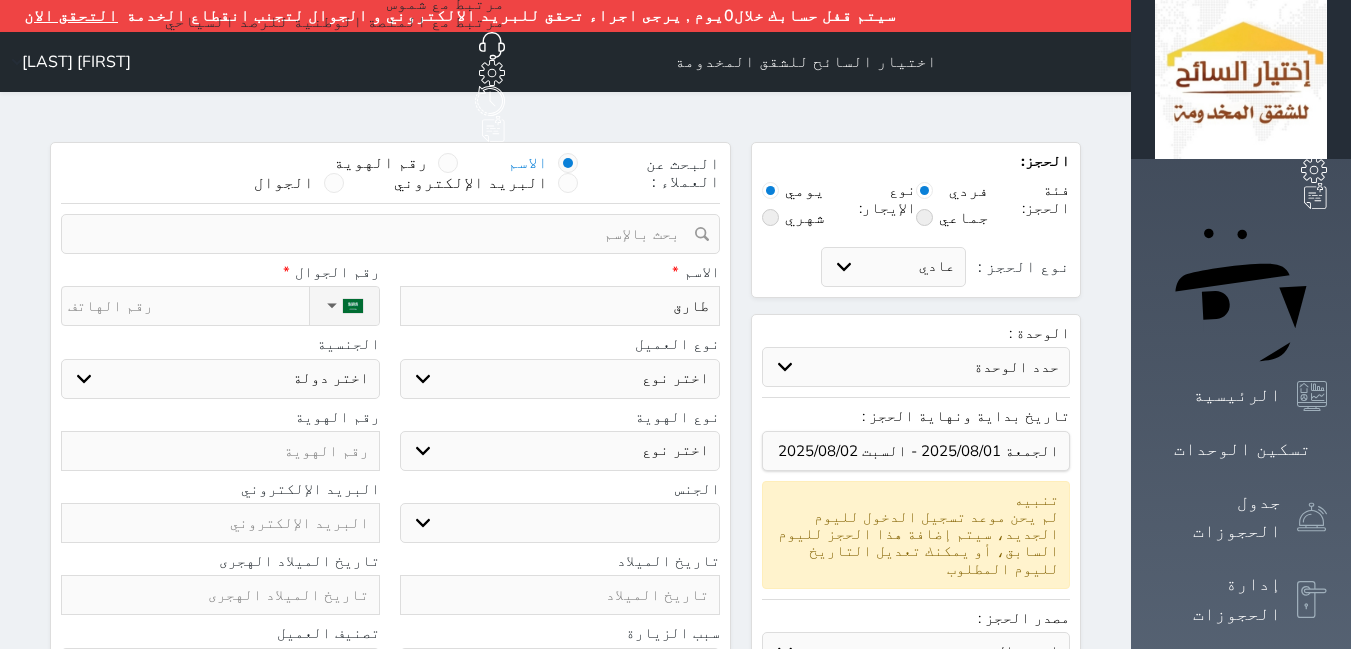 type on "طارق" 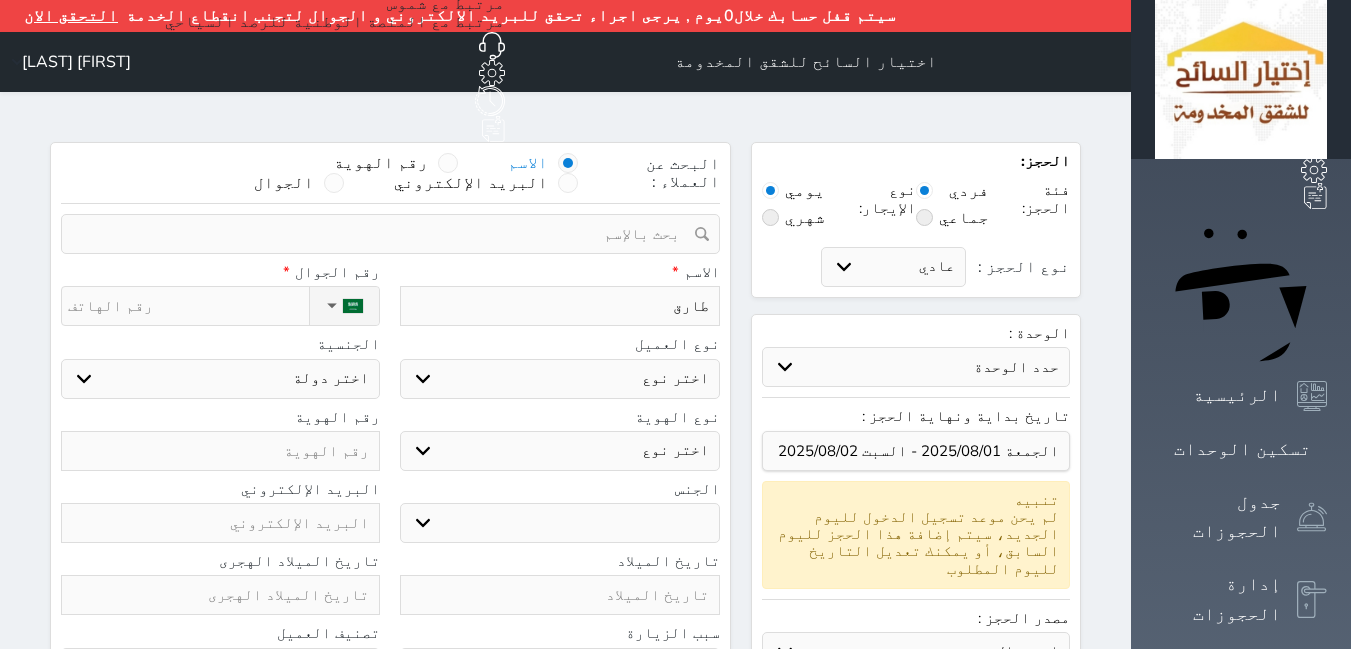 select 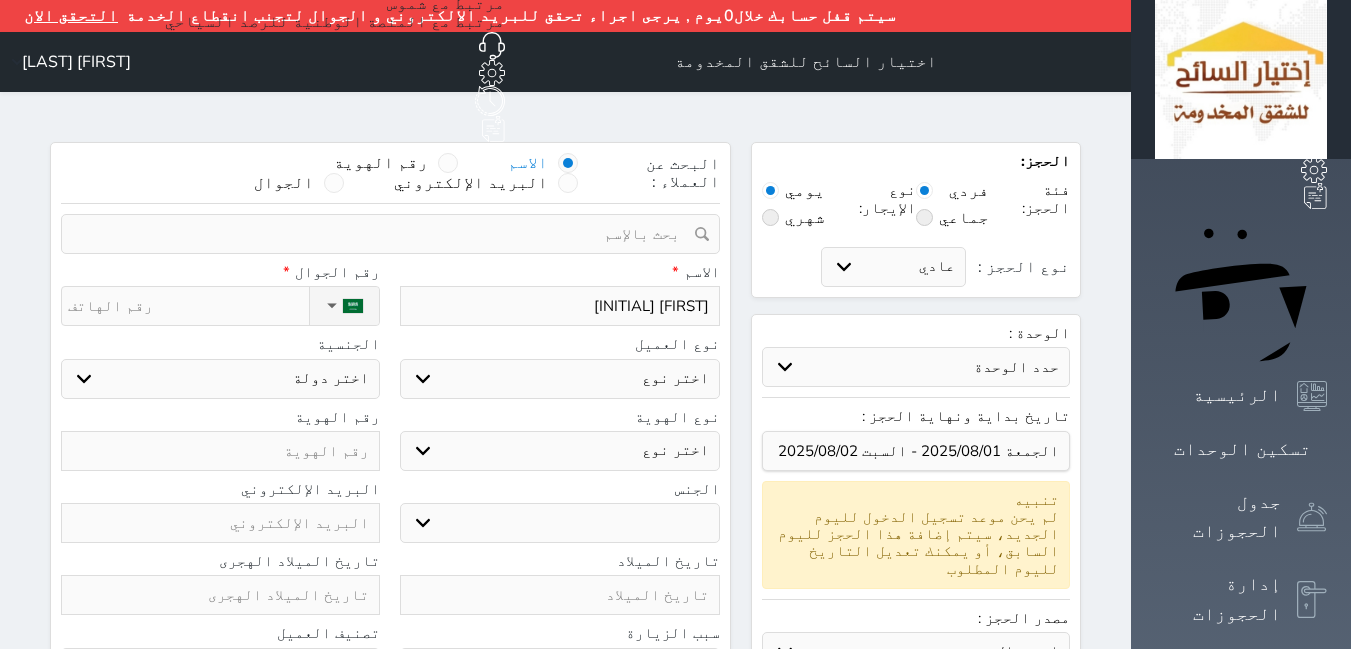 type on "[FIRST] [MIDDLE]" 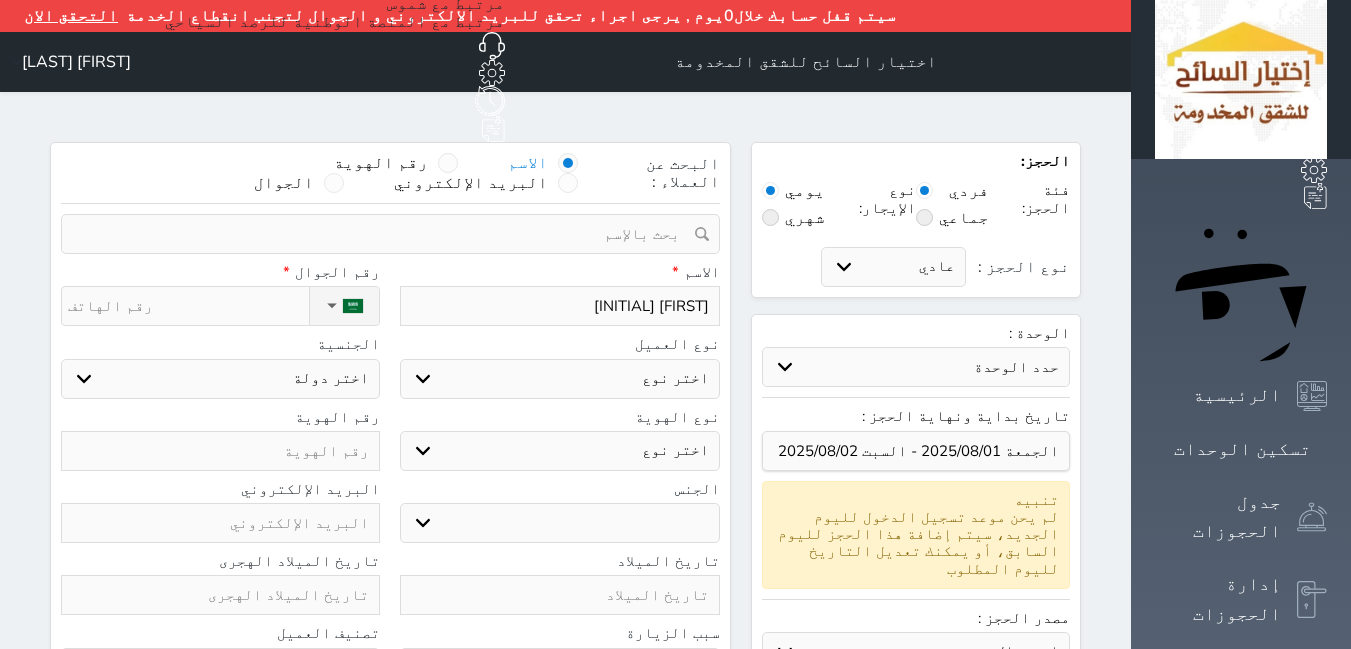 select 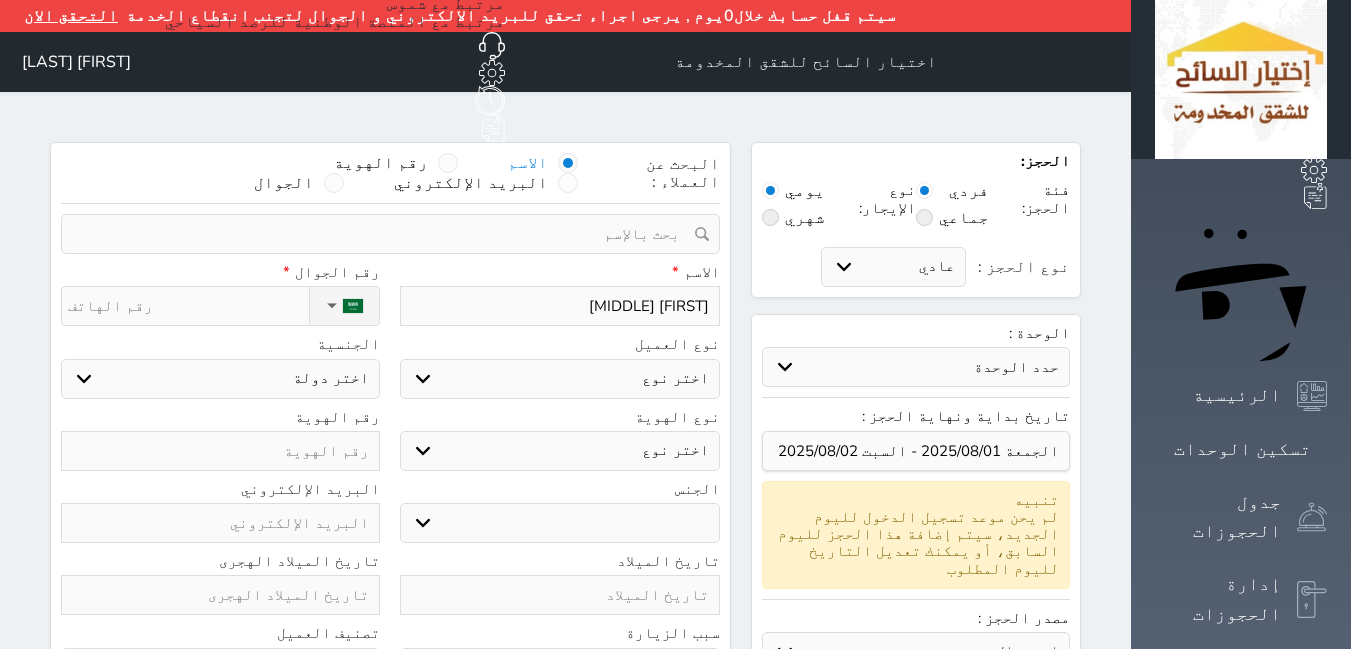 type on "[FIRST] [LAST]" 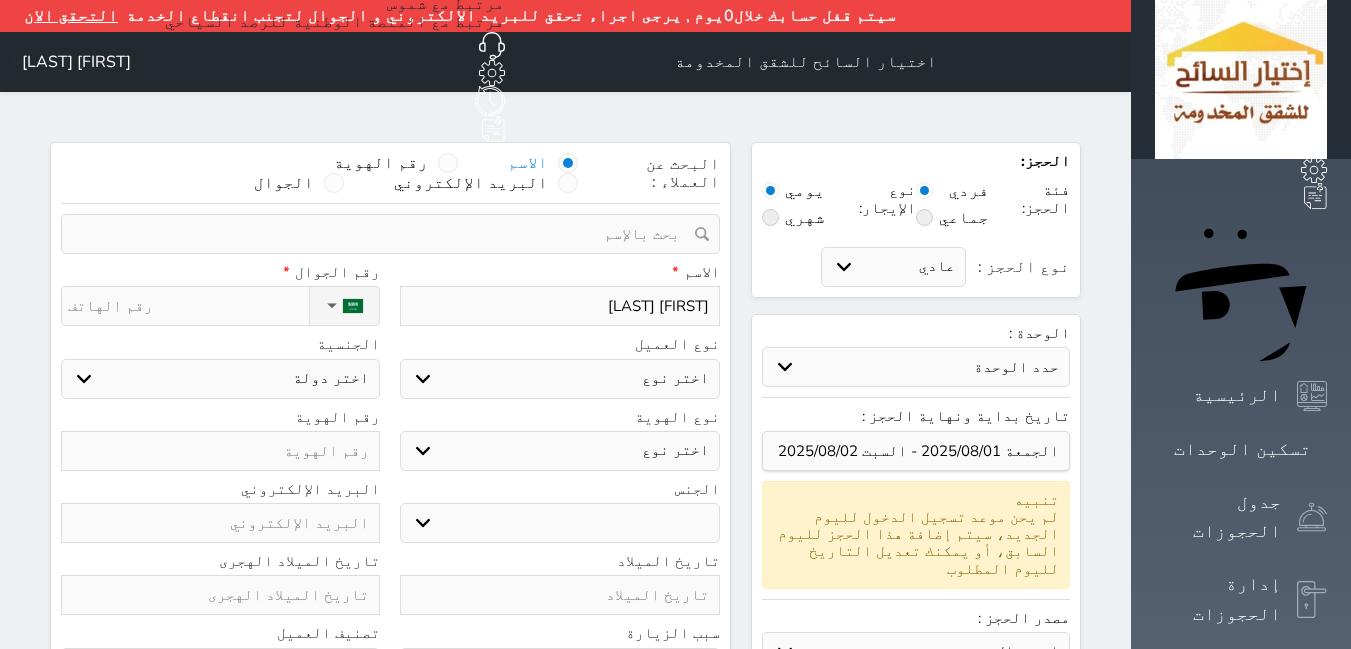 select 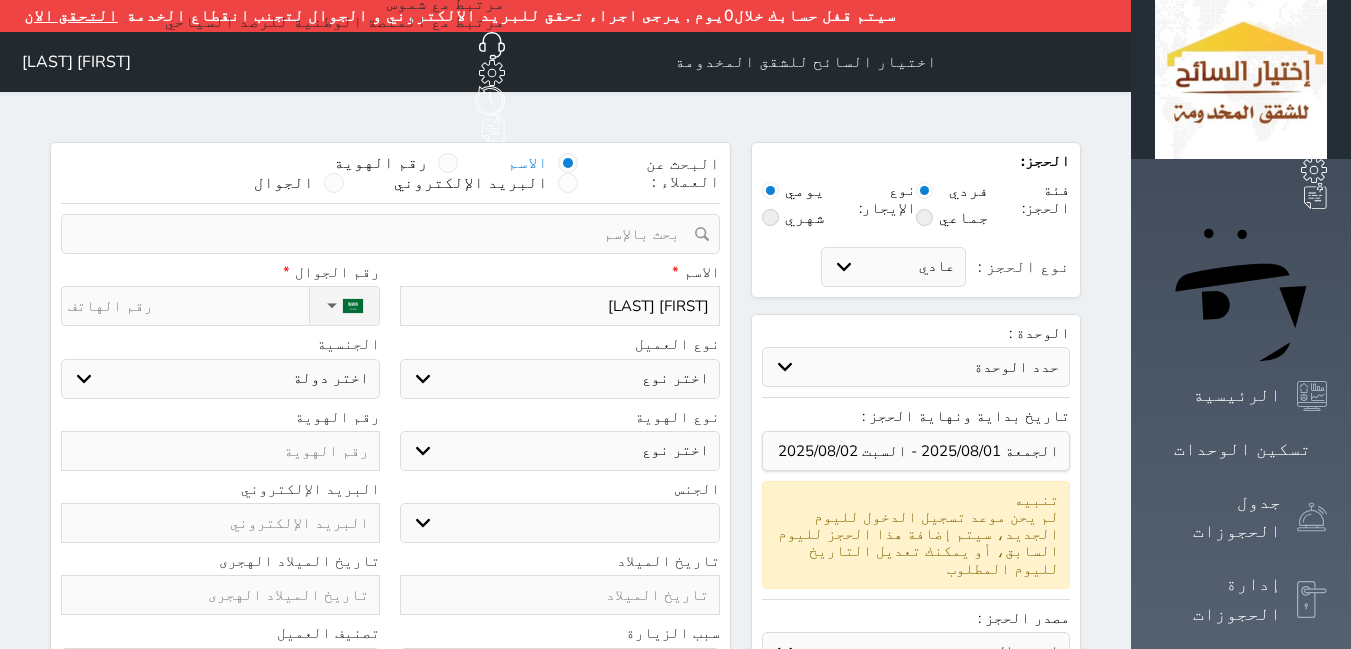 select 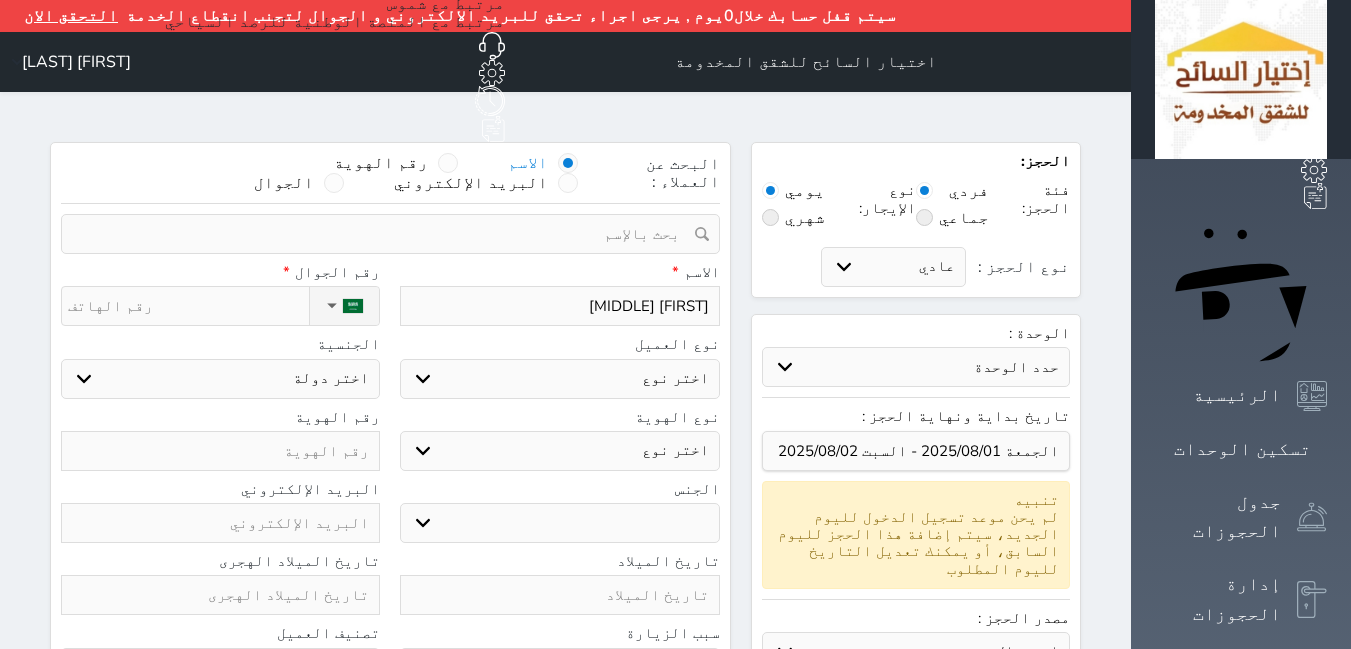 type on "[FIRST] [LAST]" 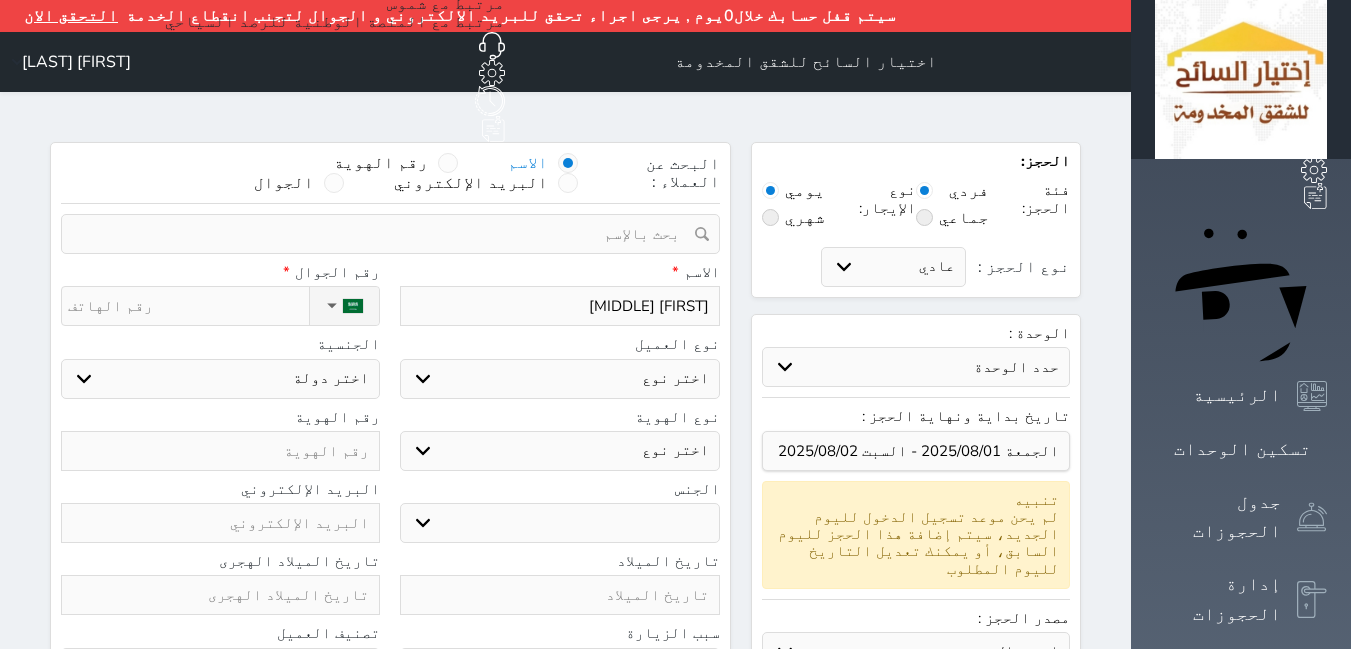 select 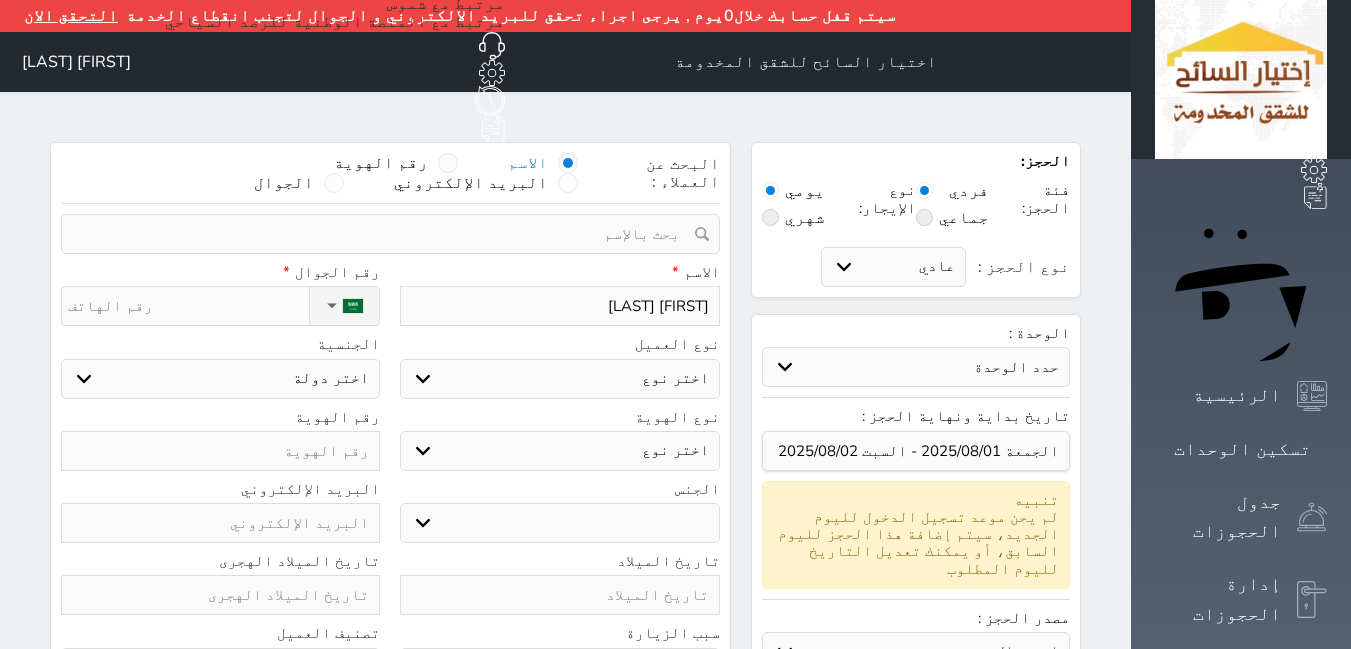 type on "[FIRST] [MIDDLE]" 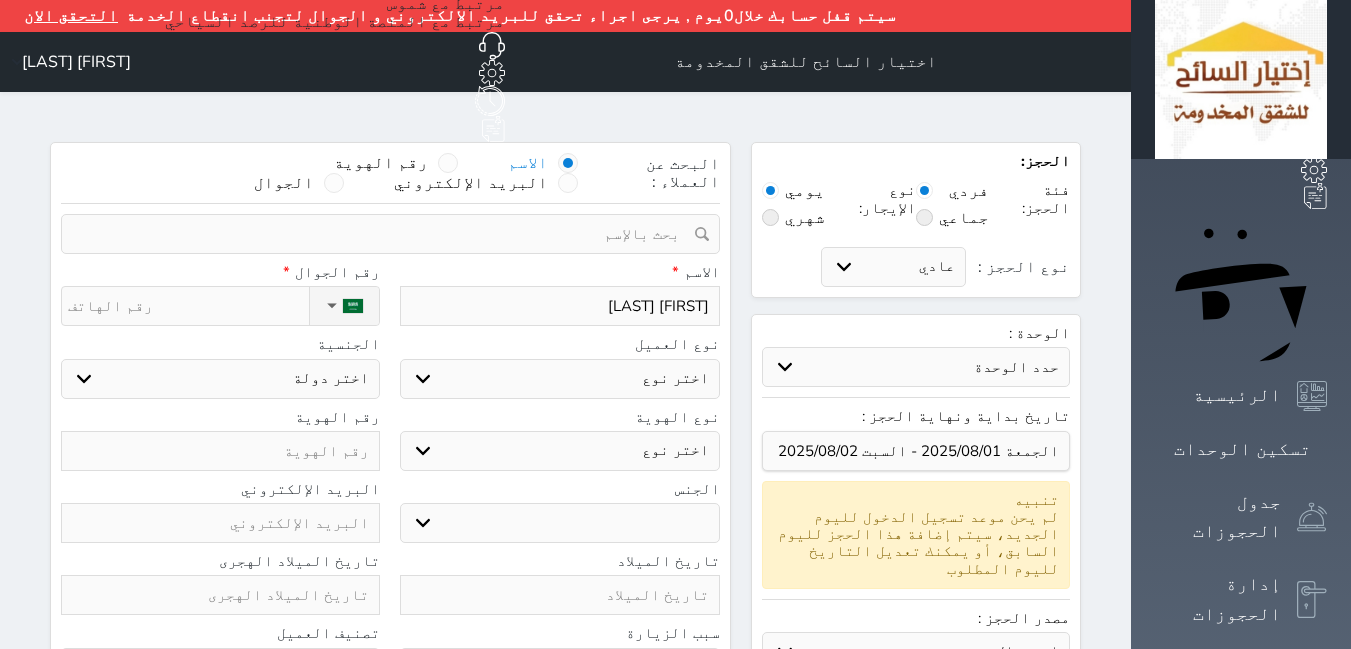 select 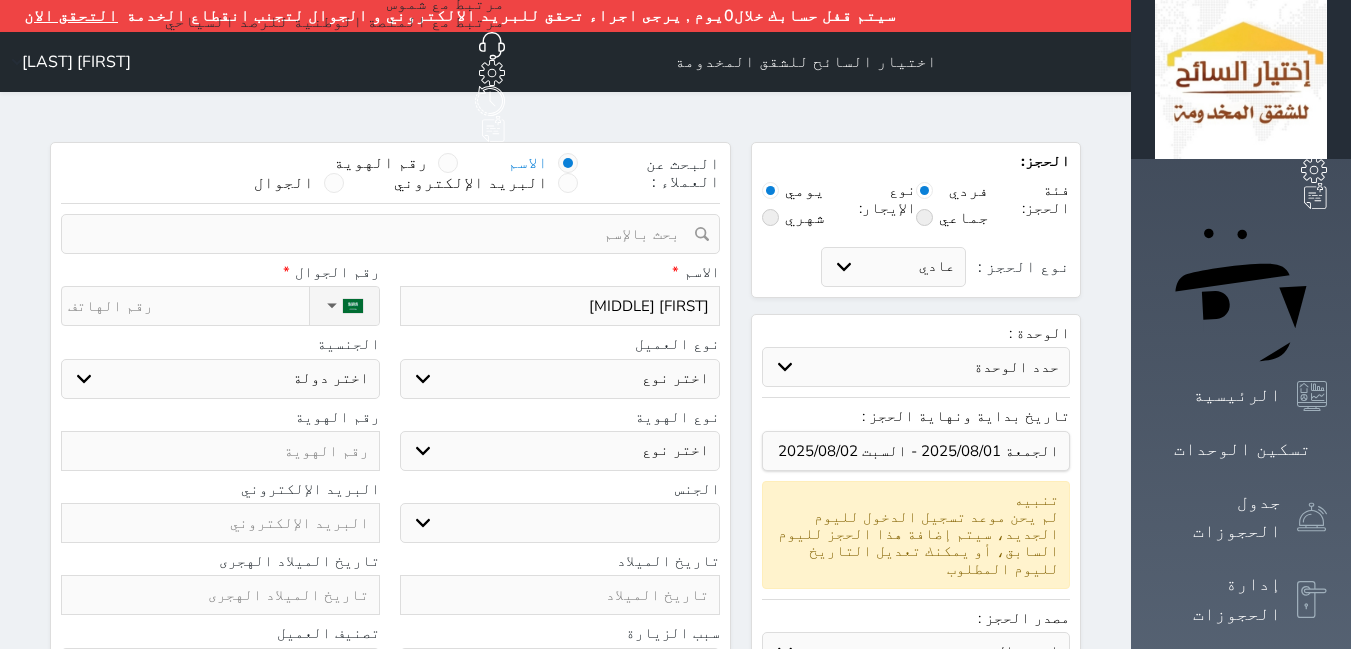type on "[FIRST] [MIDDLE]" 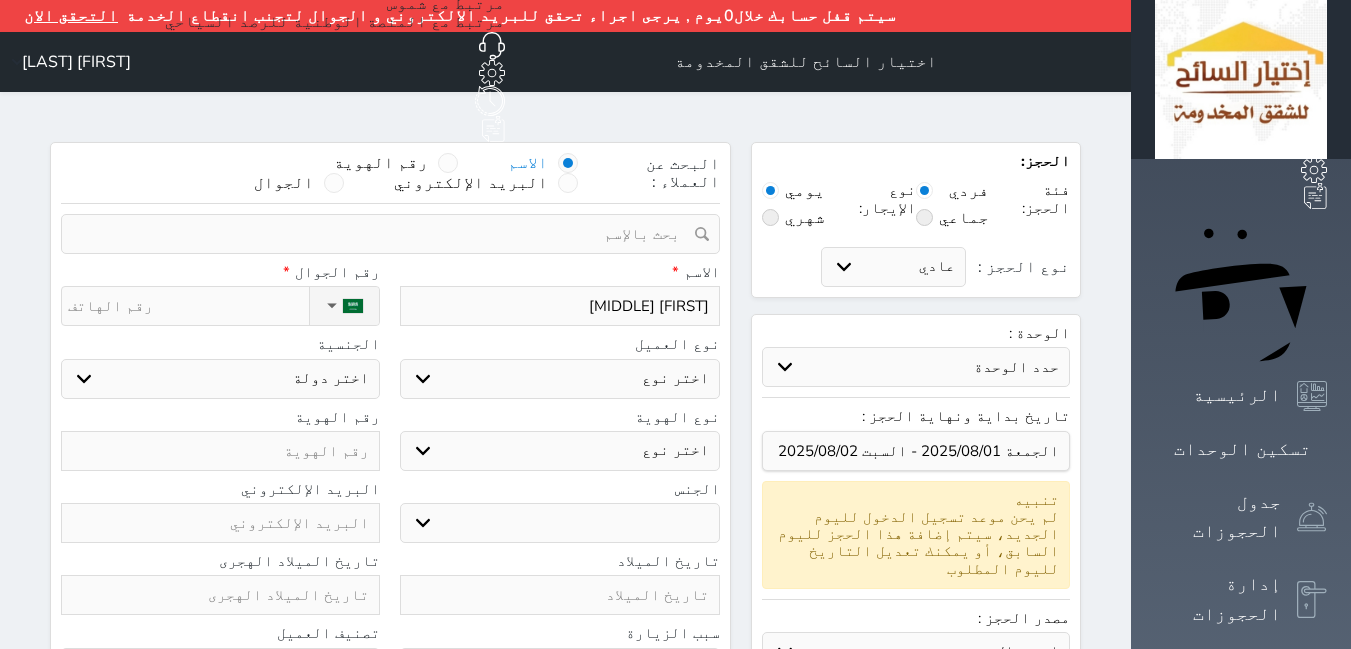 select 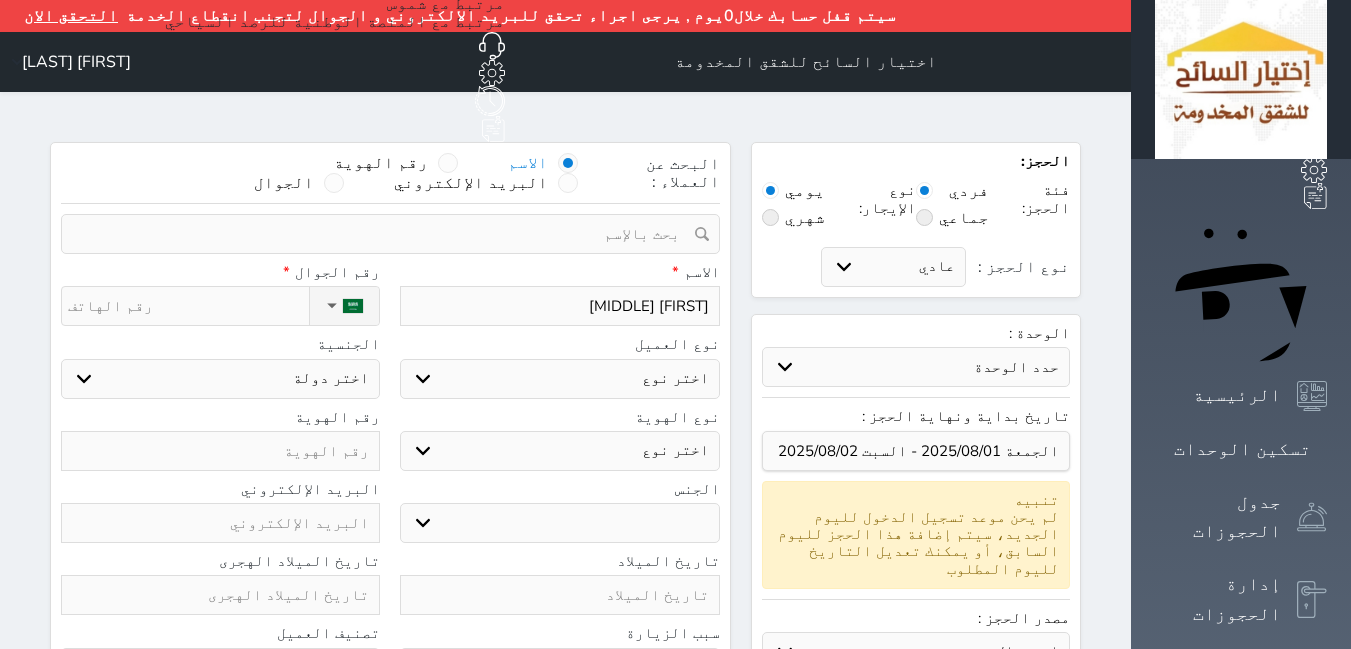 type on "[FIRST] [MIDDLE]" 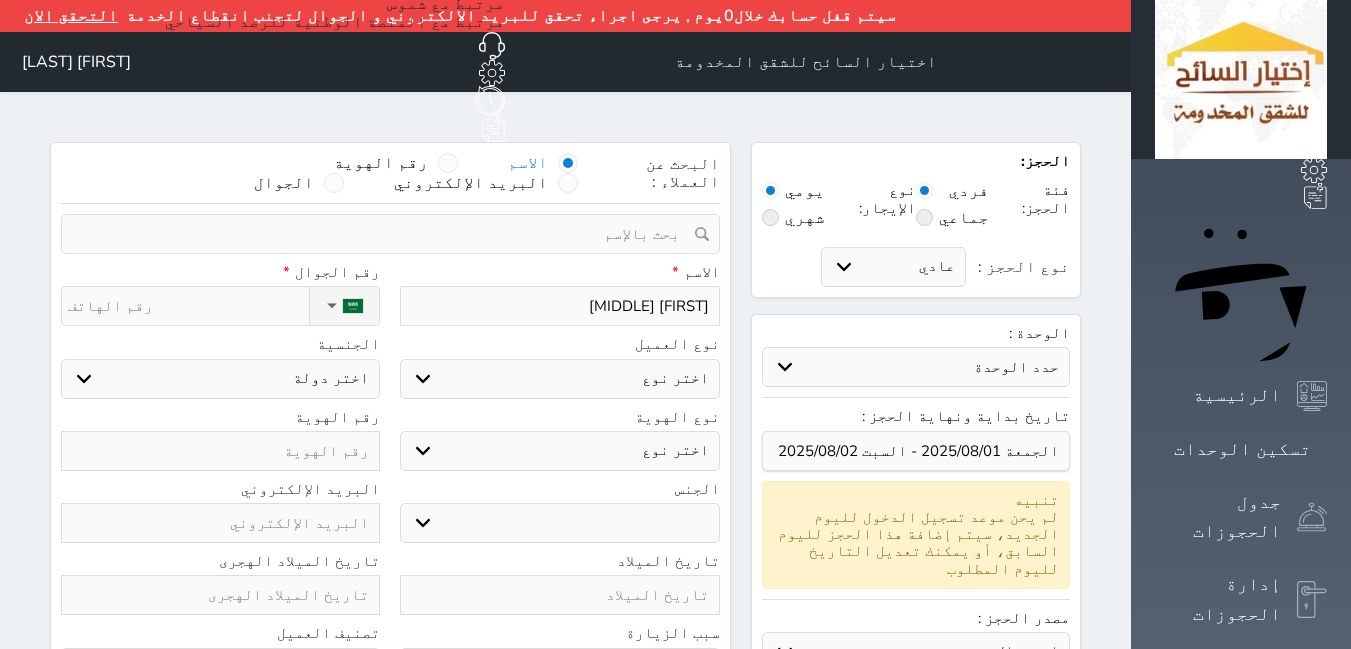 select 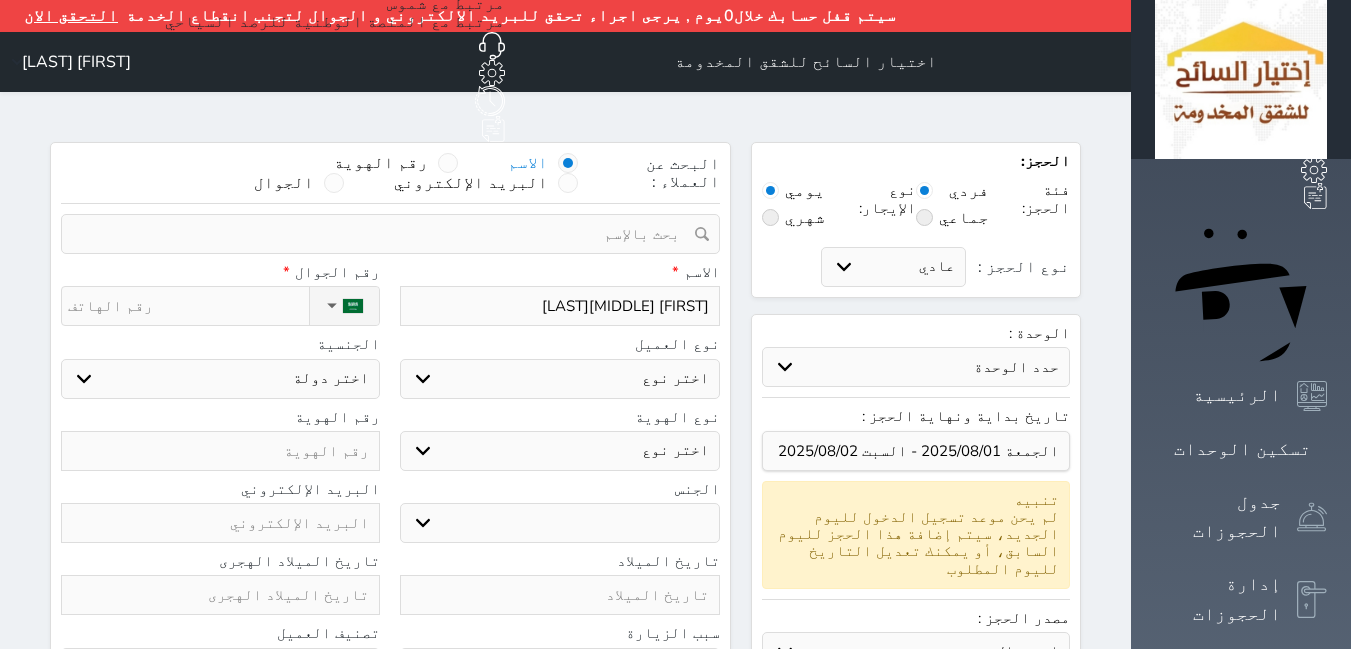 select 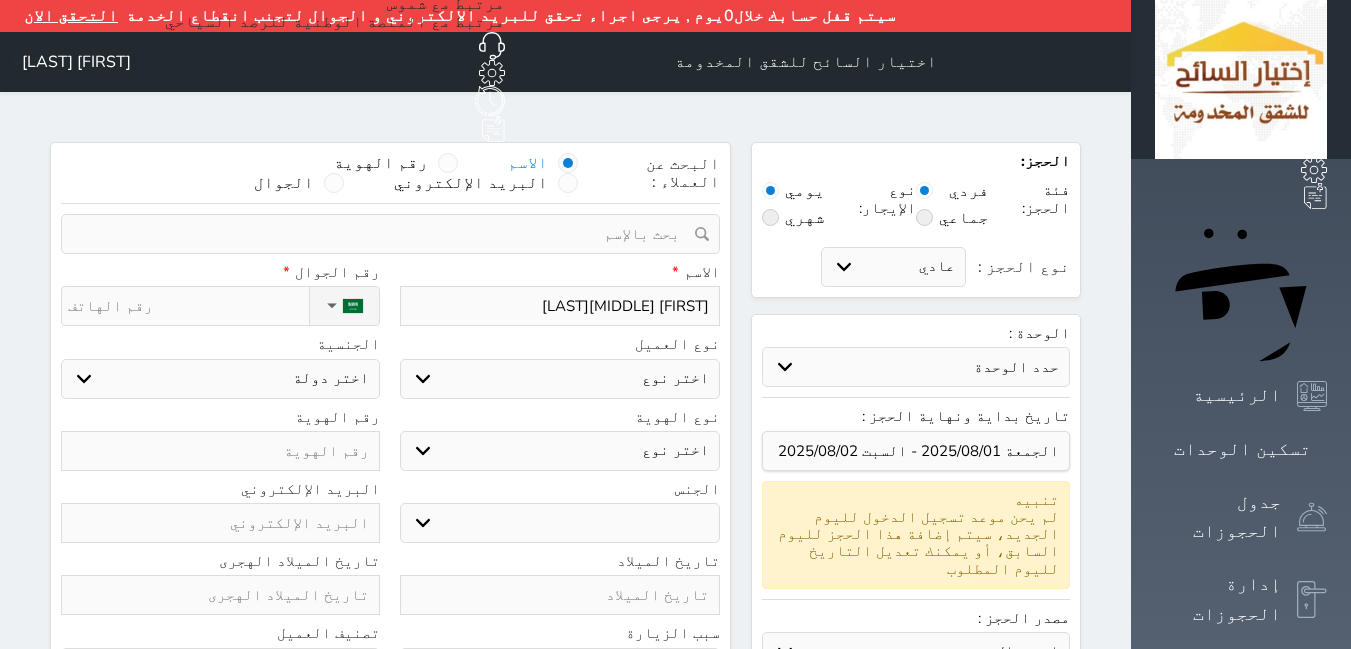 type on "[FIRST] [MIDDLE][LAST]" 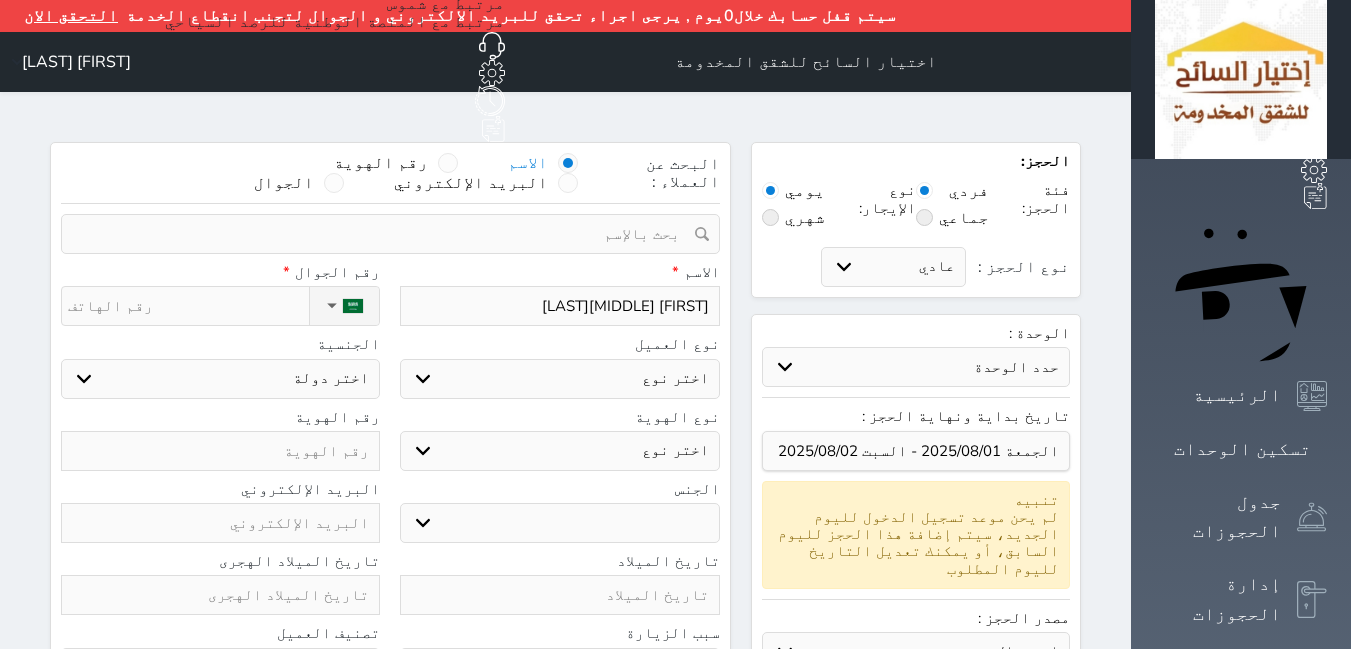 select 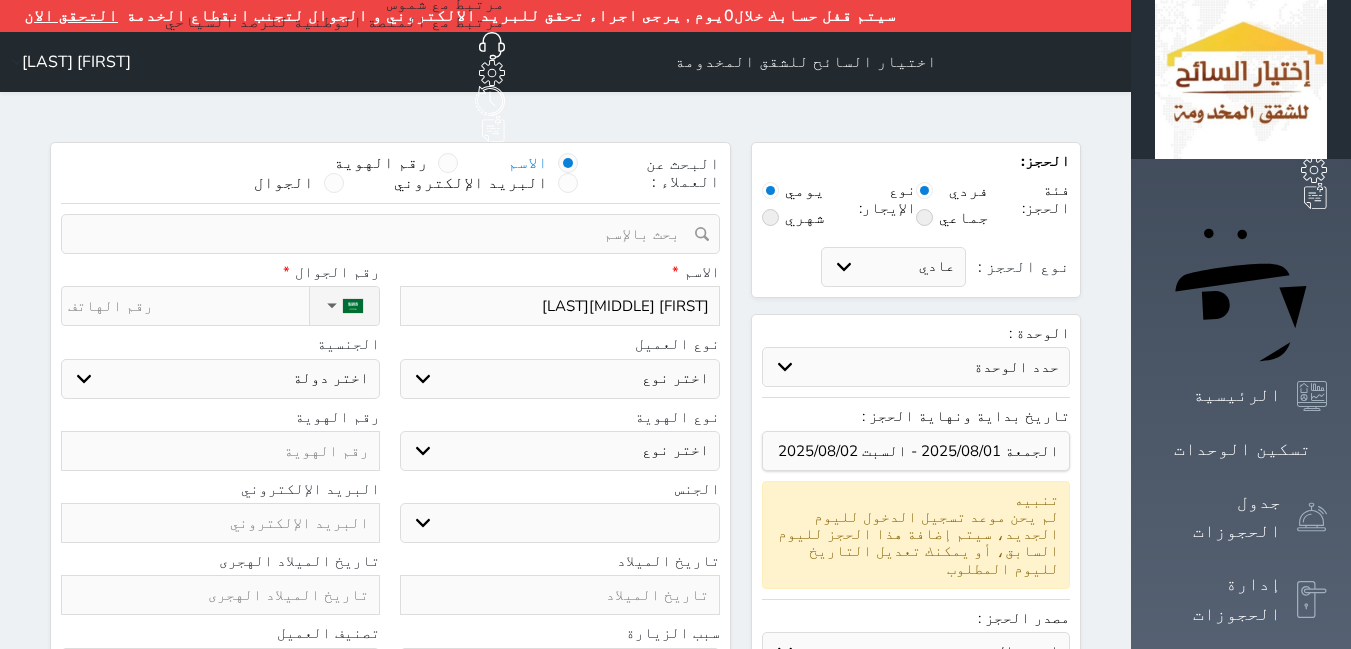 type on "[FIRST] [MIDDLE]" 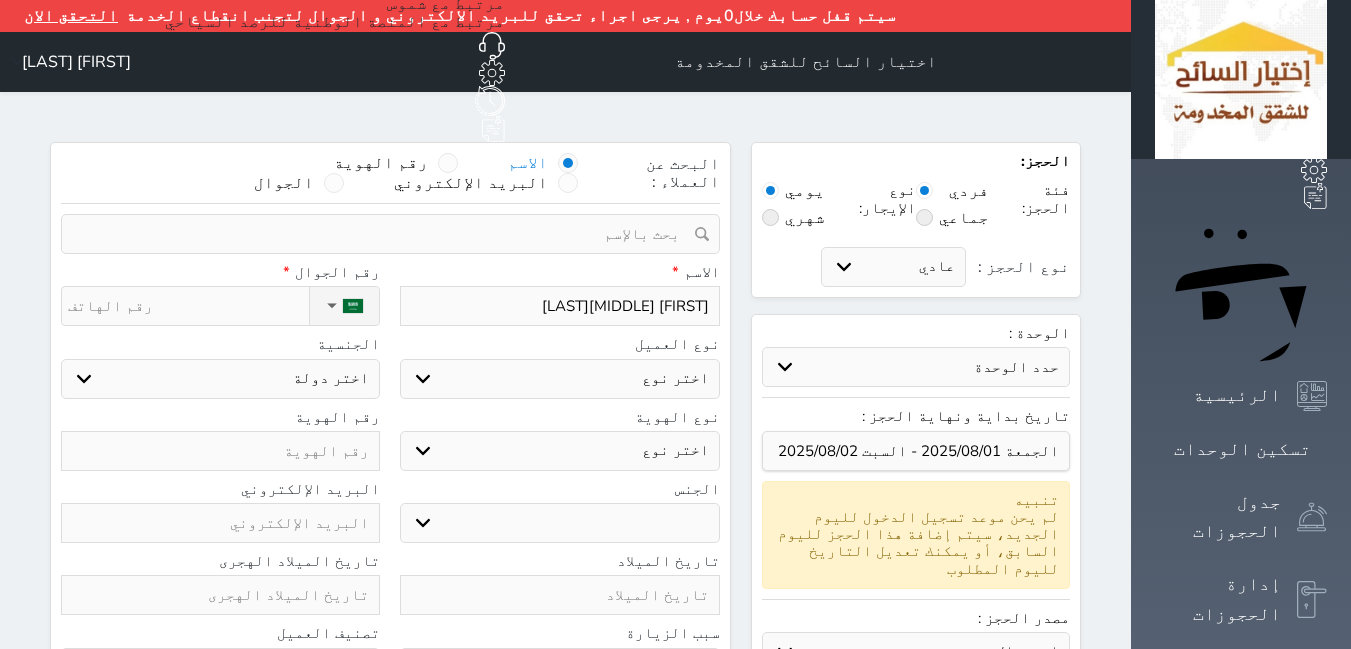 select 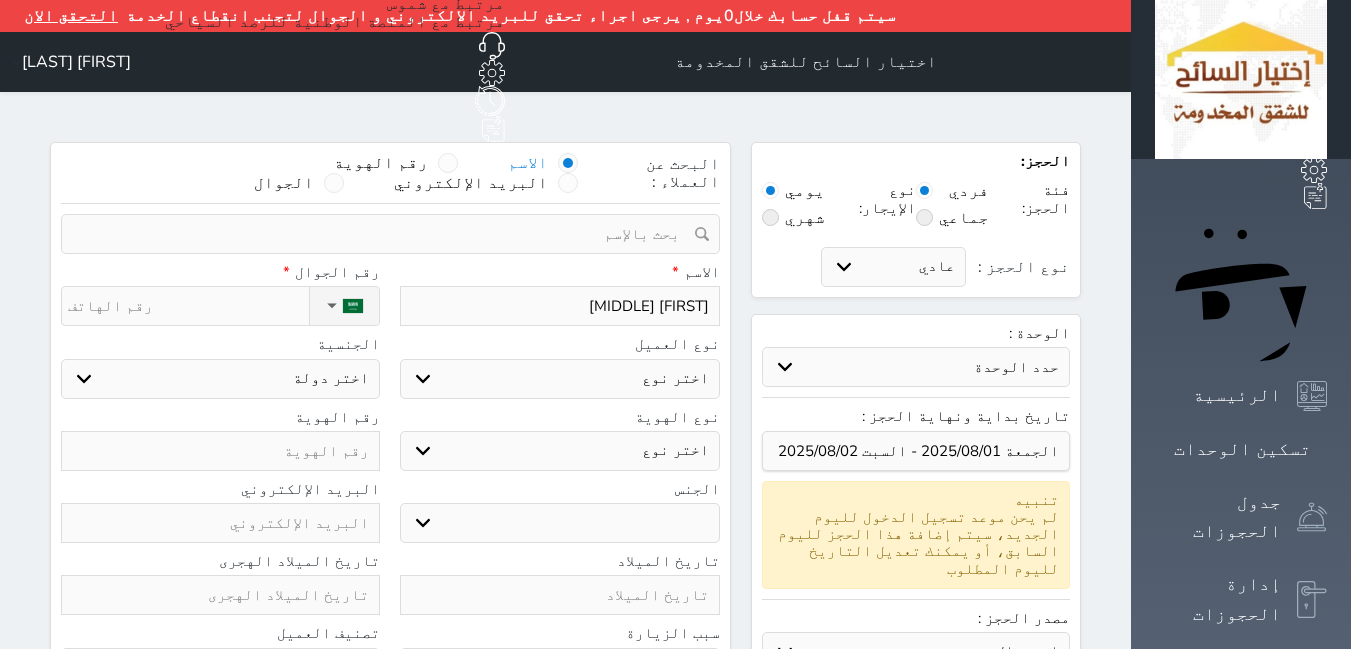 type on "[FIRST] [MIDDLE][LAST]" 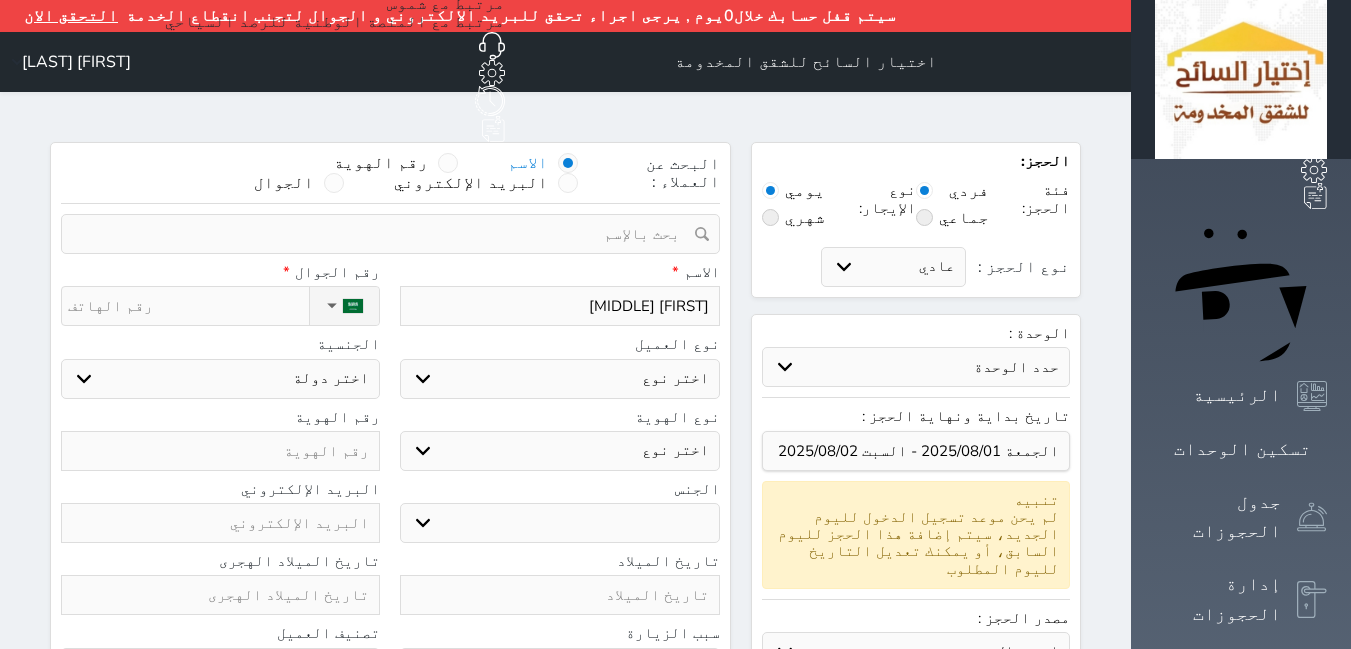 select 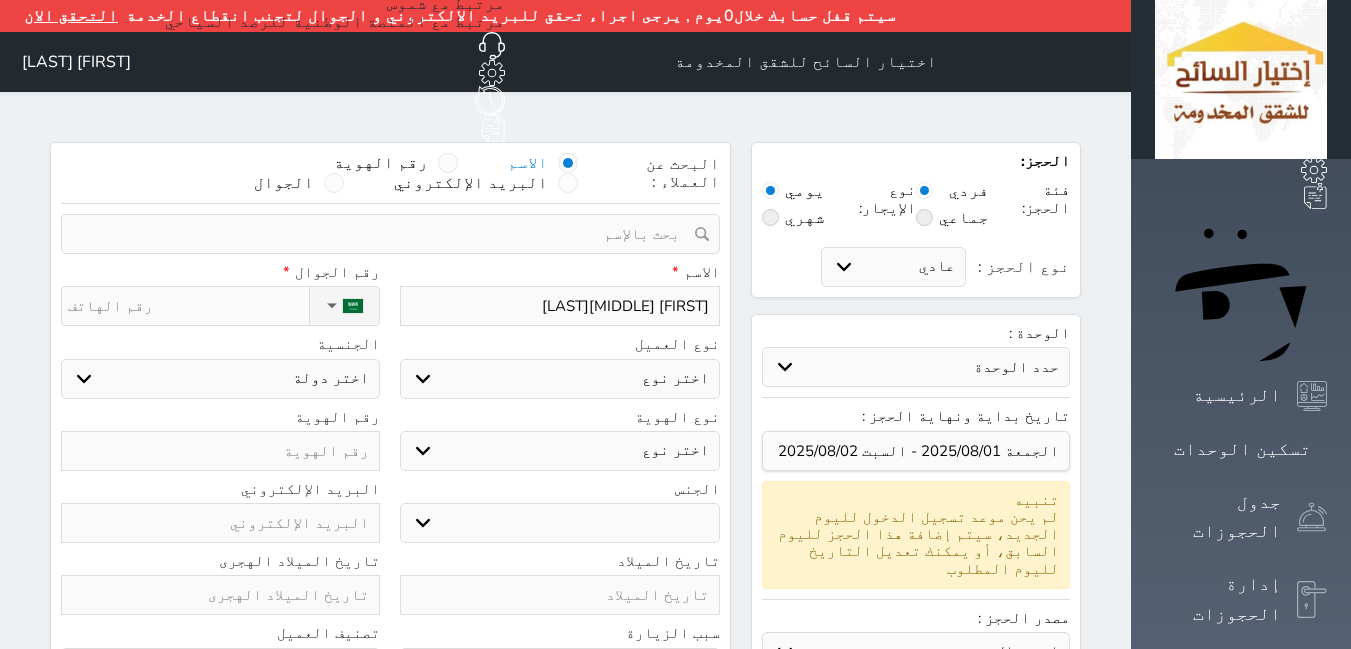 type on "[FIRST] [MIDDLE][LAST]" 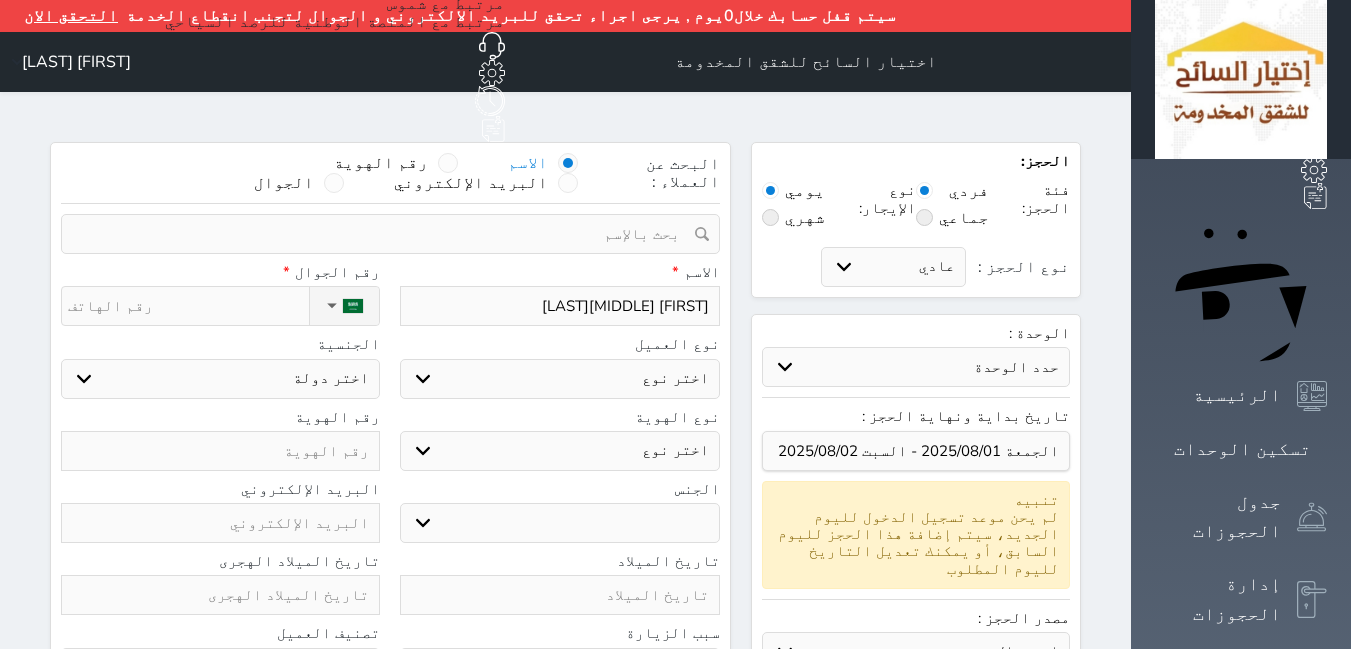 select 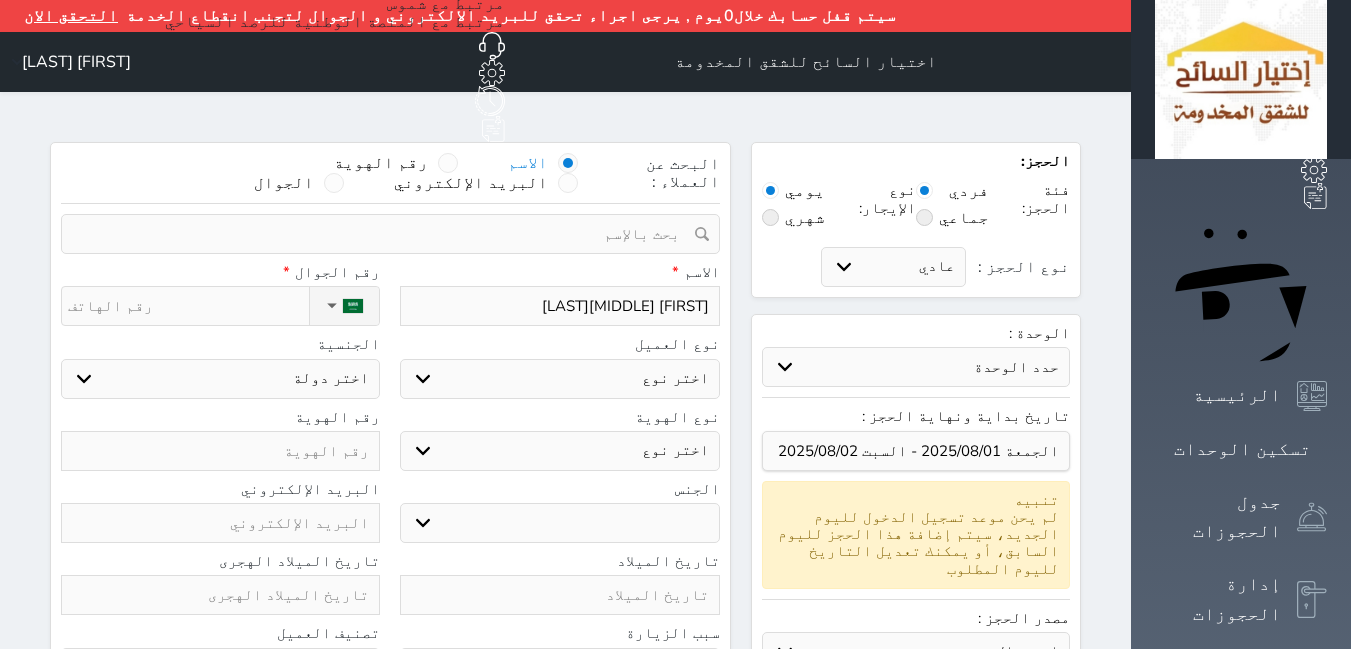 type on "[FIRST] [MIDDLE][LAST]" 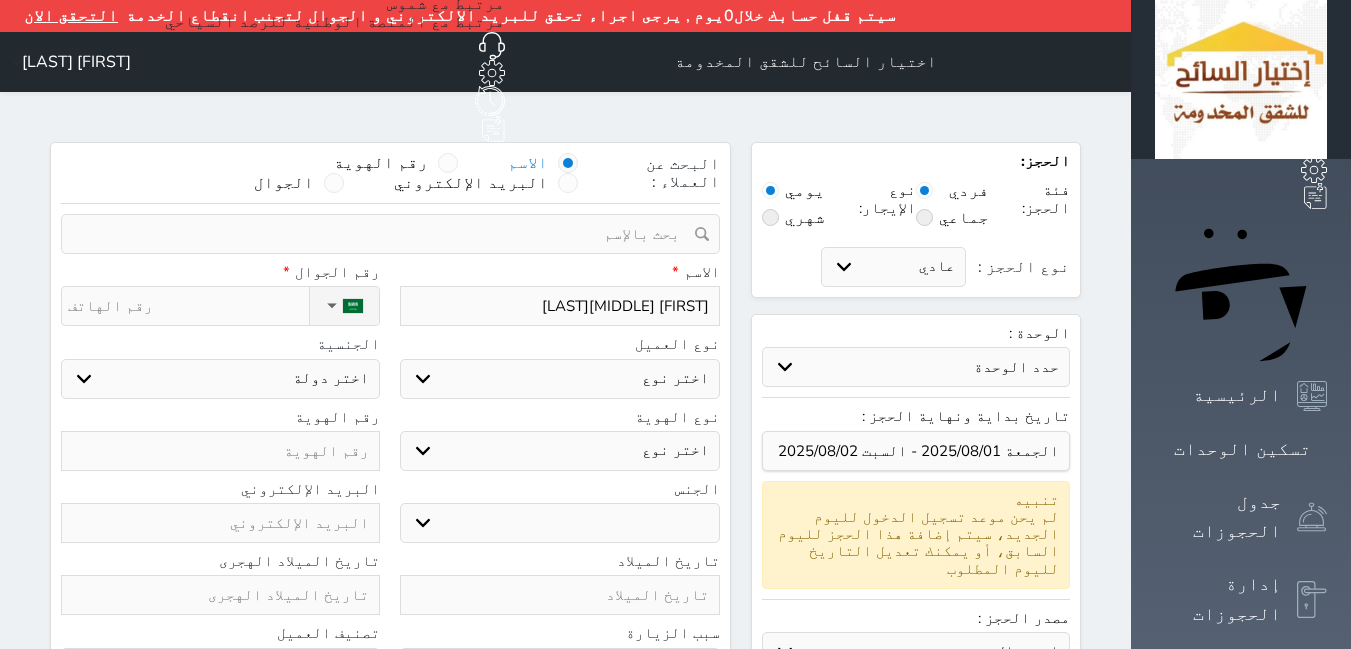 select 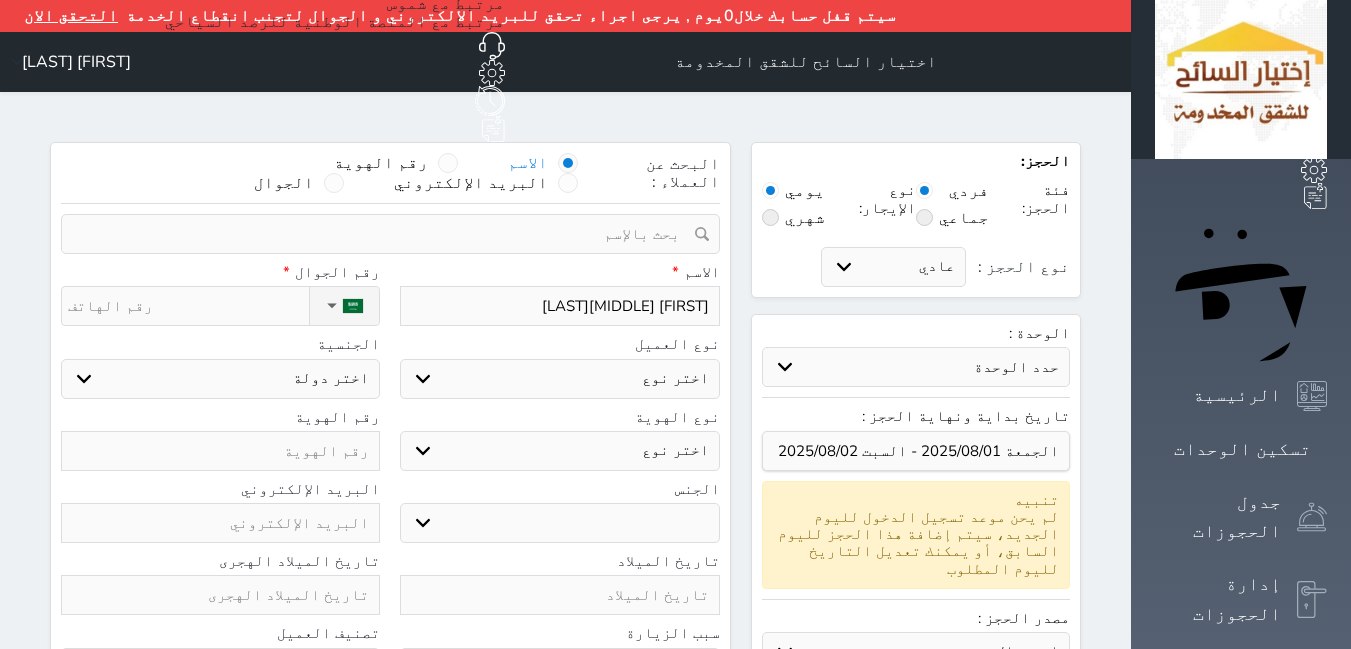 type on "[FIRST] [MIDDLE] [LAST]" 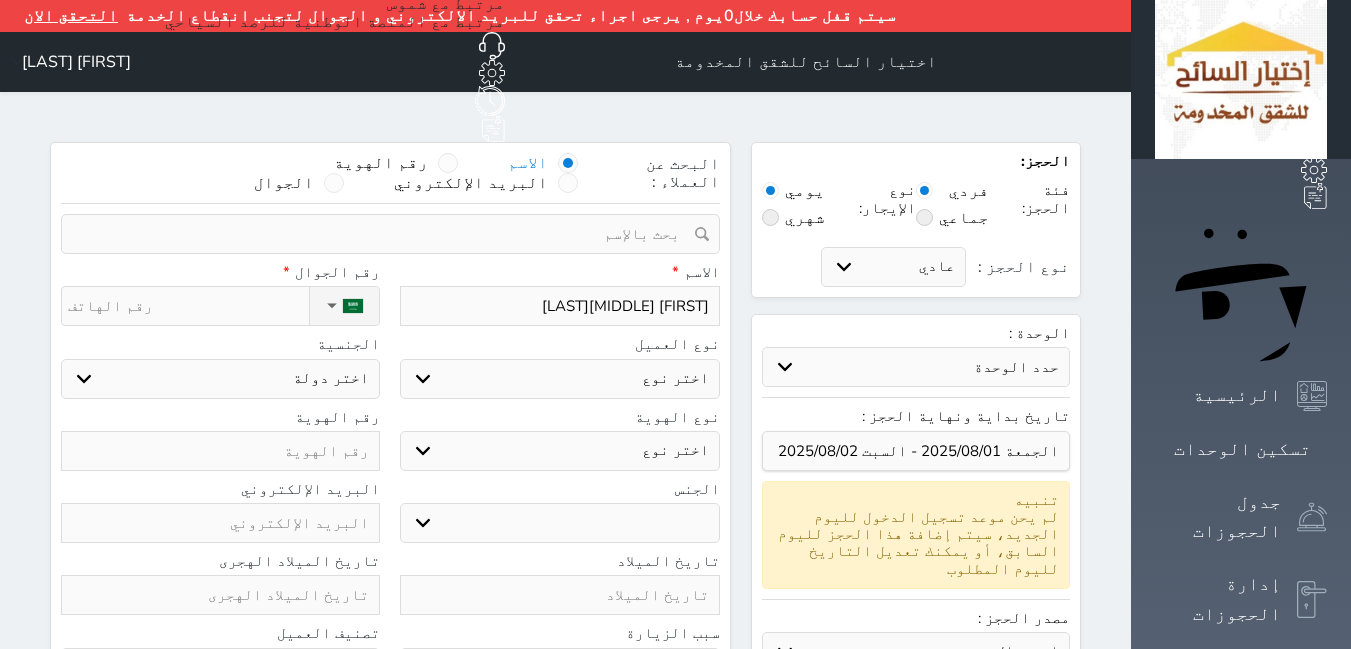 select 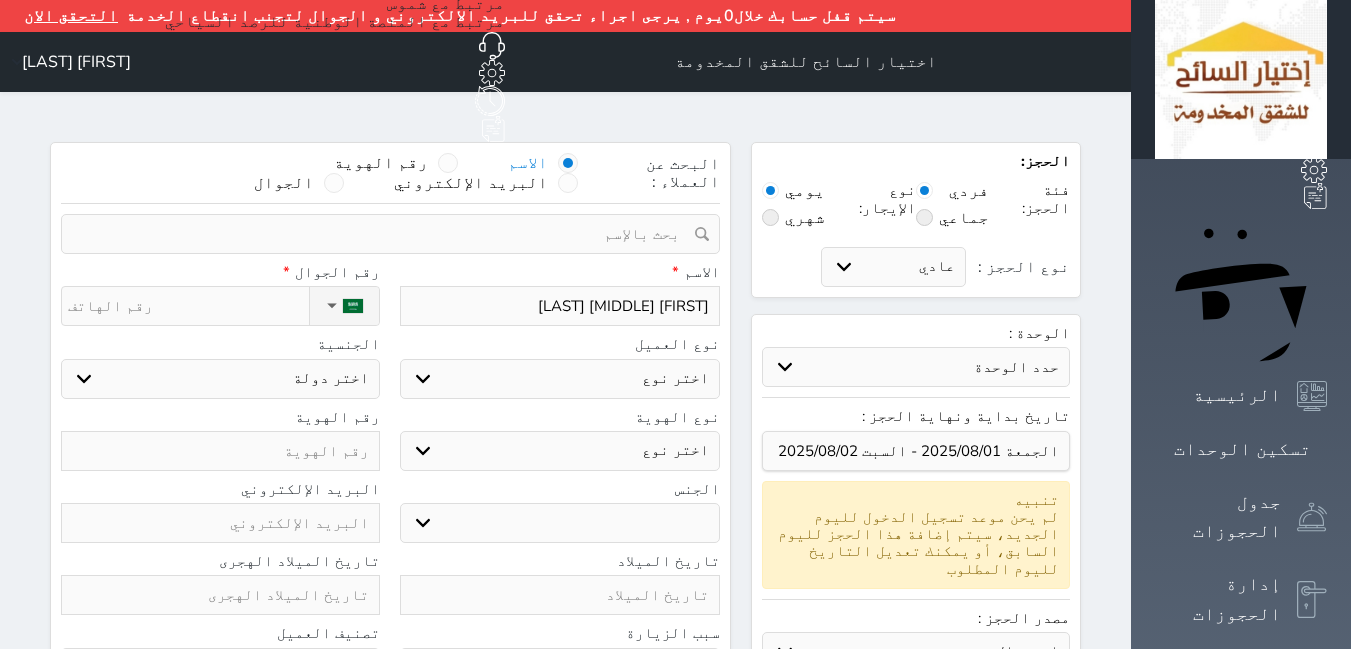 type on "[FIRST] [MIDDLE] [LAST]" 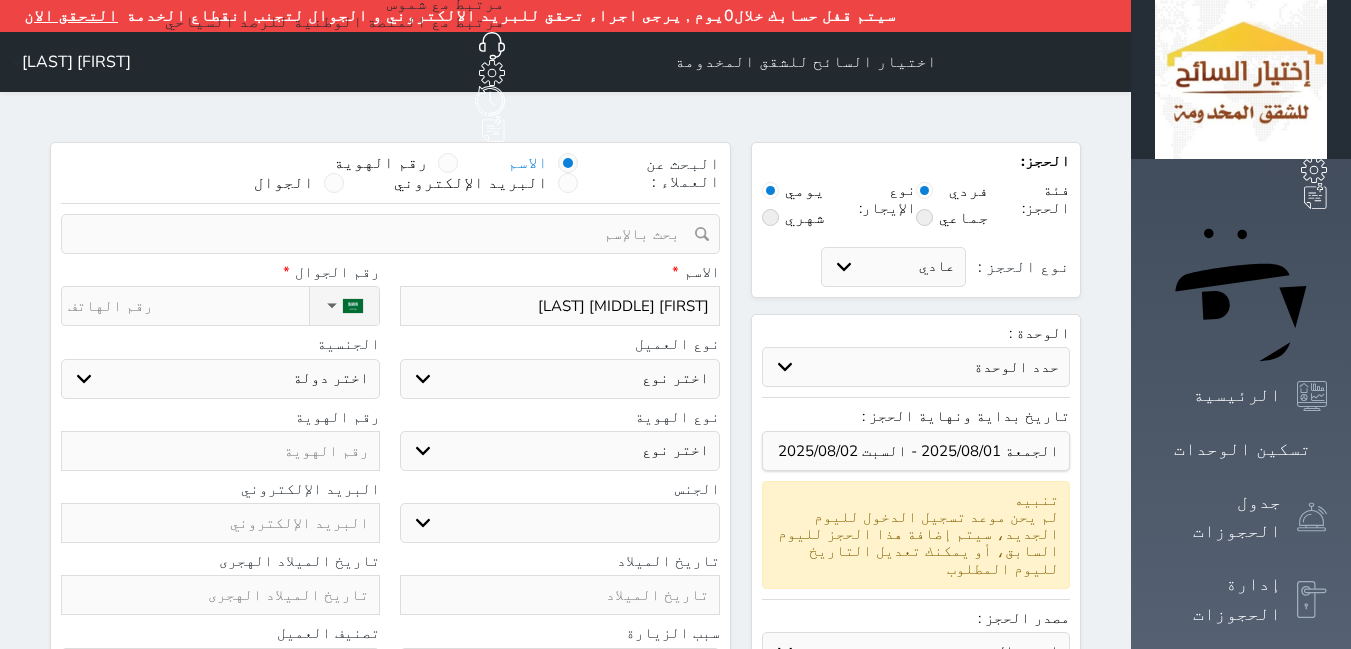 select 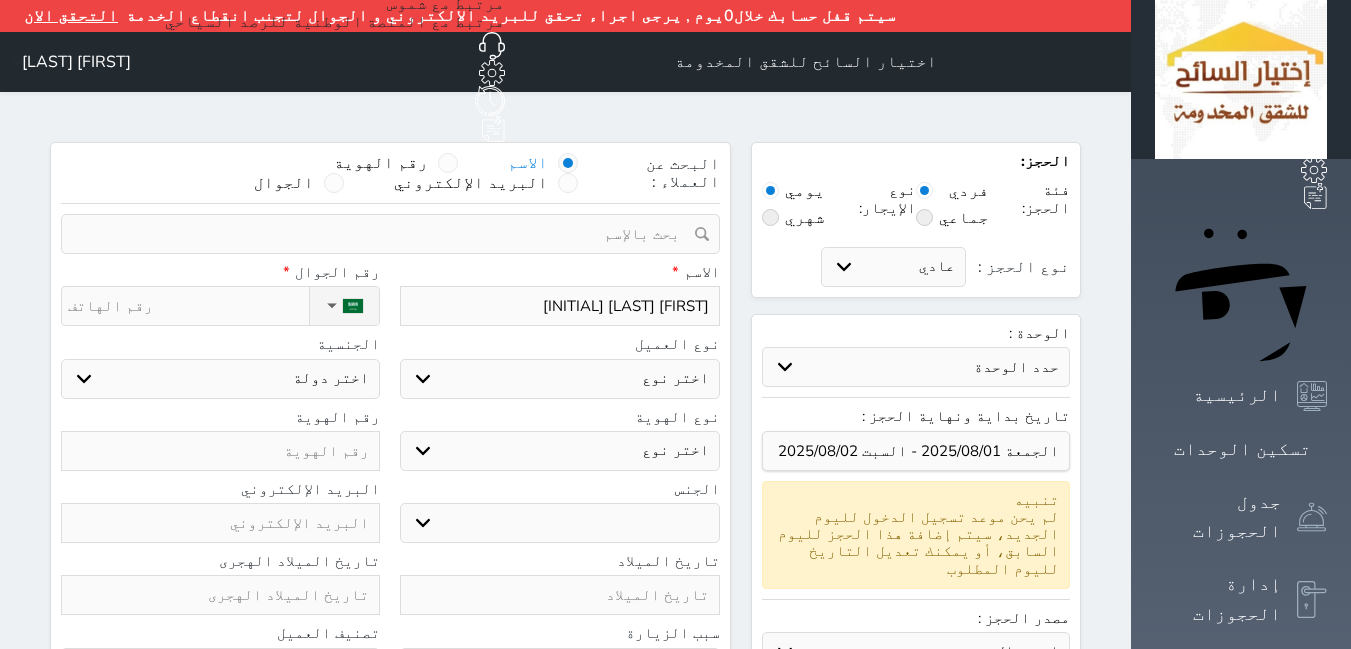 type on "[FIRST] [LAST] [LAST] [INITIAL]" 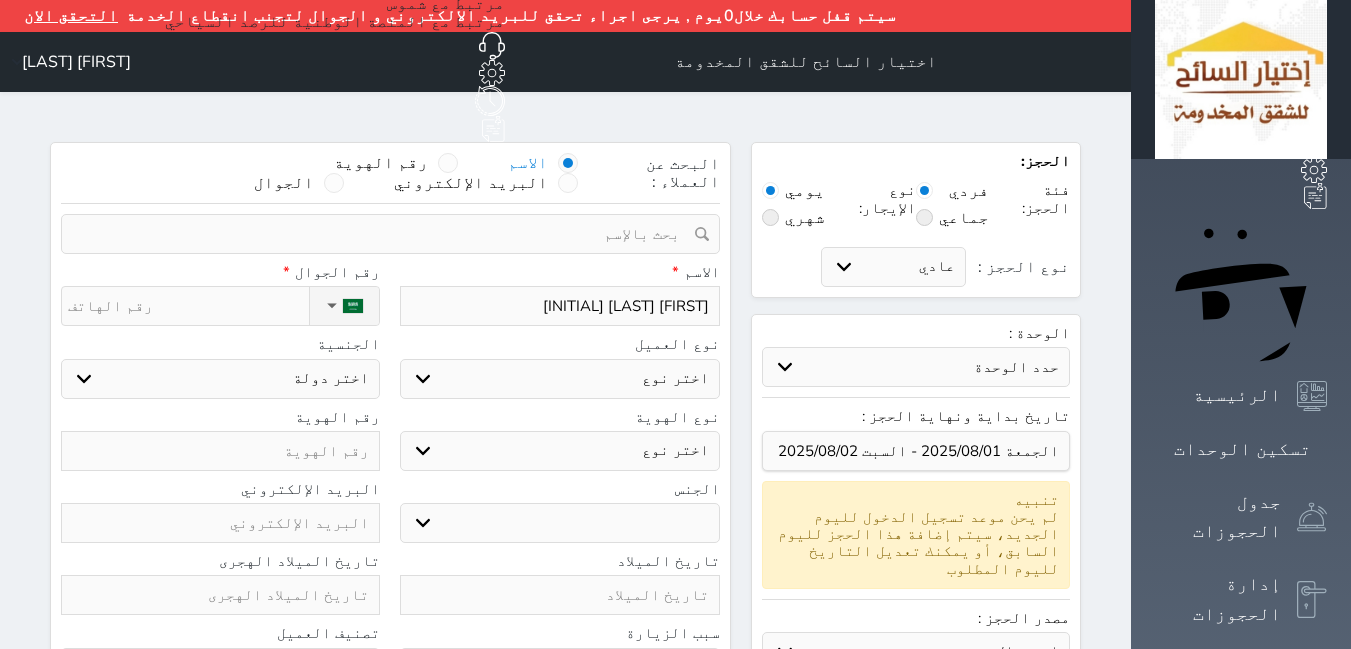 select 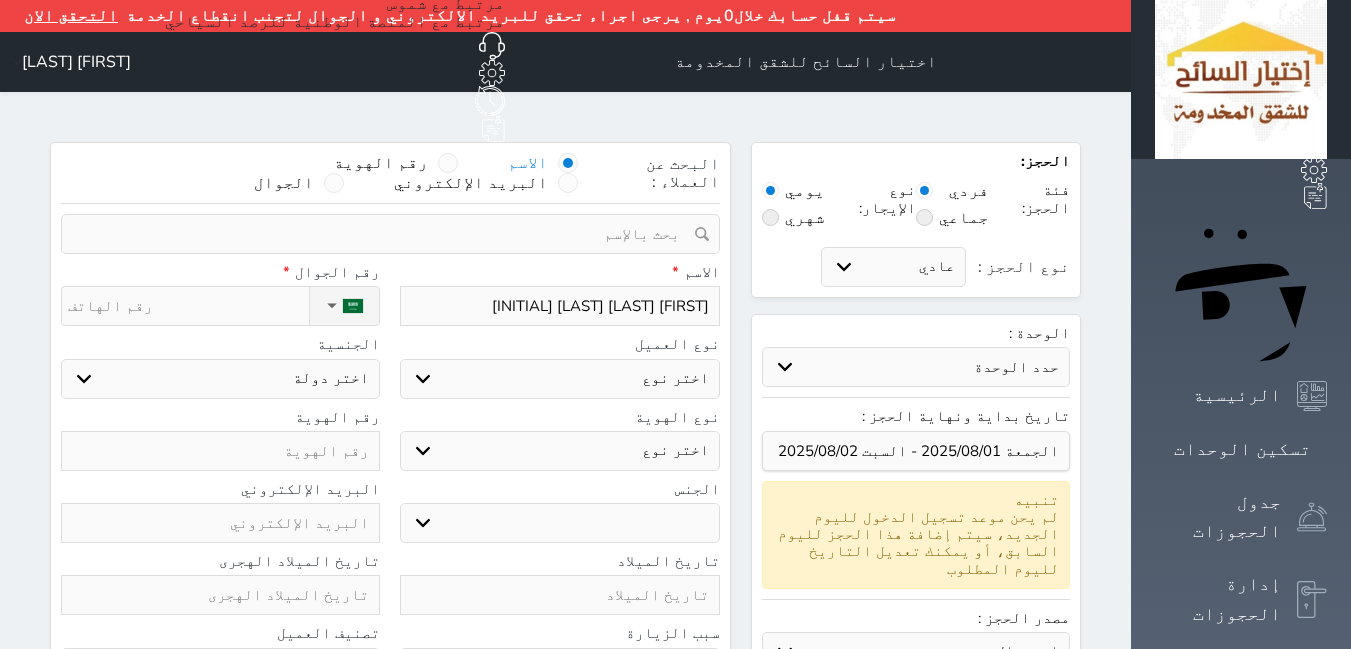 type on "[FIRST] [LAST] [LAST]" 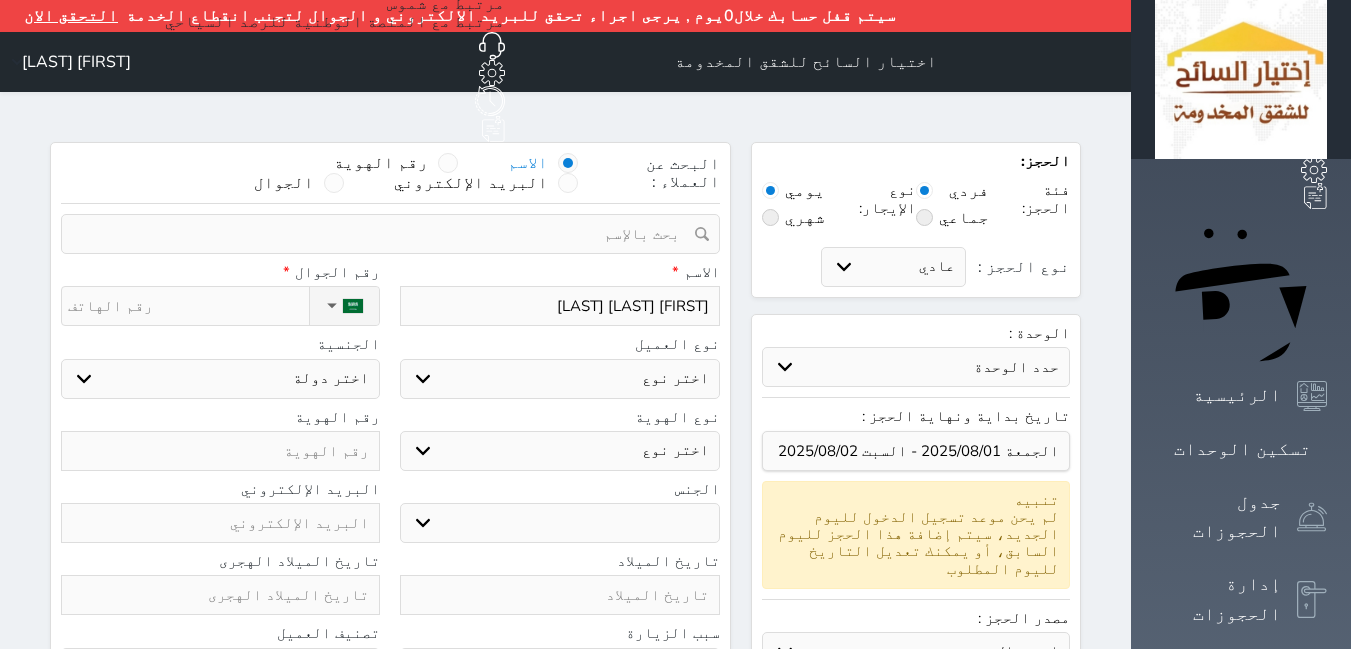 type on "[FIRST] [LAST] [LAST]" 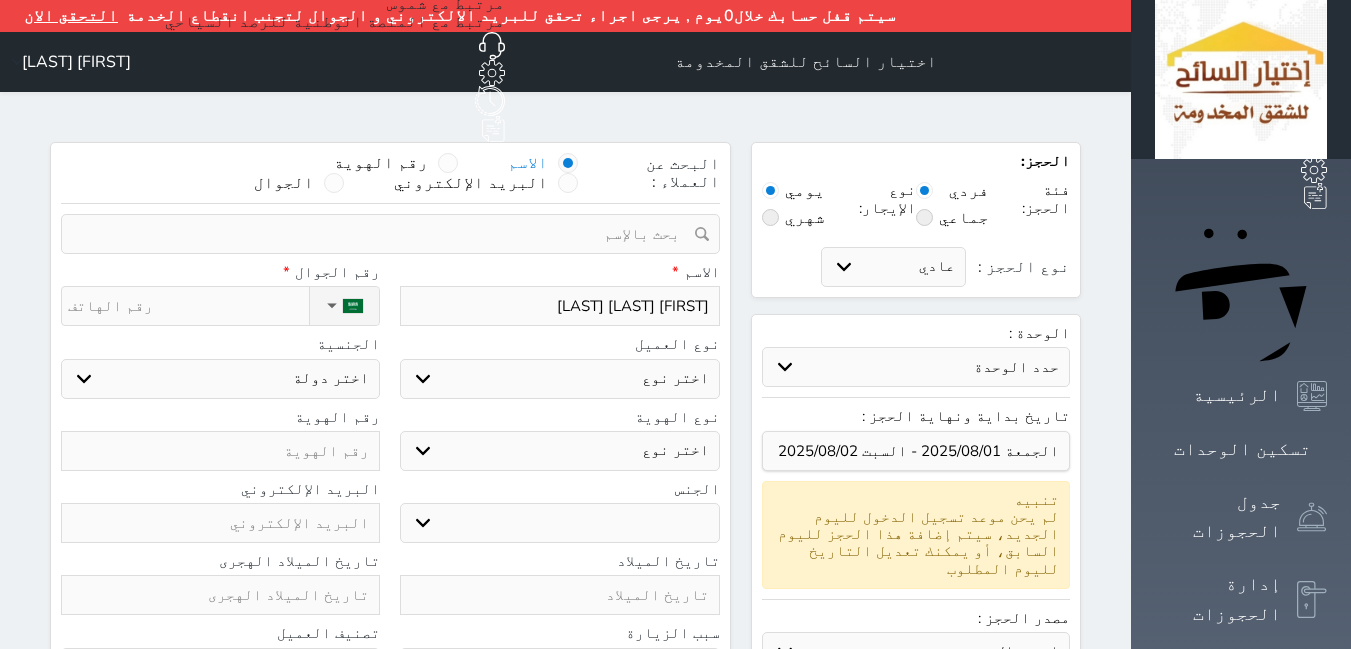 select 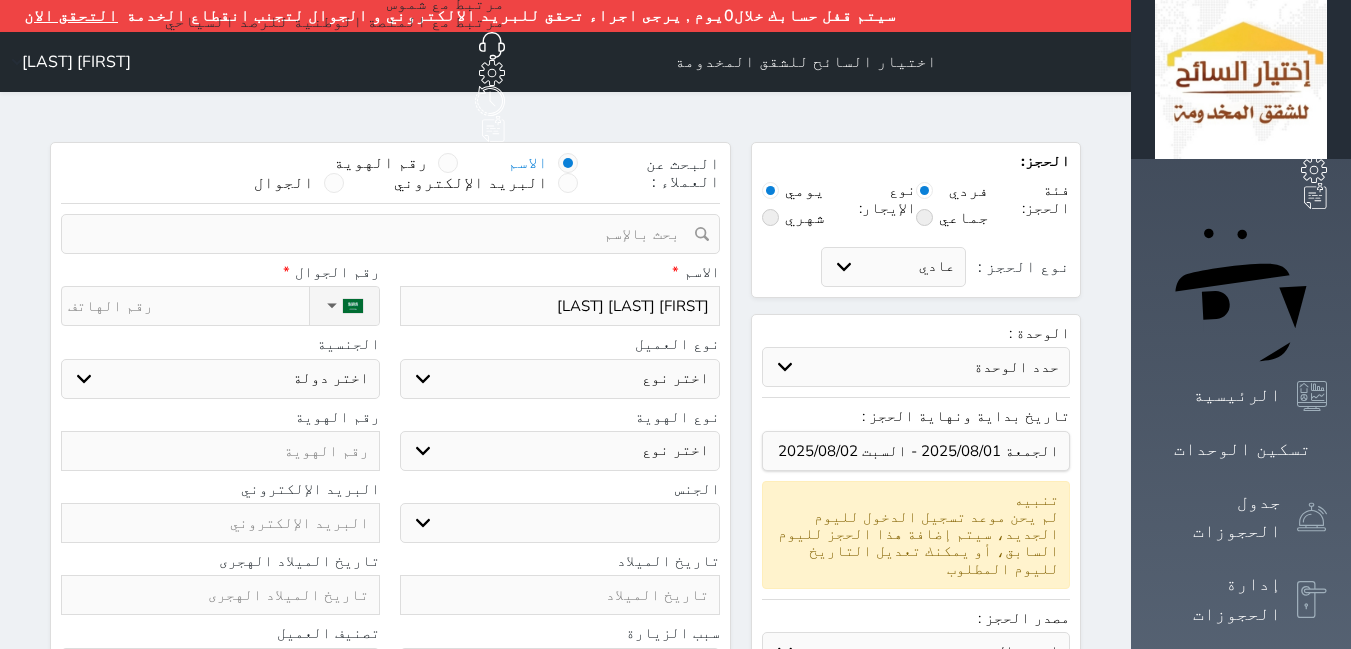 type on "[FIRST] [LAST] [LAST]" 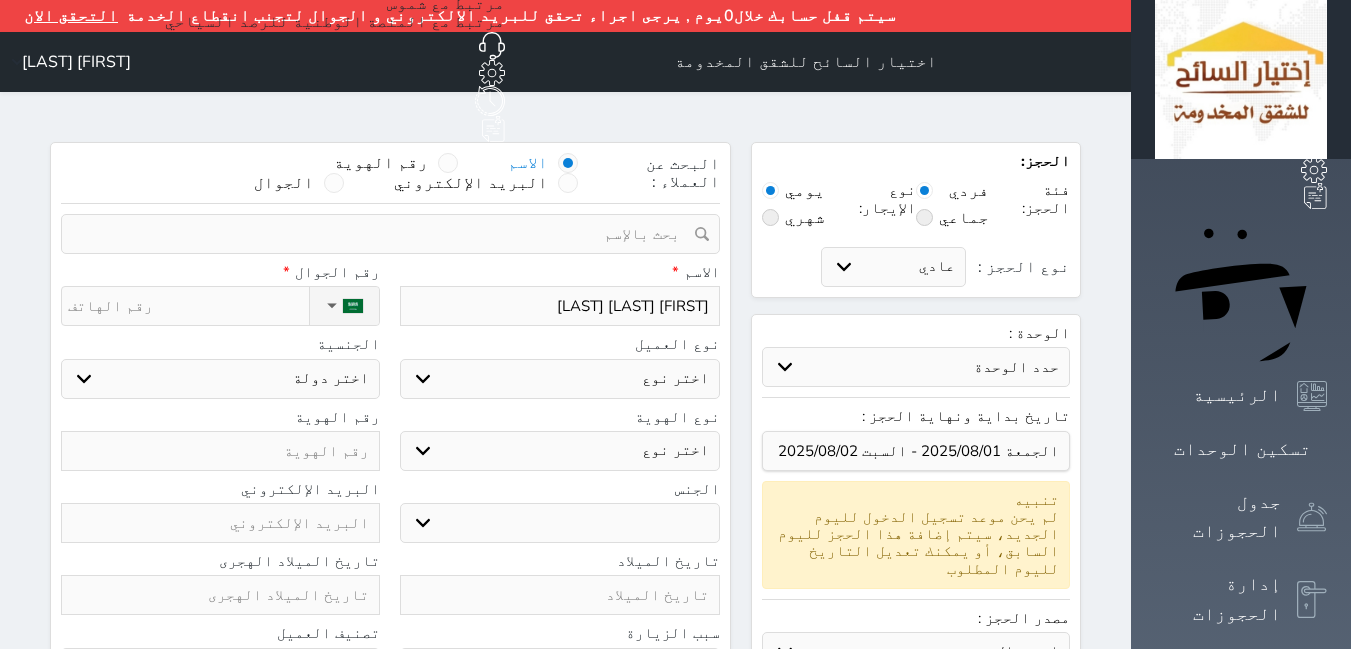 select 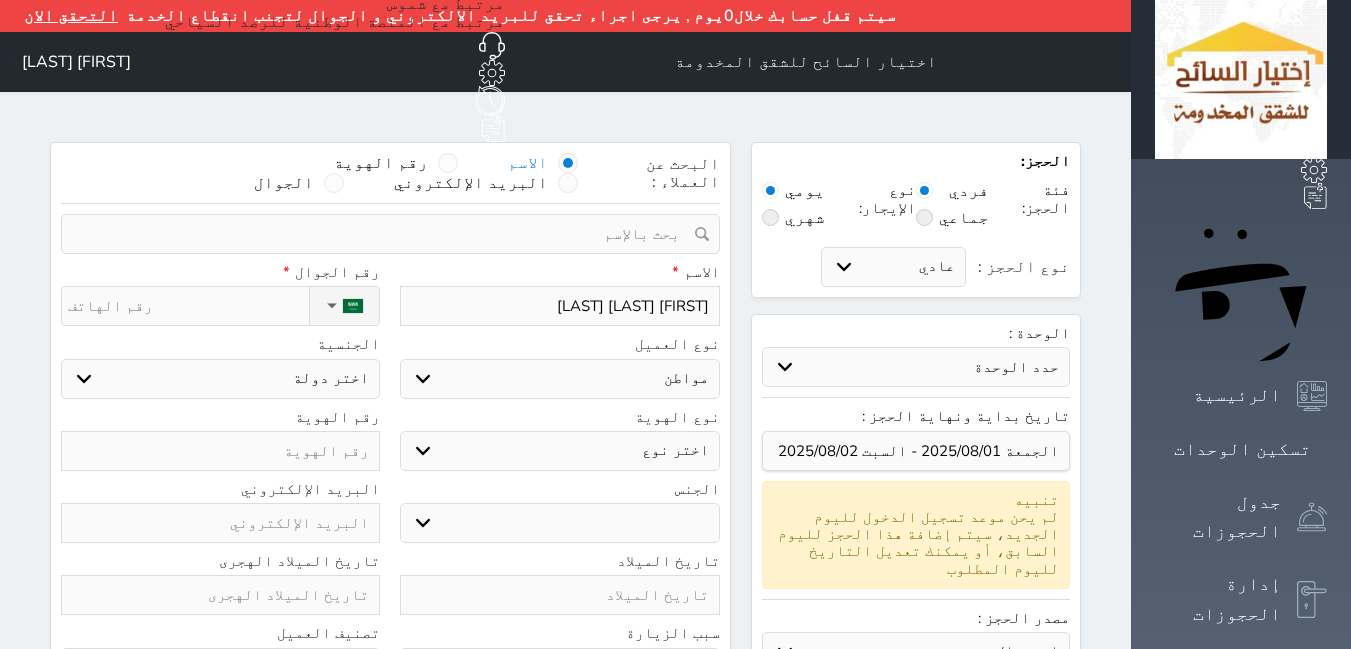 click on "اختر نوع   مواطن مواطن خليجي زائر مقيم" at bounding box center (559, 379) 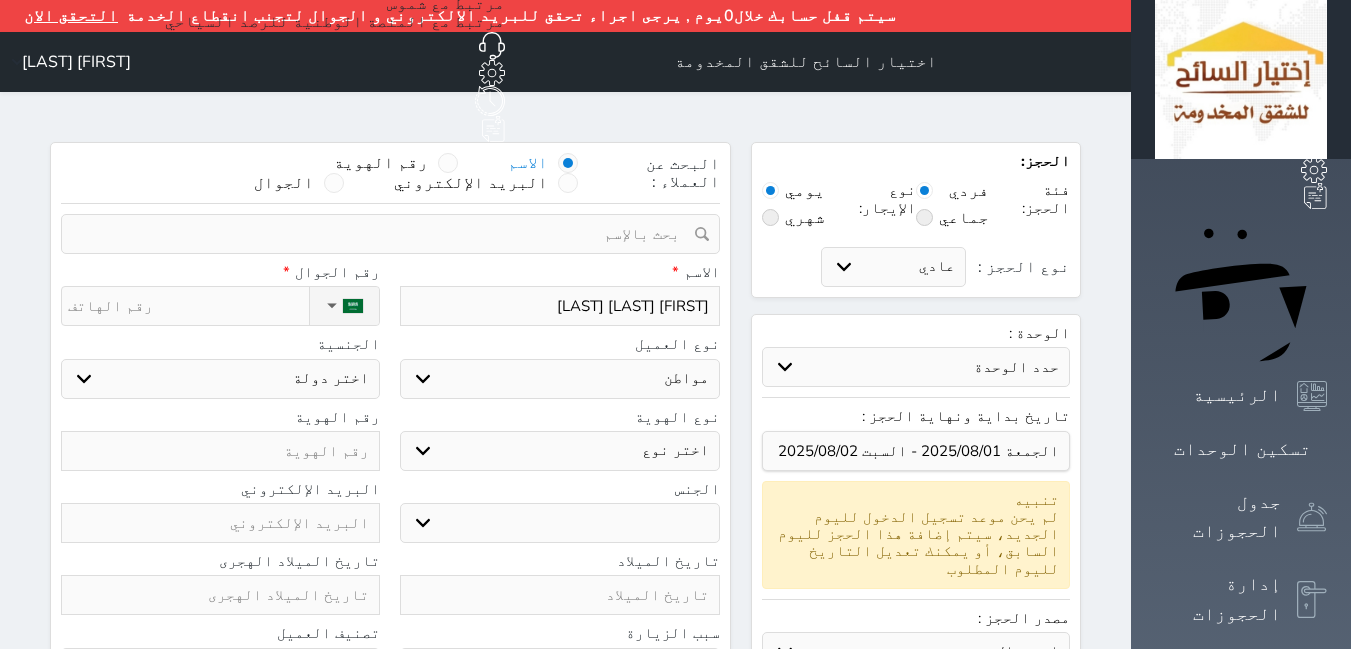 select on "113" 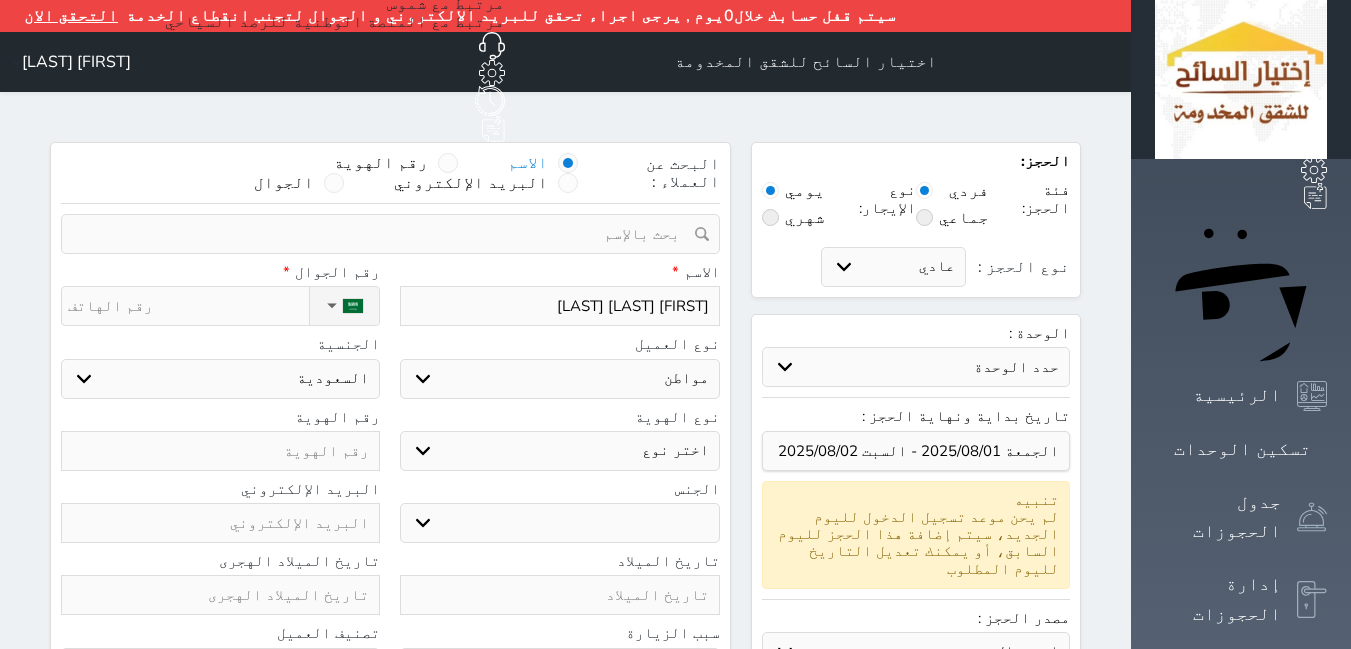 click on "اختر نوع   هوية وطنية هوية عائلية جواز السفر" at bounding box center [559, 451] 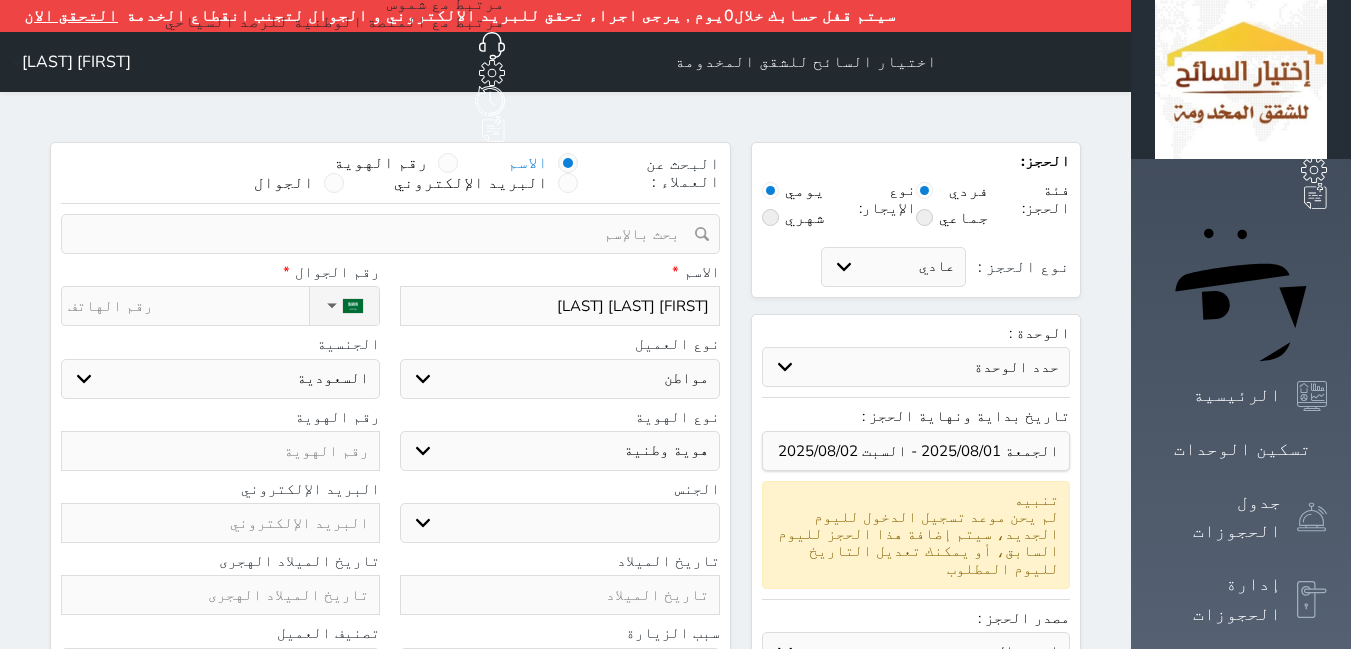 click on "اختر نوع   هوية وطنية هوية عائلية جواز السفر" at bounding box center [559, 451] 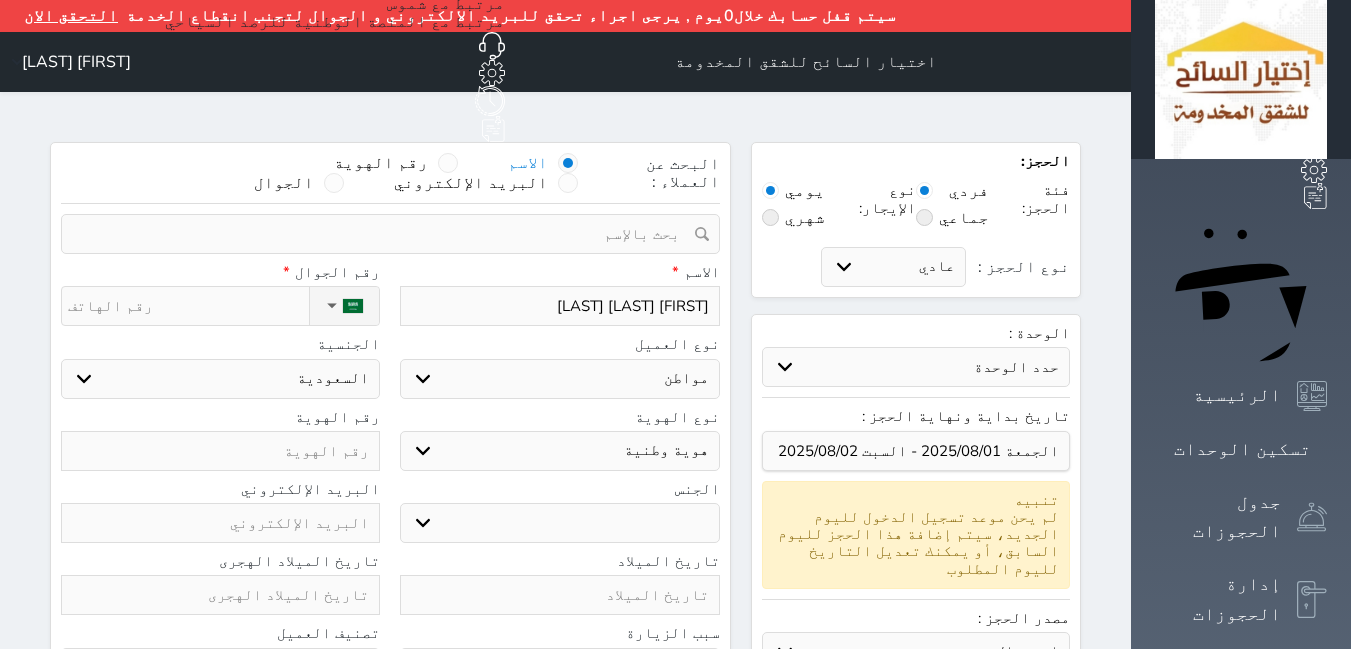 select 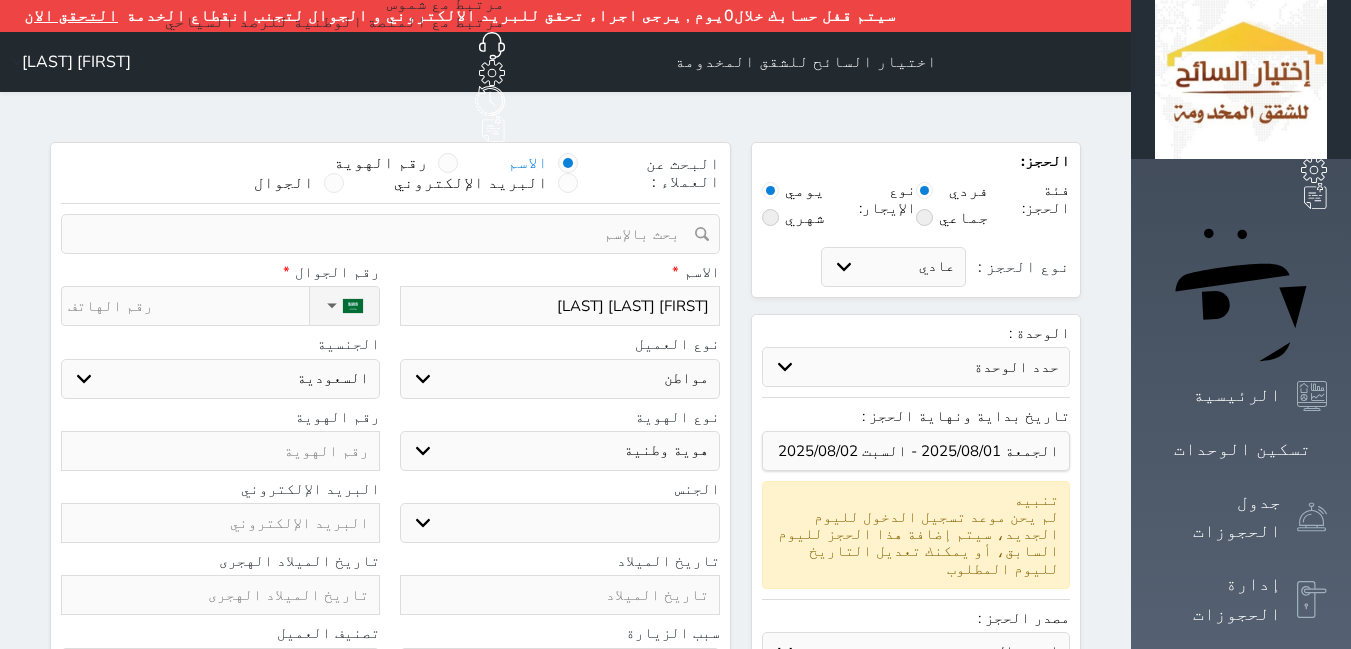 select 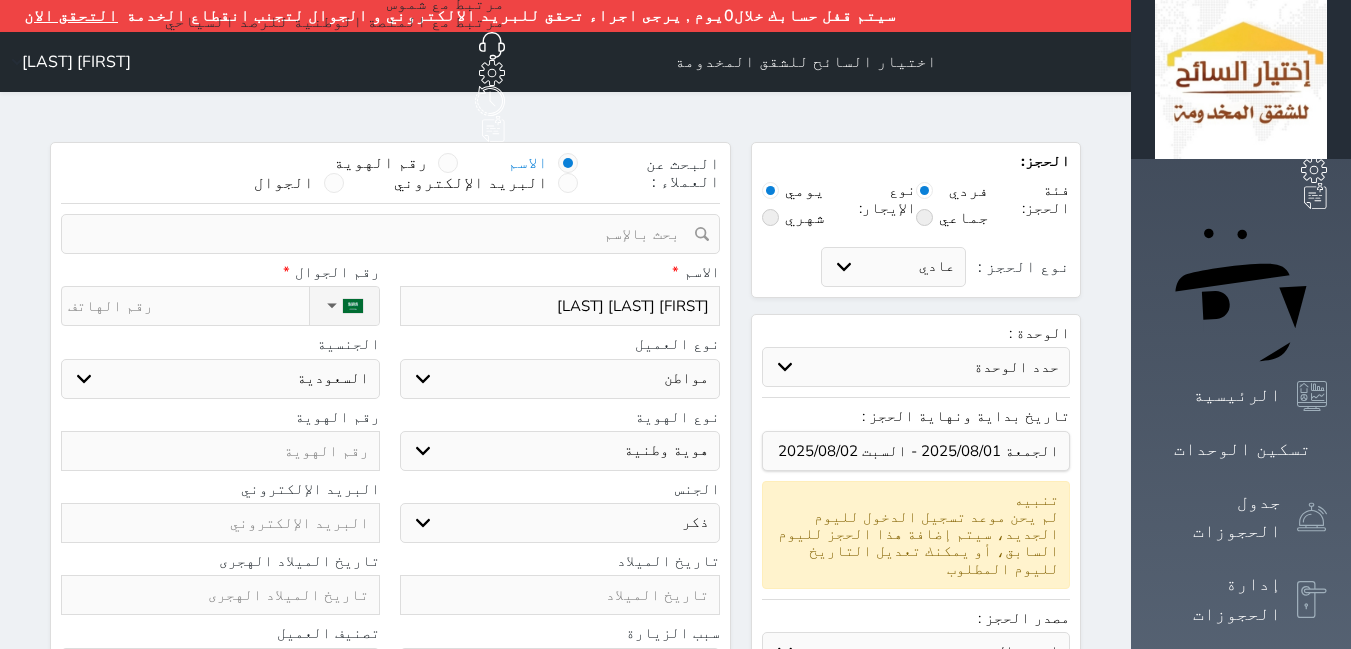 click on "ذكر   انثى" at bounding box center (559, 523) 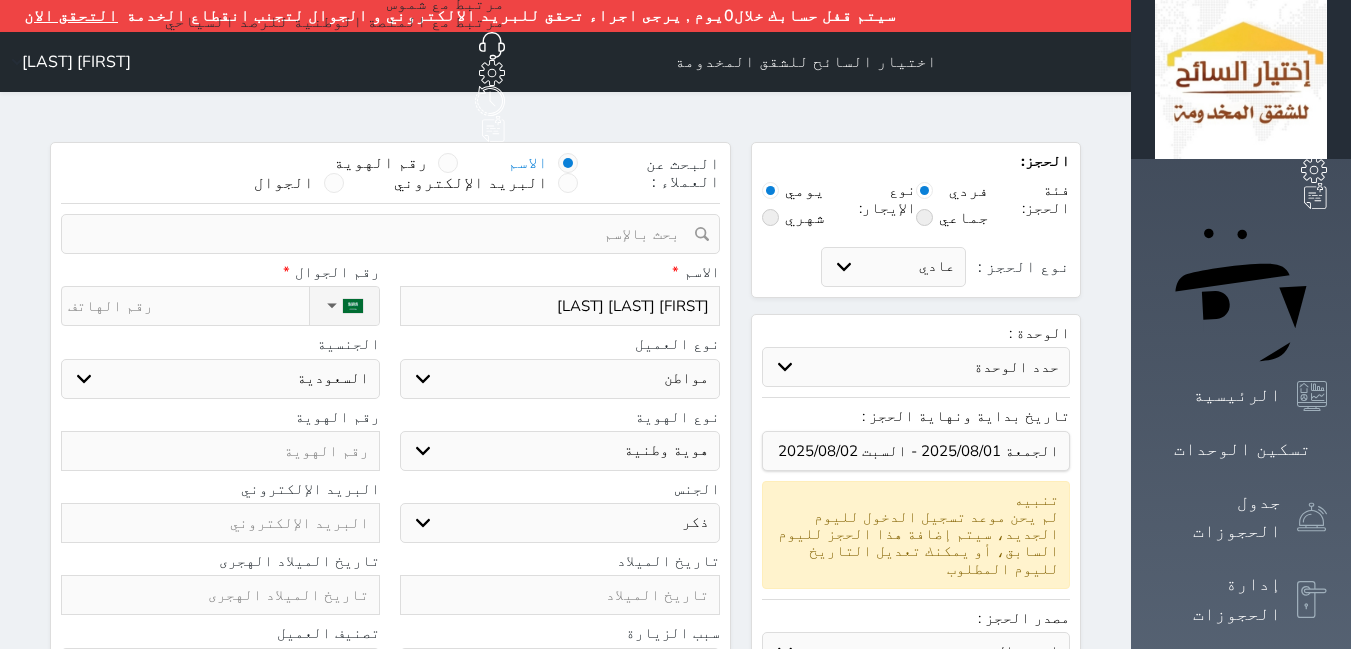 select 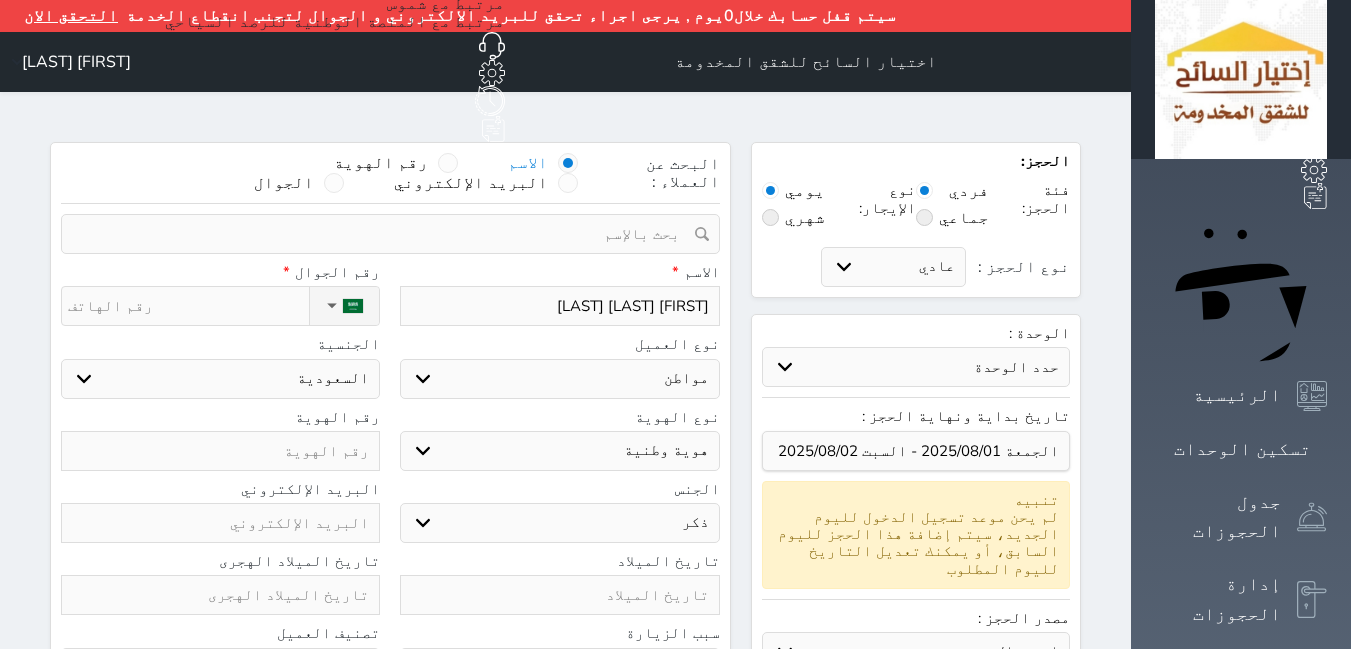 click at bounding box center (559, 595) 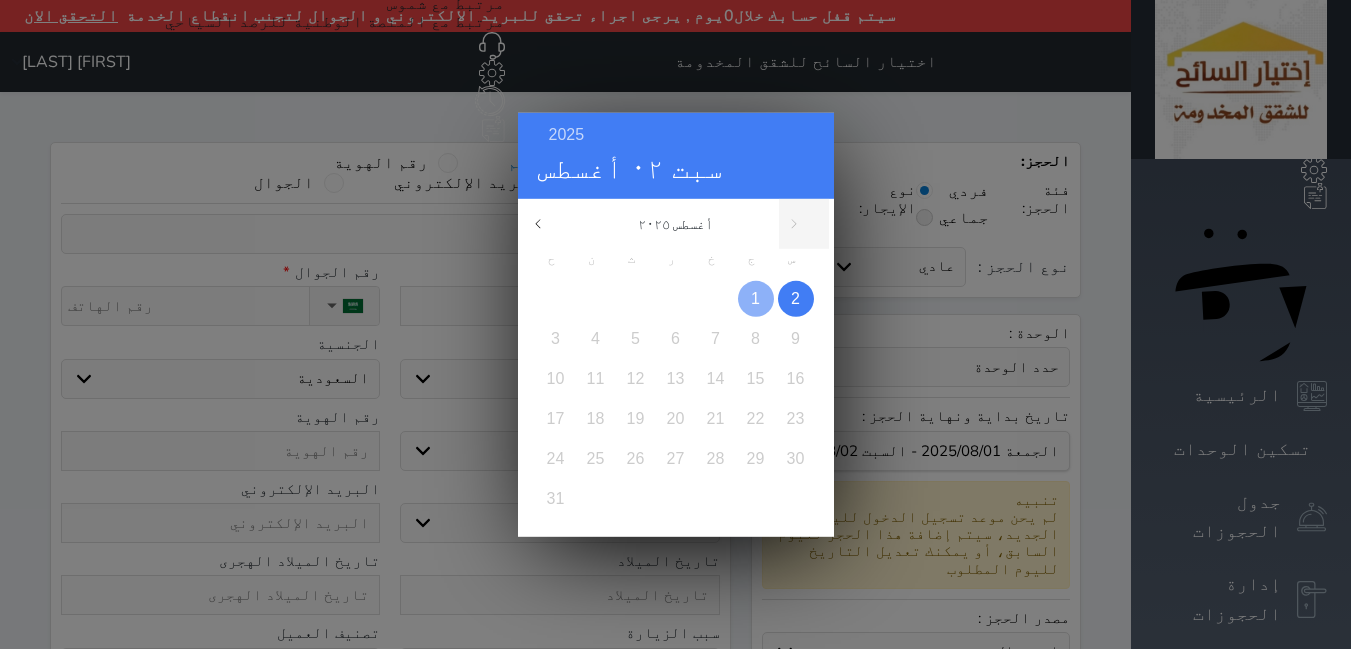 click at bounding box center [756, 298] 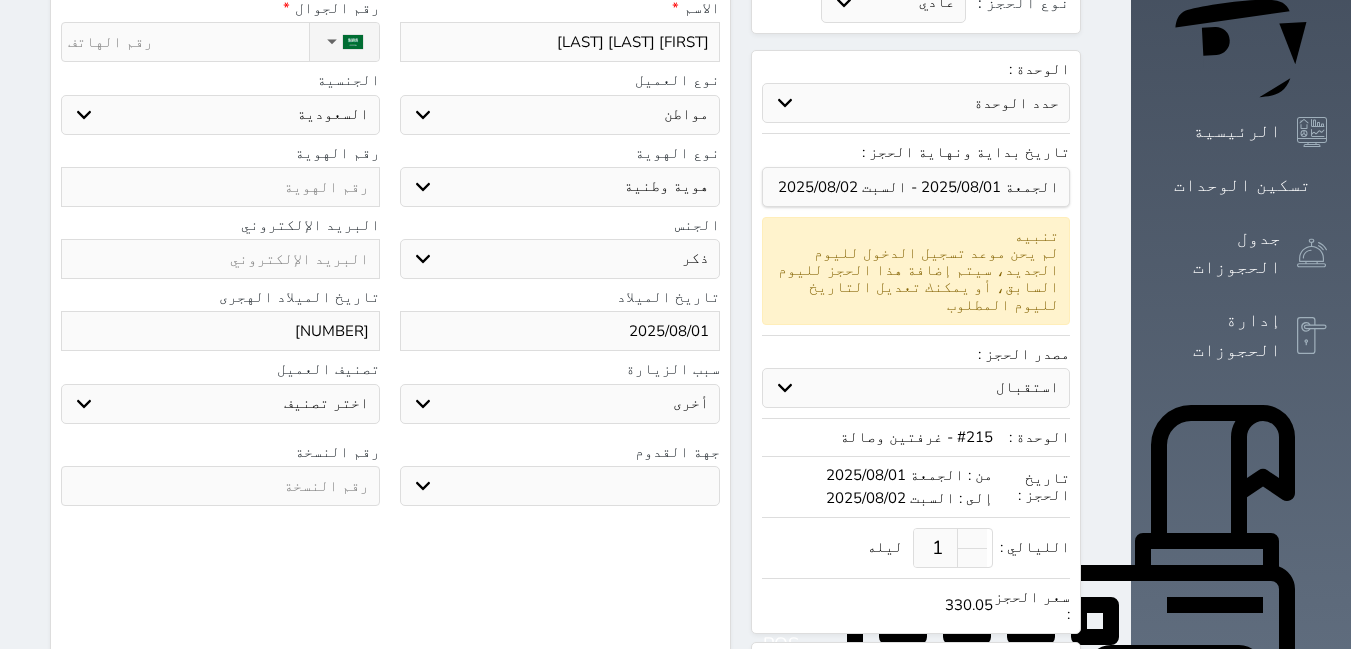 scroll, scrollTop: 300, scrollLeft: 0, axis: vertical 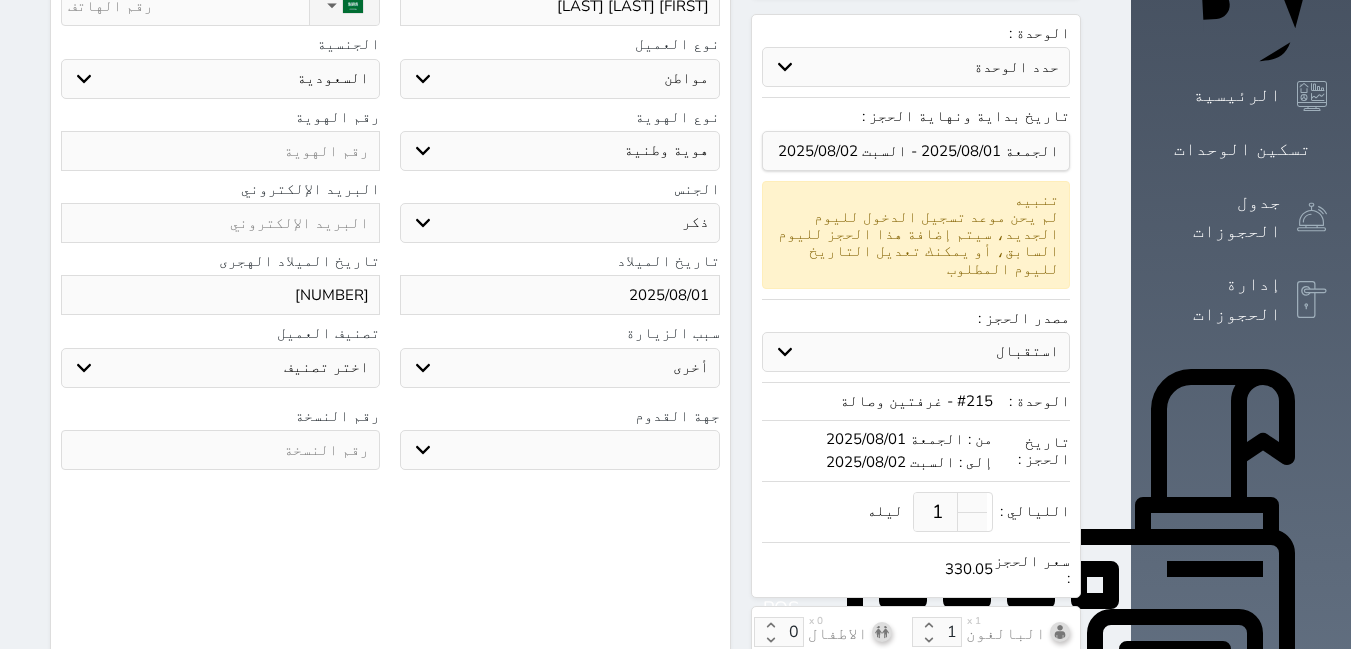 click on "جو بحر ارض" at bounding box center (559, 450) 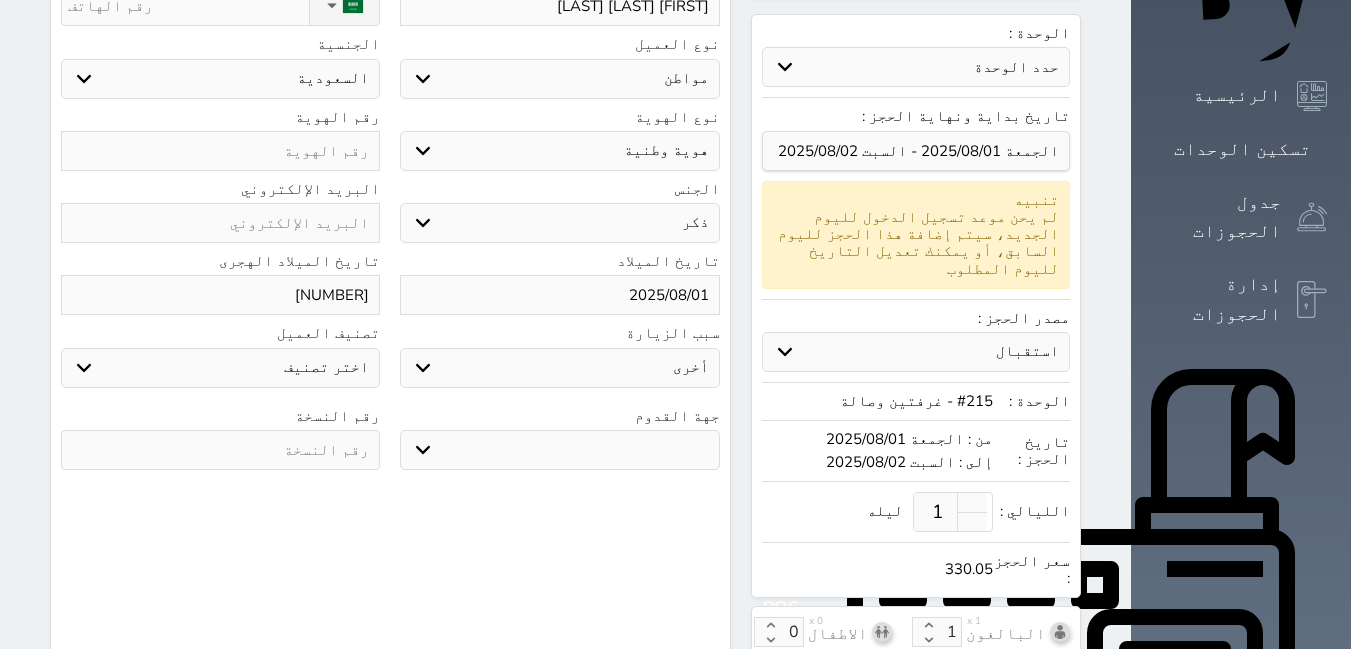 select on "9" 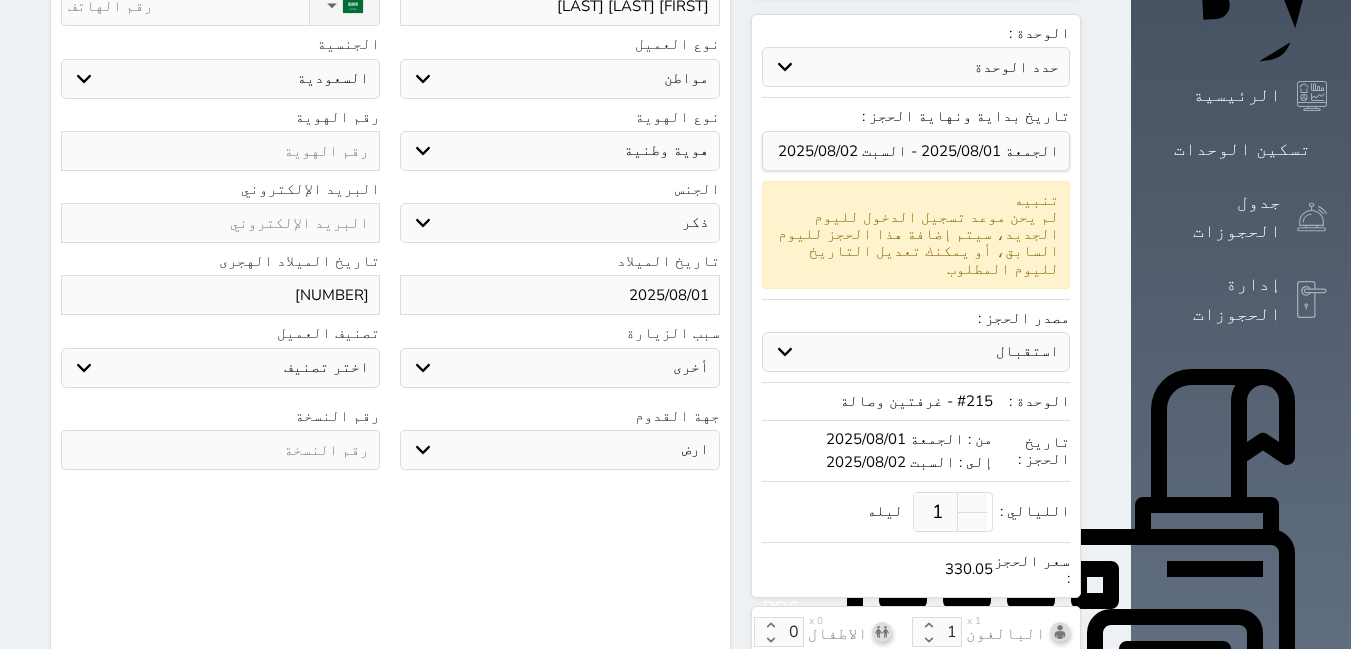 click on "جو بحر ارض" at bounding box center (559, 450) 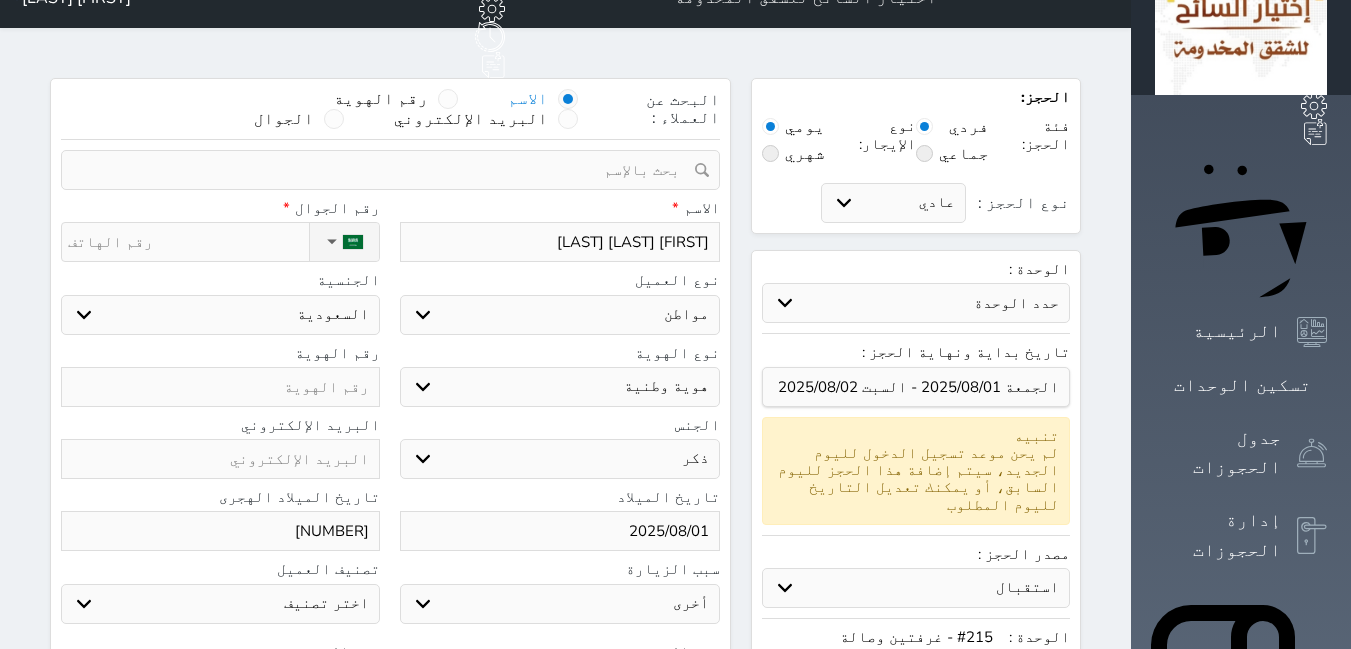 scroll, scrollTop: 0, scrollLeft: 0, axis: both 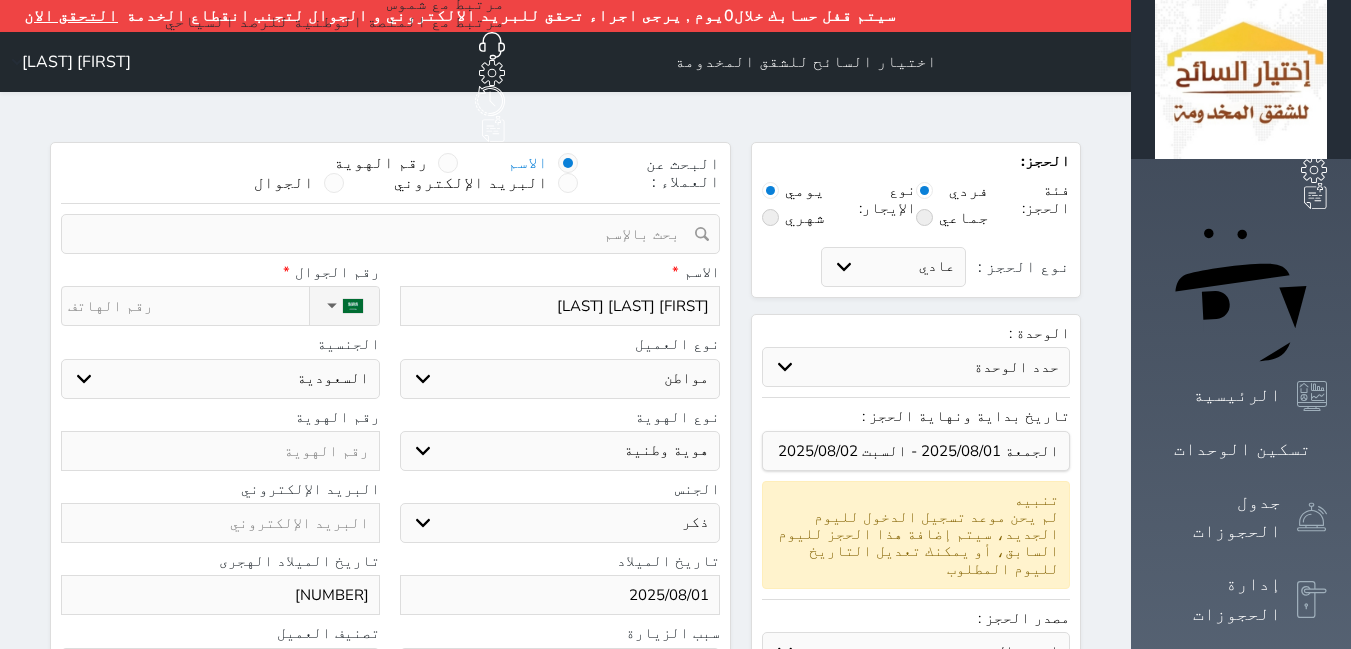 click on "نوع الحجز :" at bounding box center (188, 306) 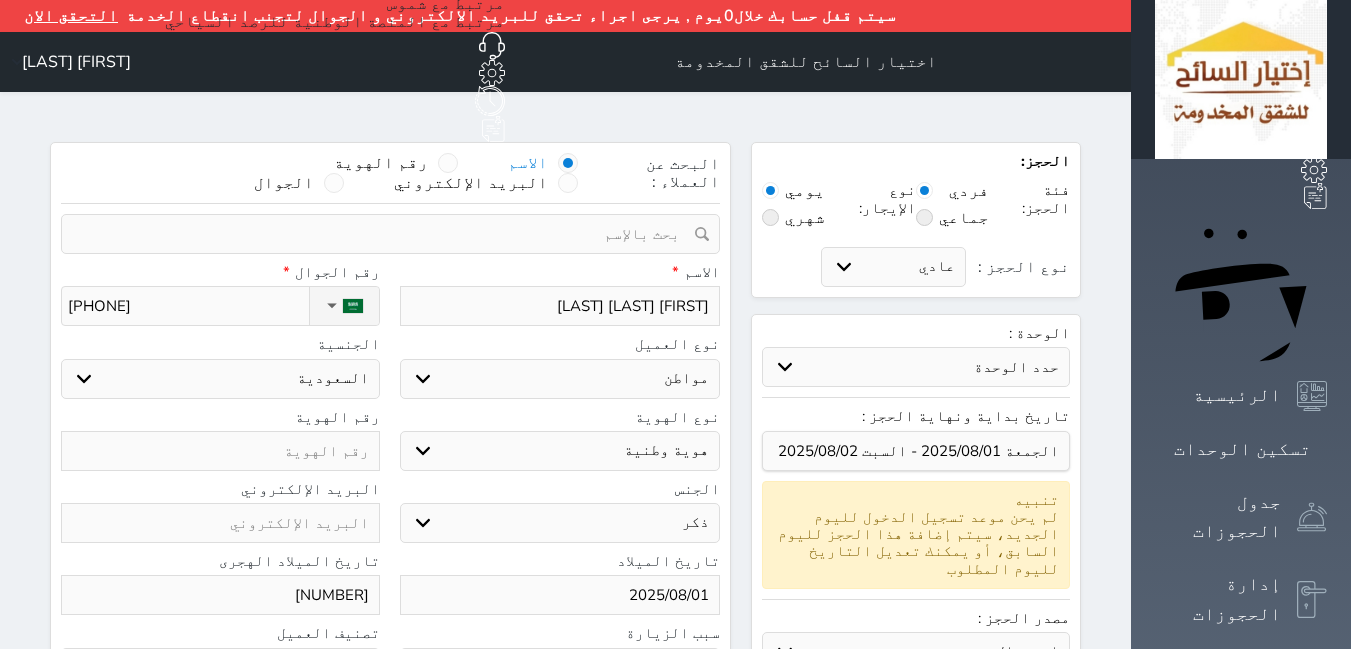 type on "[PHONE]" 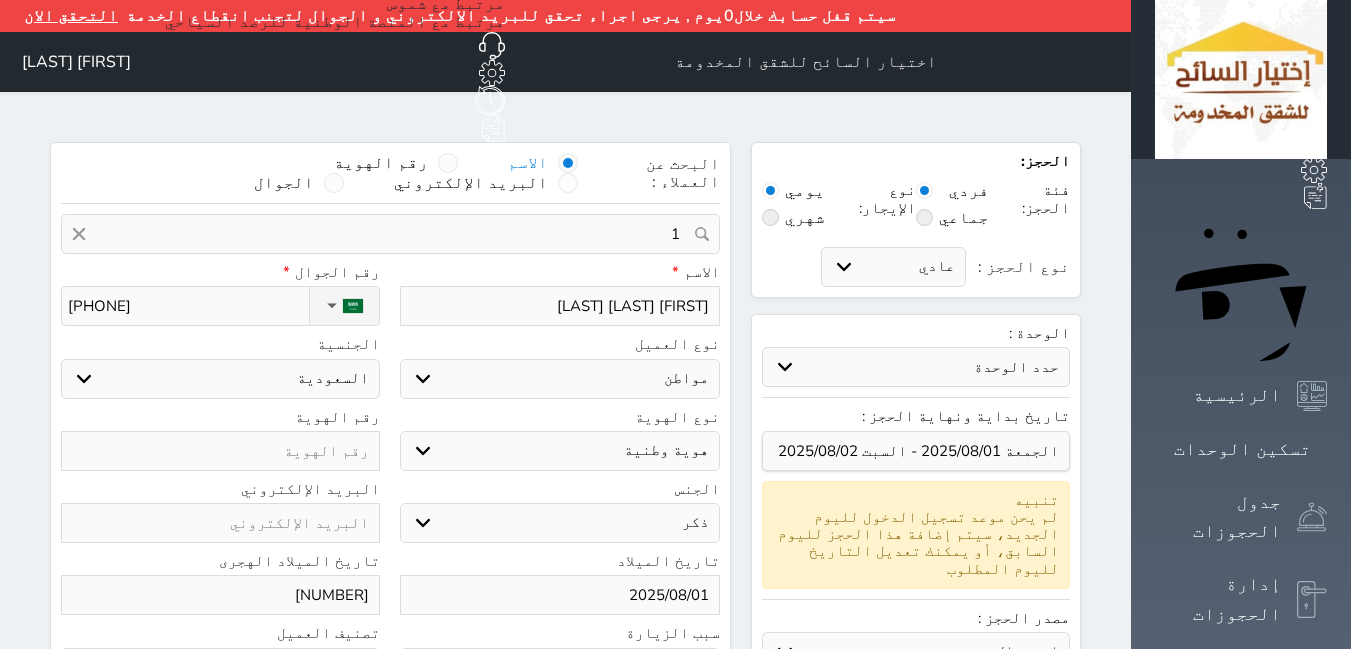 type on "10" 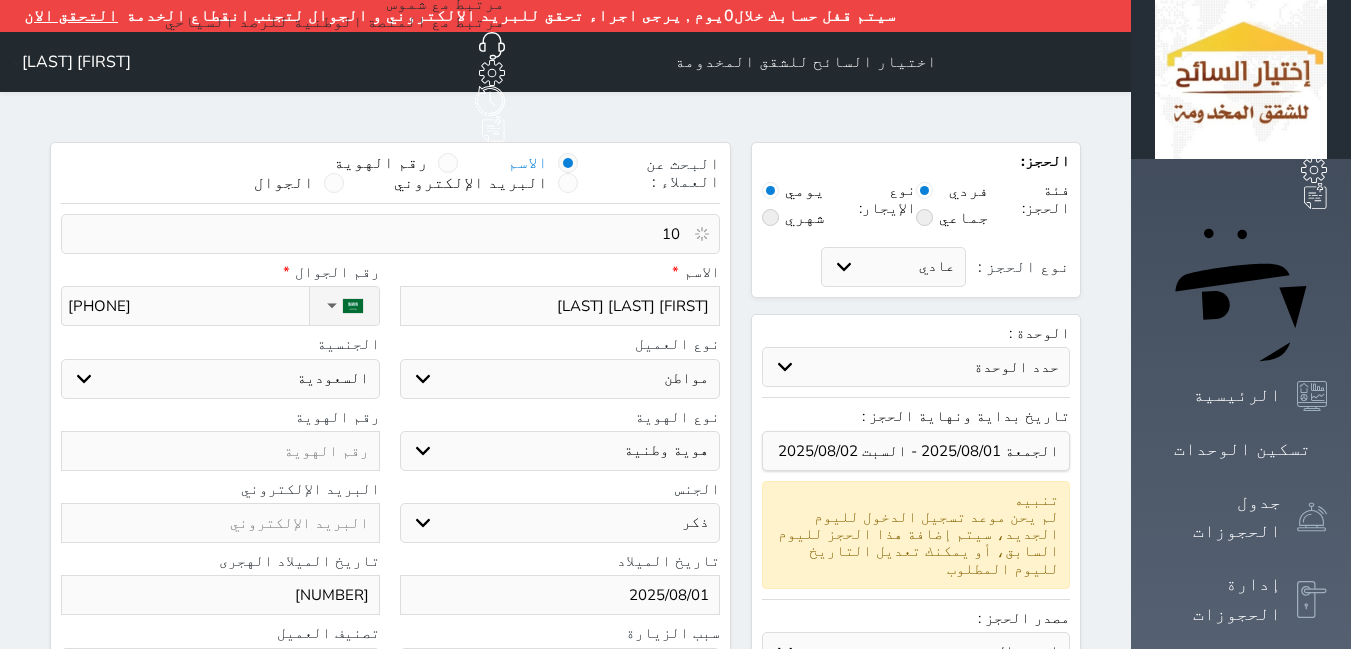 drag, startPoint x: 699, startPoint y: 185, endPoint x: 772, endPoint y: 183, distance: 73.02739 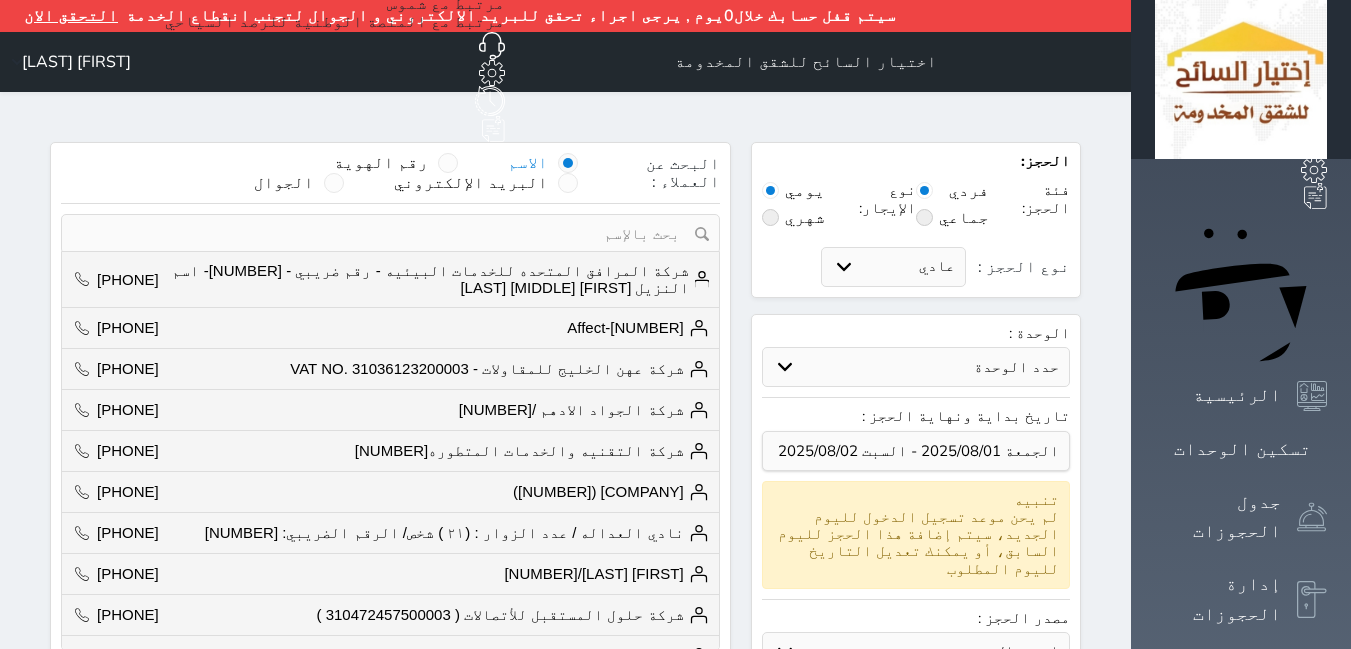 click at bounding box center (383, 234) 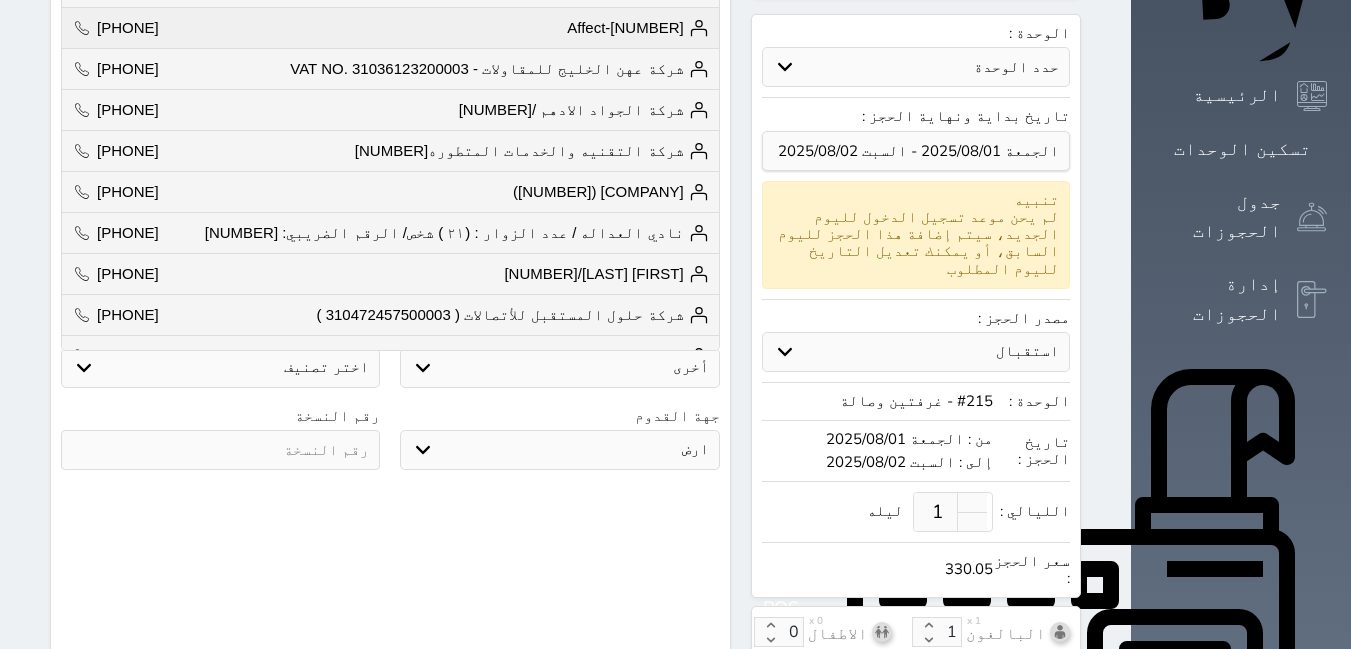 scroll, scrollTop: 100, scrollLeft: 0, axis: vertical 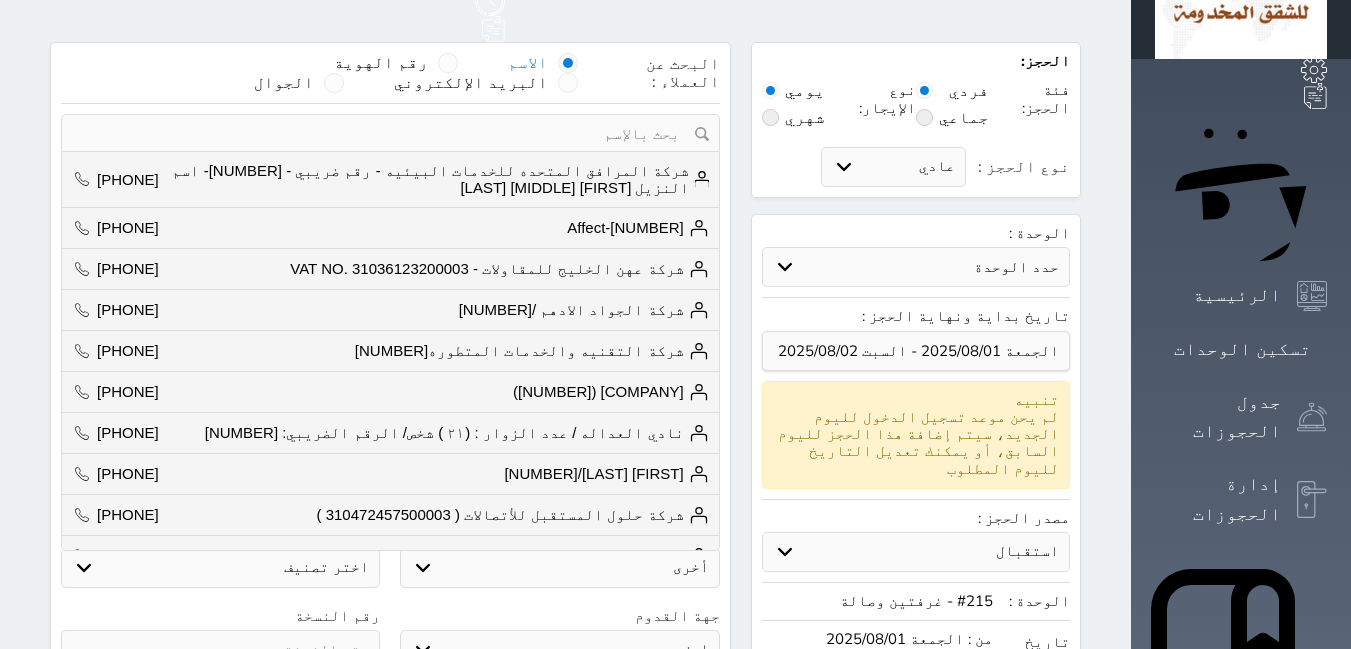 click on "الاسم * [FIRST] [LAST] [LAST]" at bounding box center [559, 195] 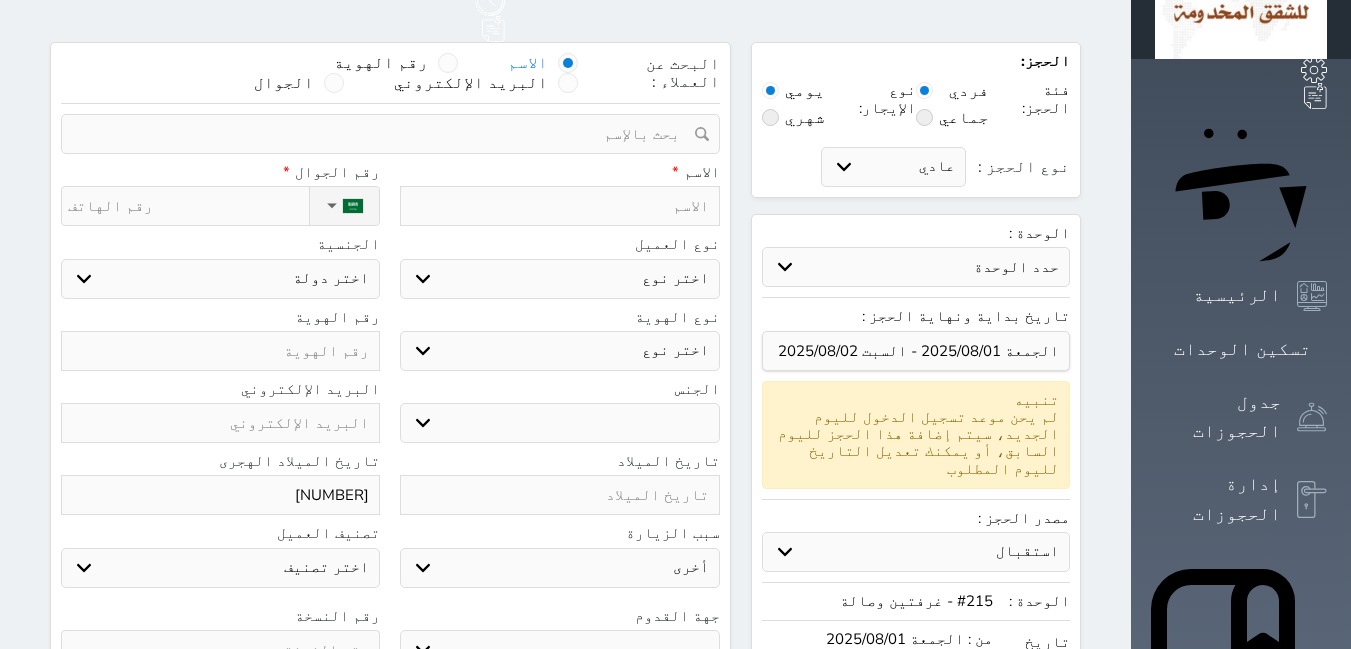click on "نوع الحجز :" at bounding box center [188, 206] 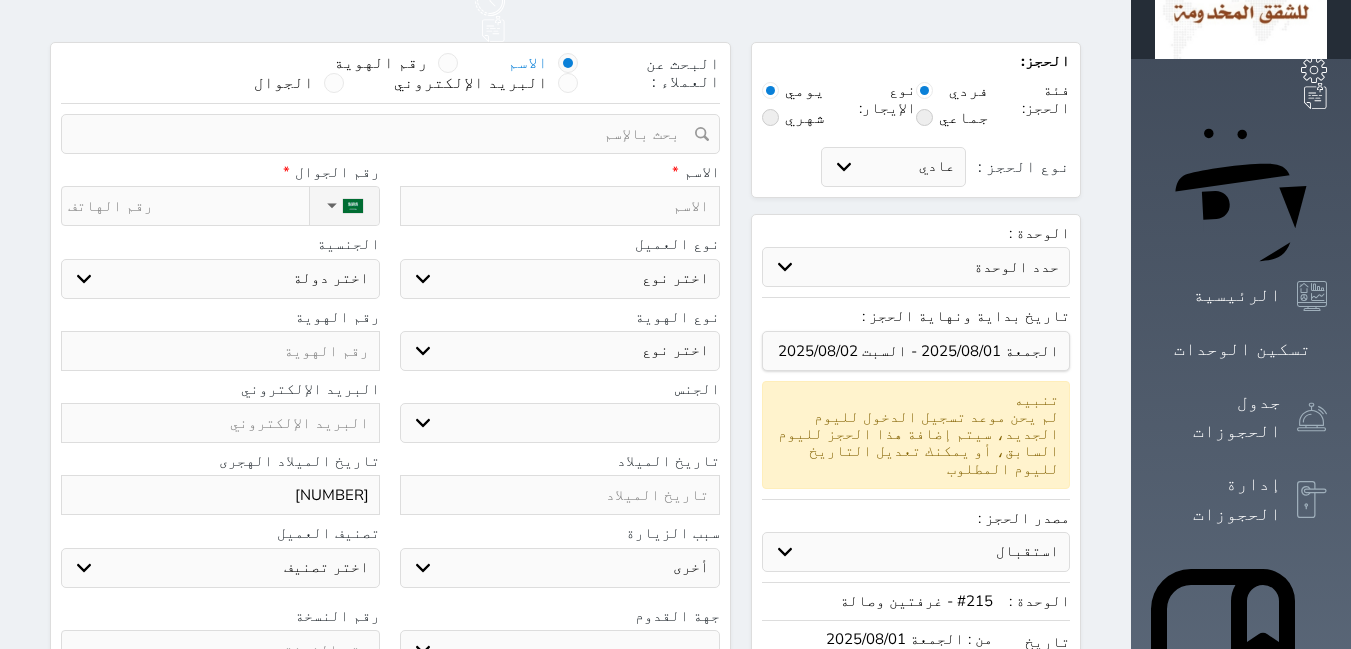 select 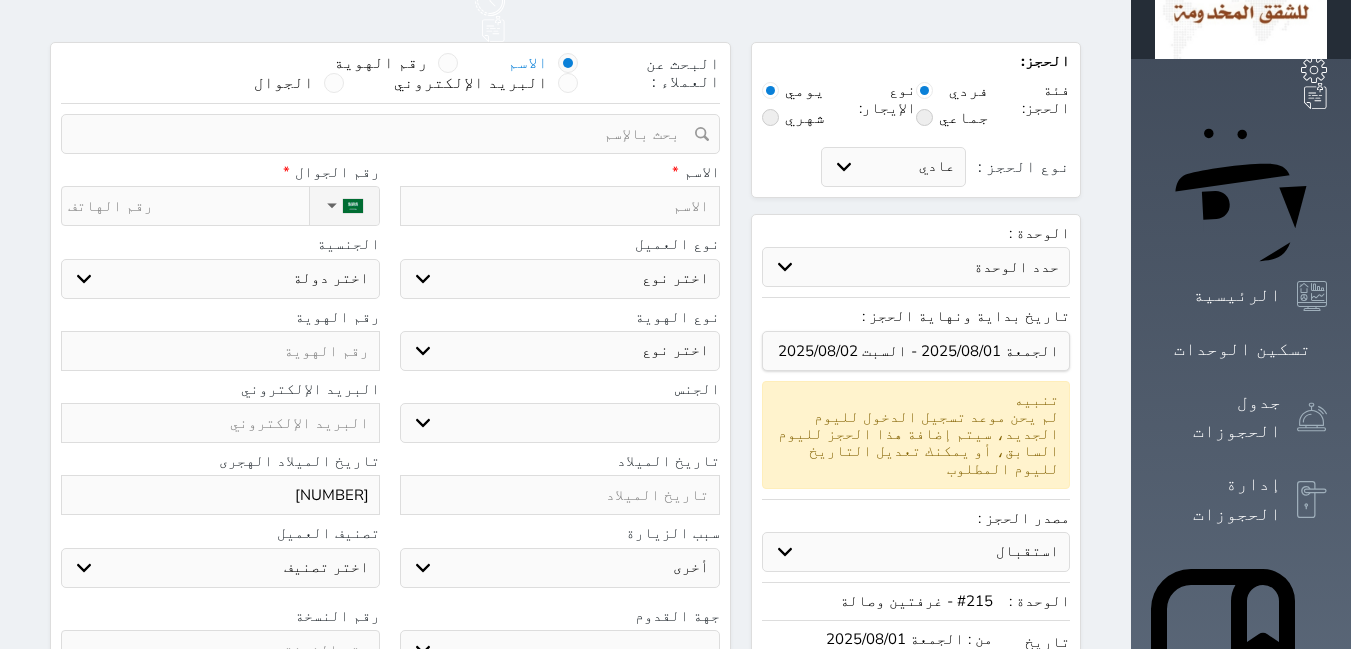 select 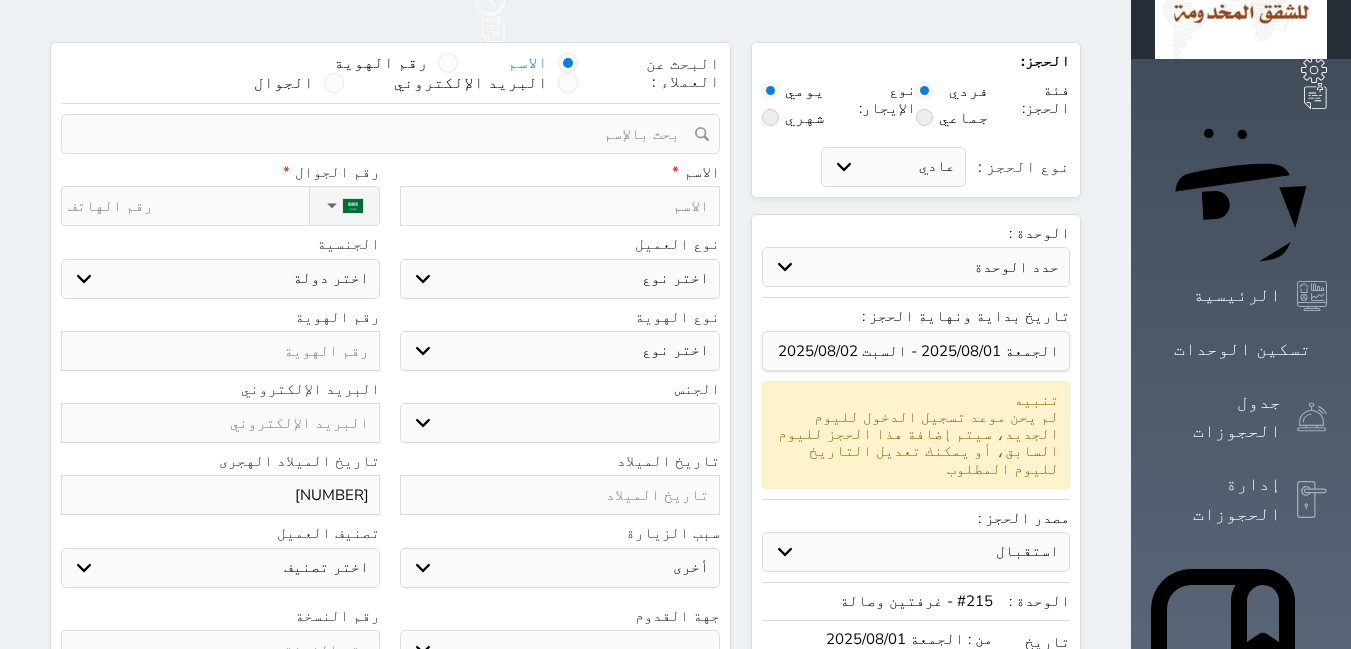 type 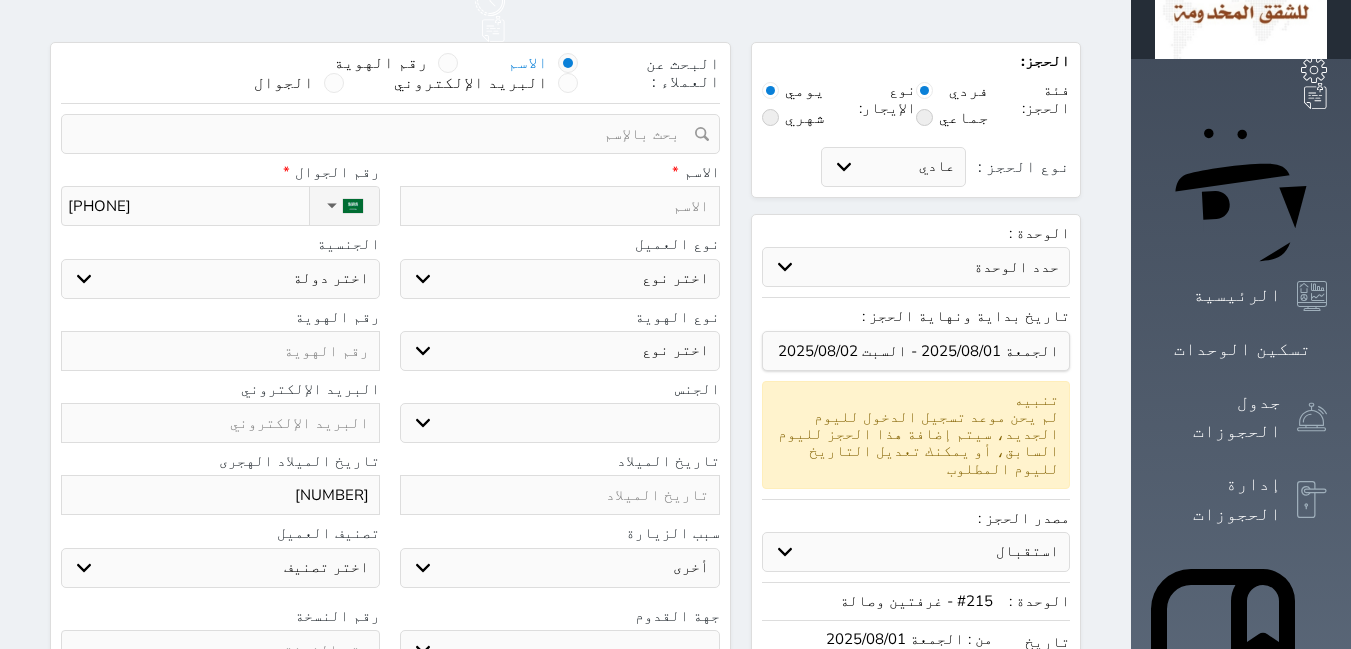click on "اختر دولة
السعودية" at bounding box center (220, 279) 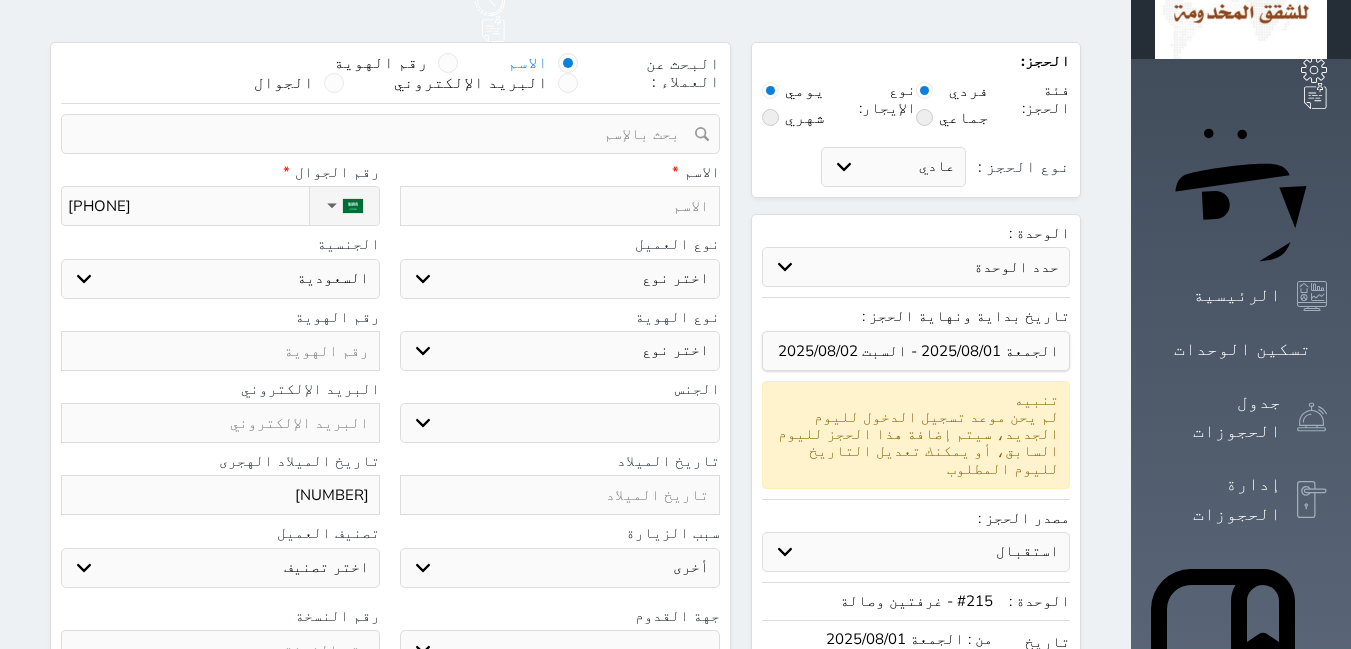 click on "اختر دولة
السعودية" at bounding box center (220, 279) 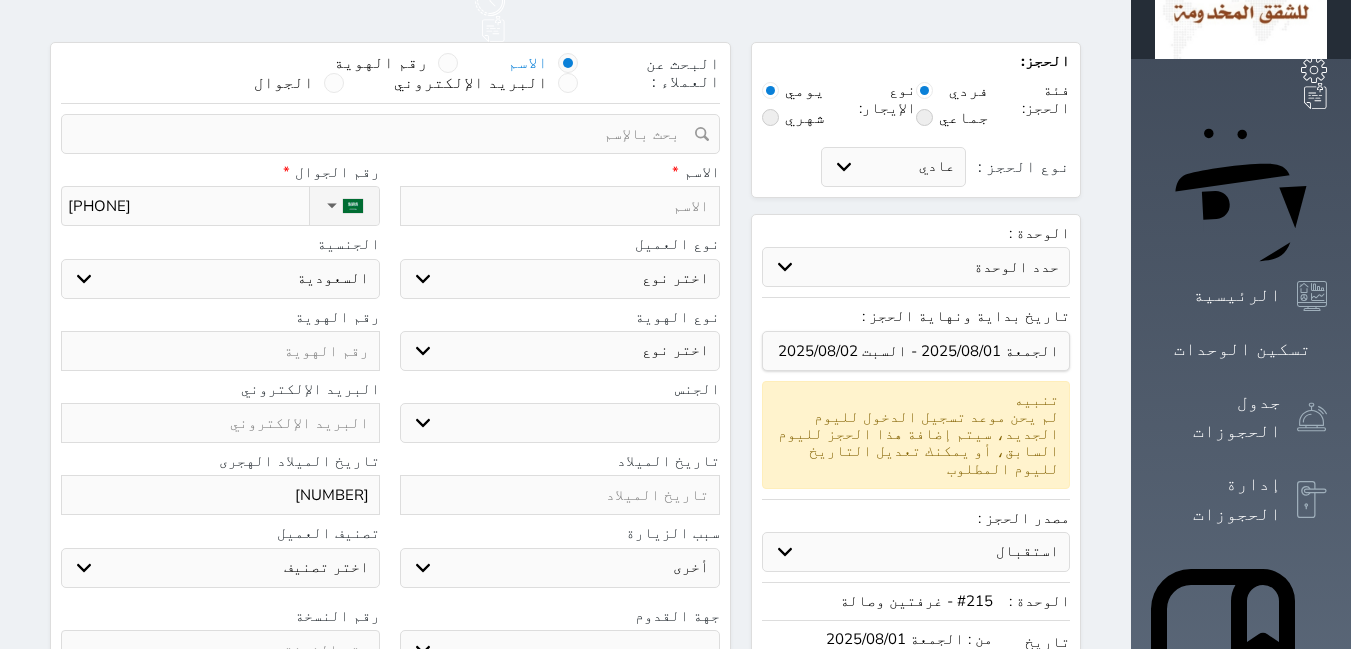 click at bounding box center (220, 351) 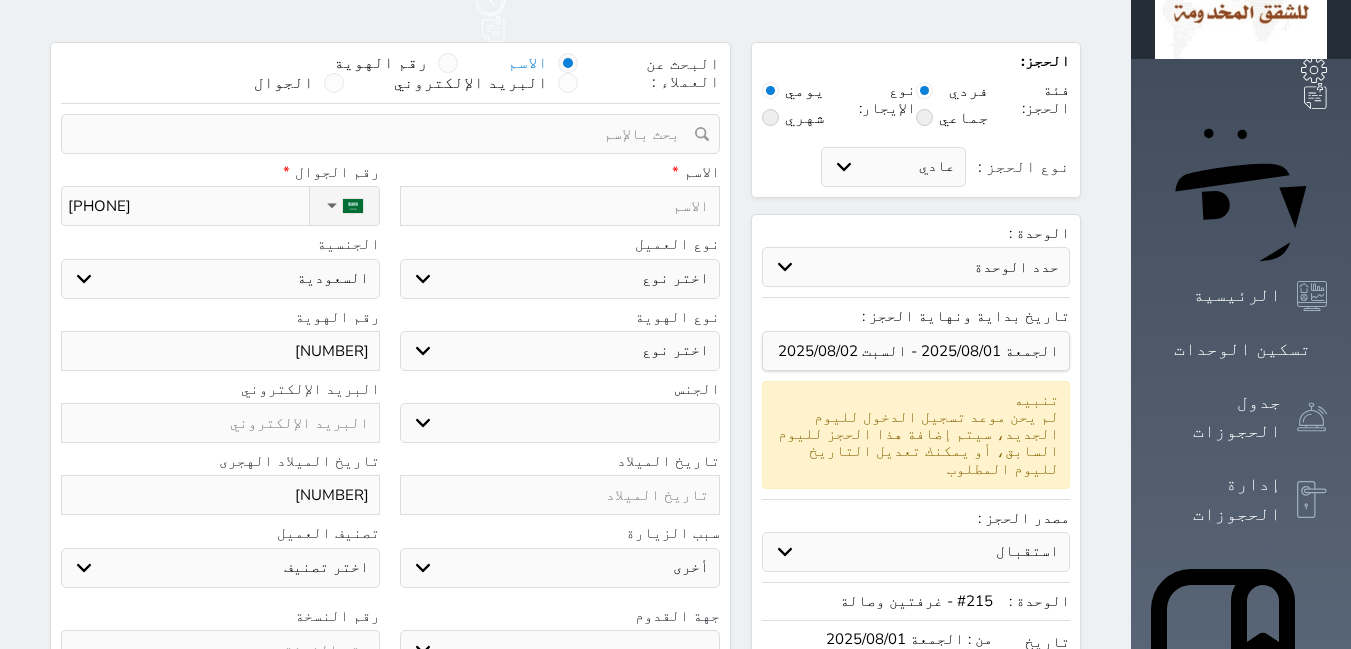 click on "نوع الهوية" at bounding box center (559, 317) 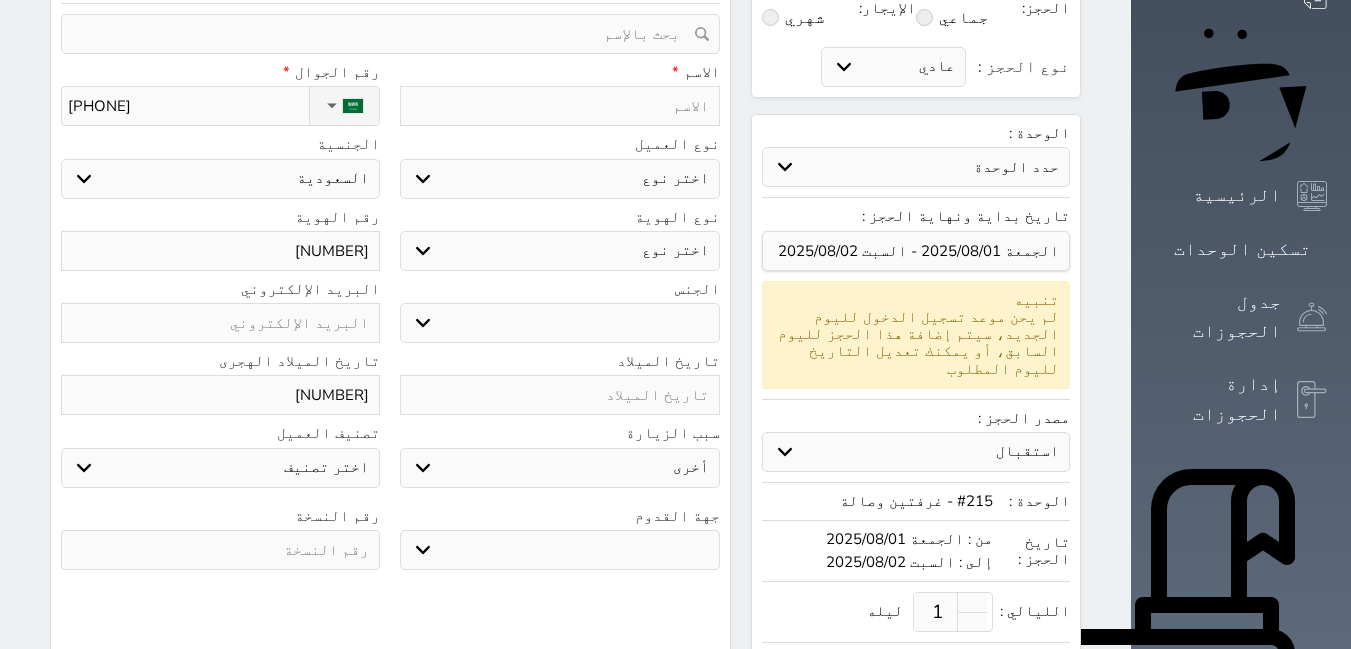 click at bounding box center (220, 550) 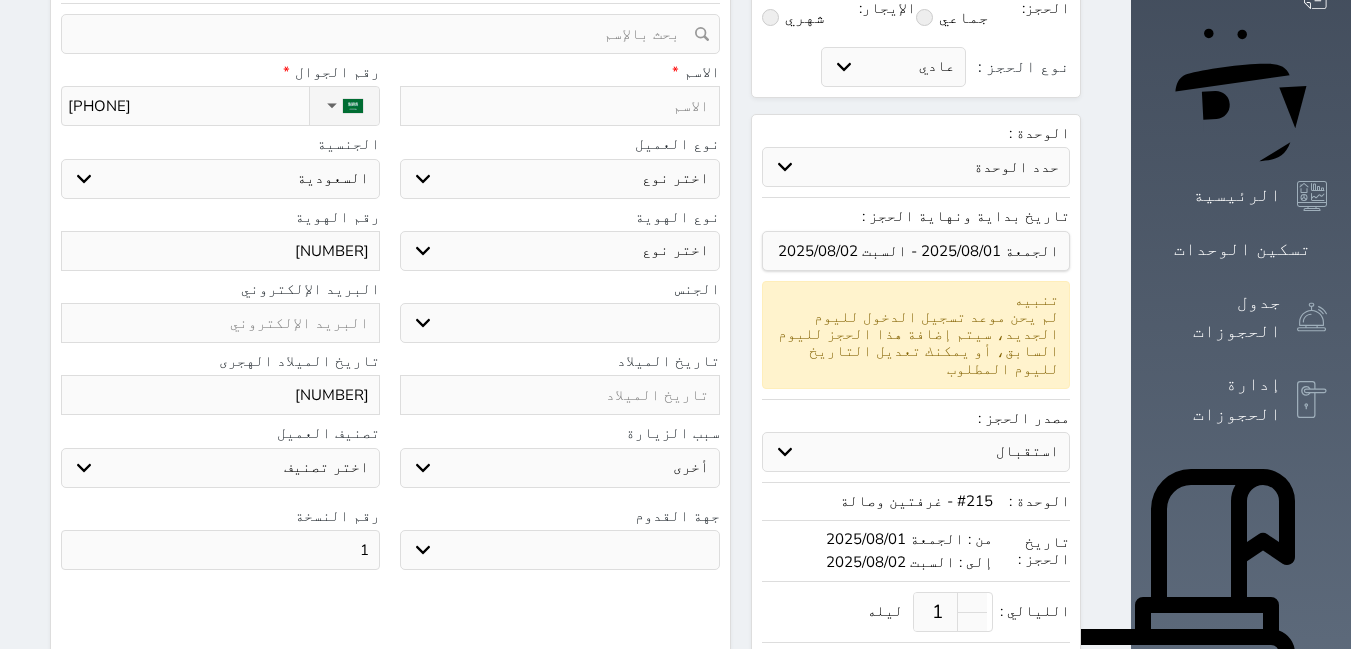 click on "جهة القدوم" at bounding box center [559, 516] 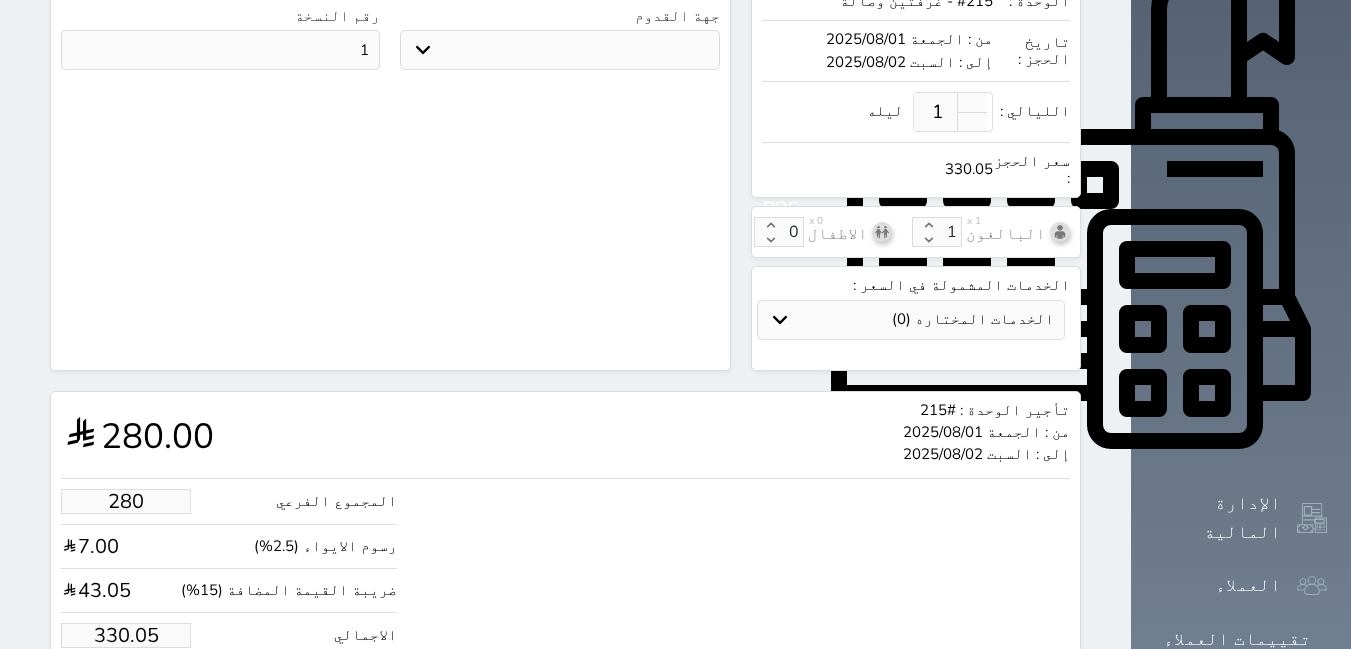 drag, startPoint x: 106, startPoint y: 417, endPoint x: 133, endPoint y: 416, distance: 27.018513 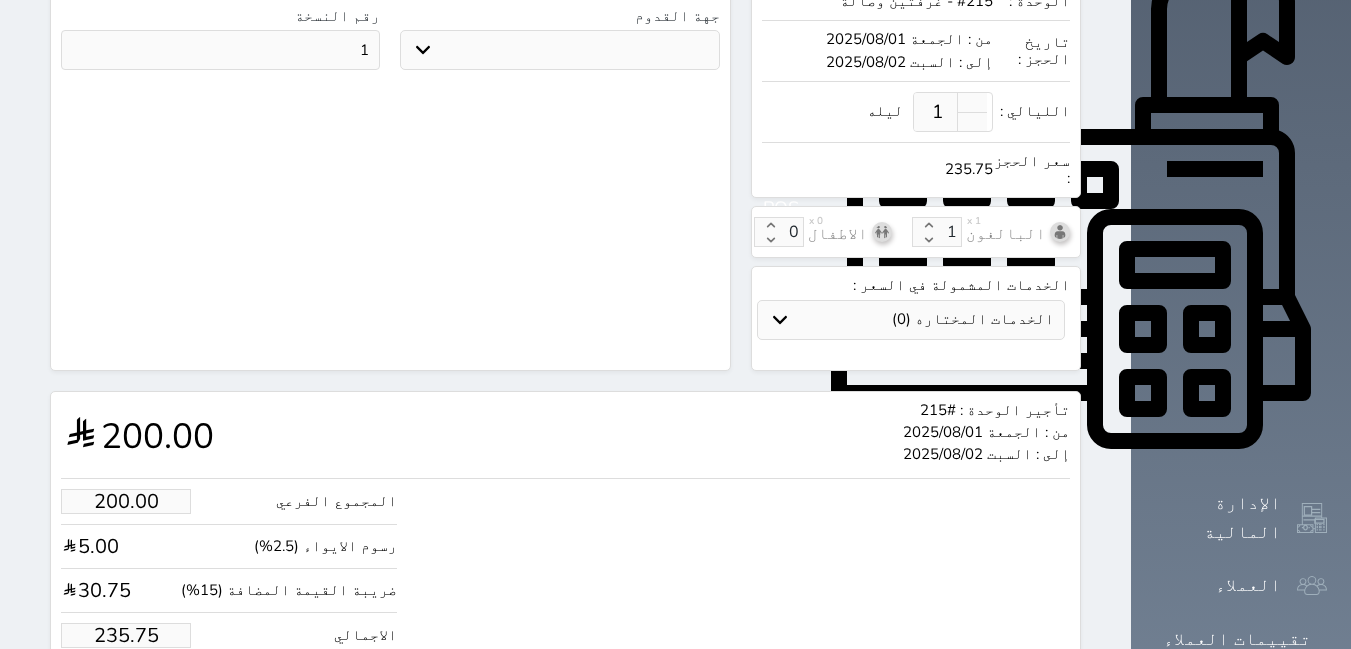 click on "حجز" at bounding box center (149, 696) 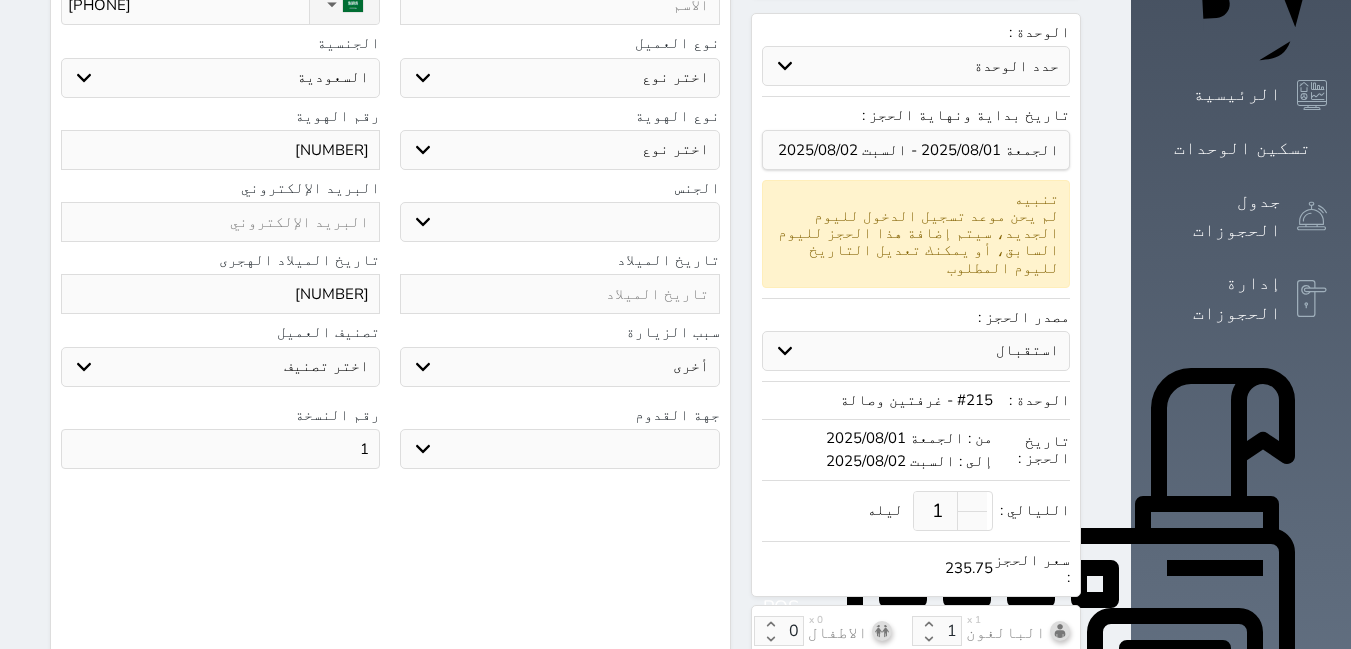 scroll, scrollTop: 0, scrollLeft: 0, axis: both 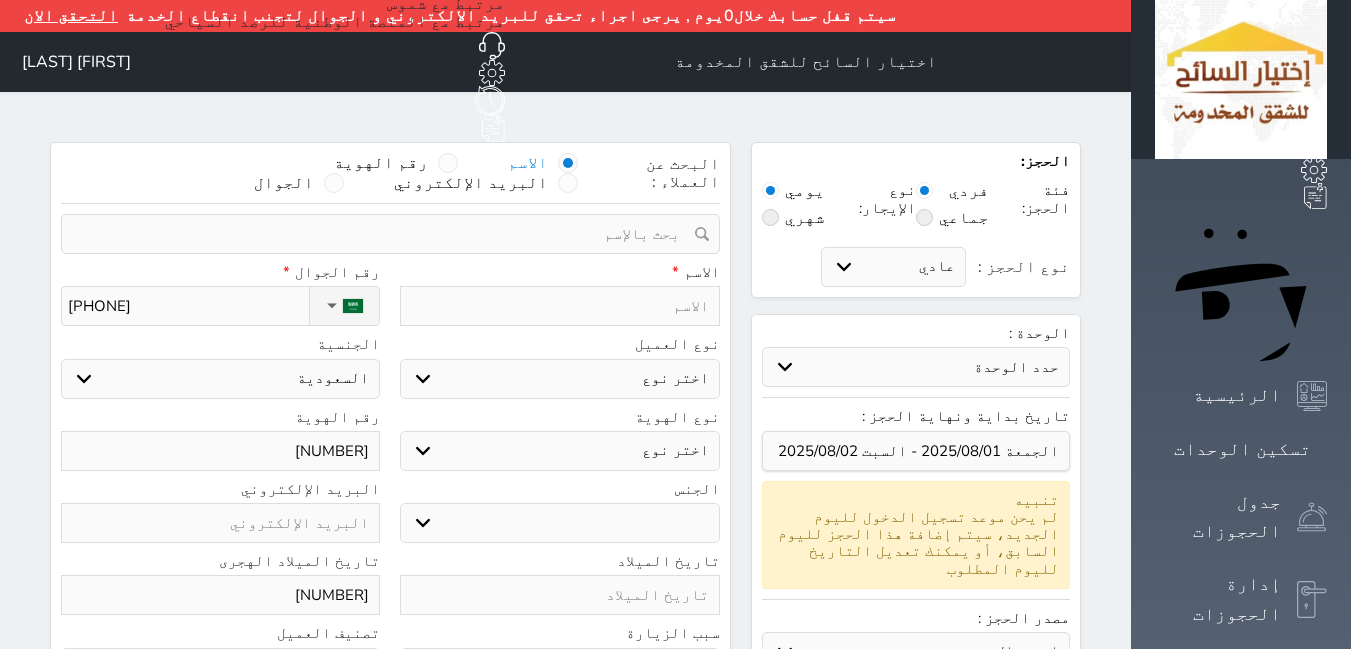 click at bounding box center [559, 306] 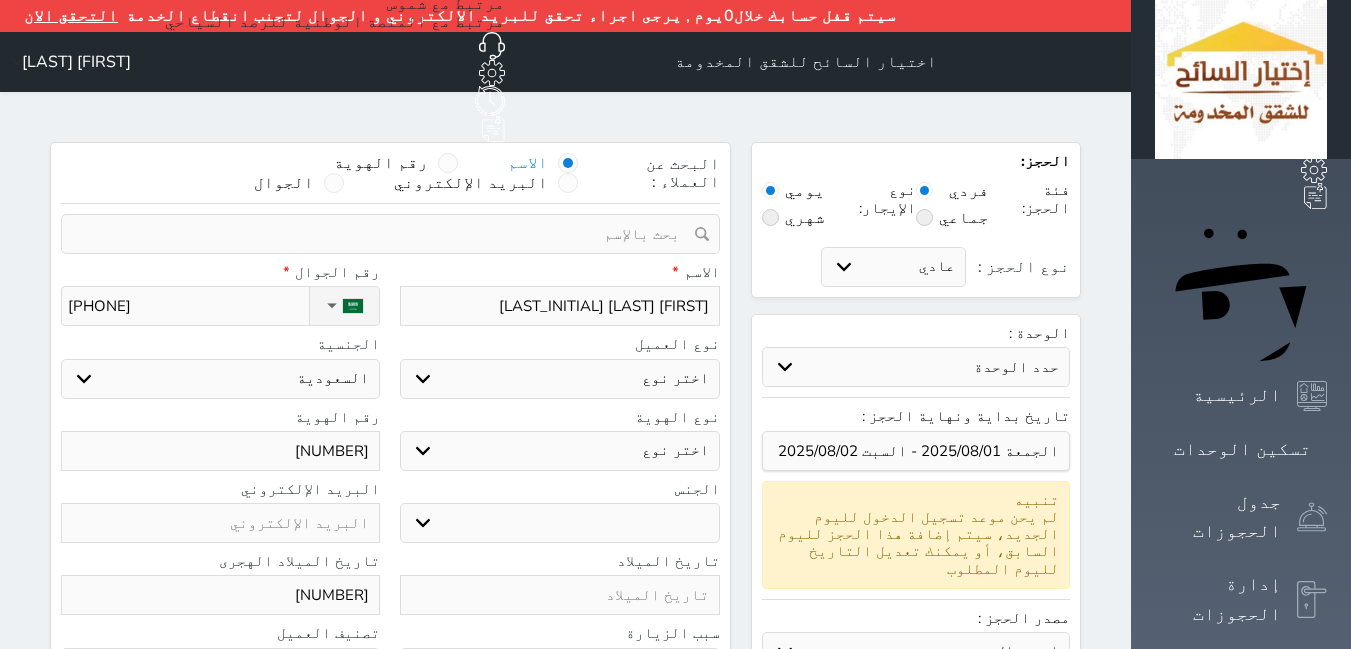 click on "اختر نوع   مواطن مواطن خليجي زائر مقيم" at bounding box center [559, 379] 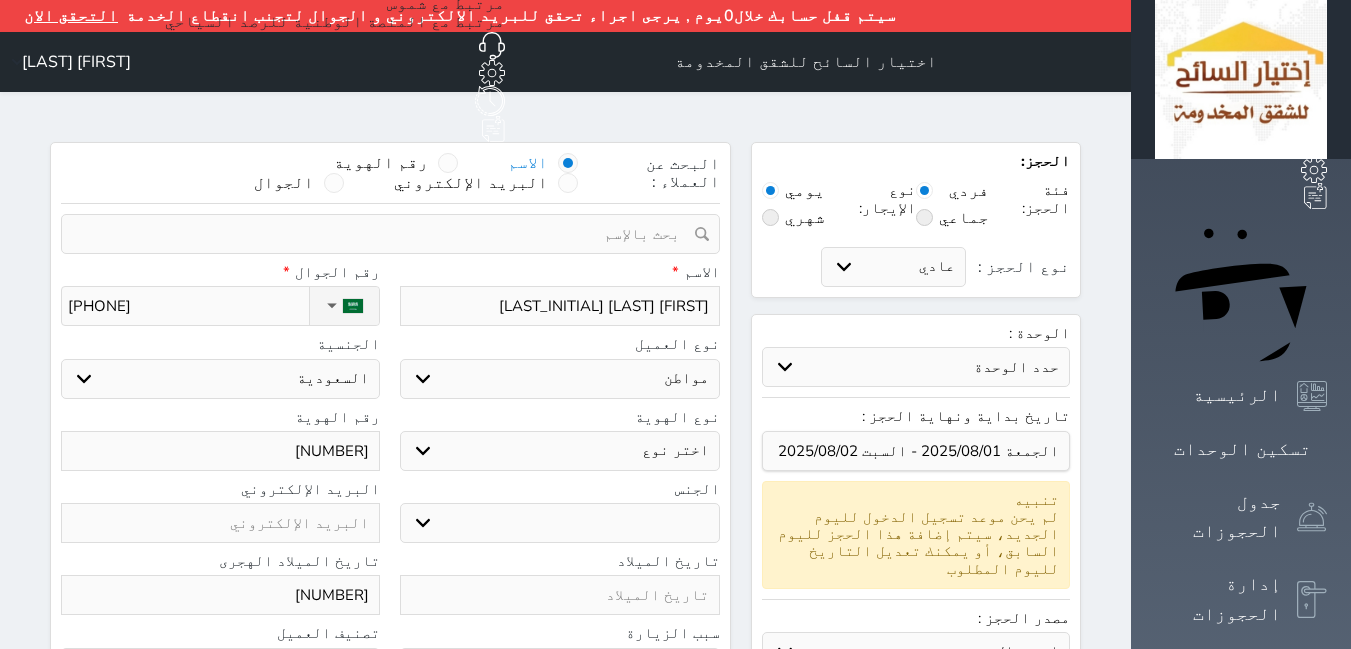 click on "اختر نوع   مواطن مواطن خليجي زائر مقيم" at bounding box center (559, 379) 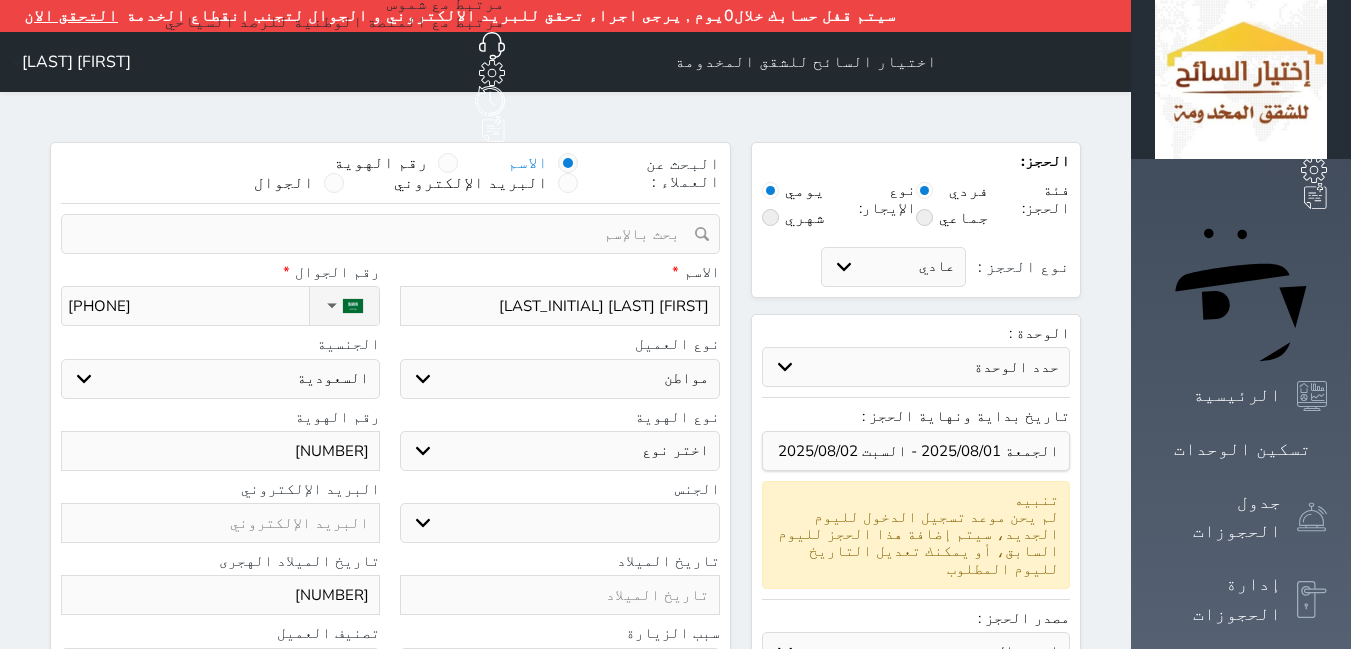 click on "اختر نوع   هوية وطنية هوية عائلية جواز السفر" at bounding box center (559, 451) 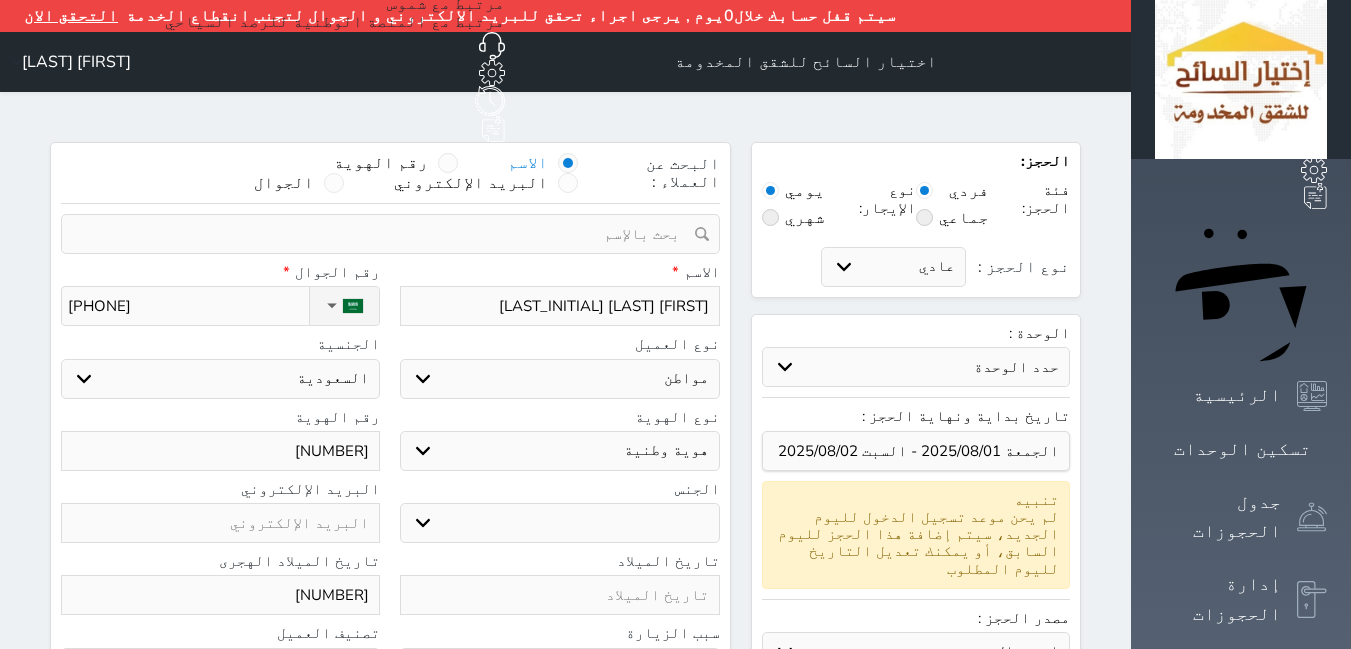 click on "اختر نوع   هوية وطنية هوية عائلية جواز السفر" at bounding box center [559, 451] 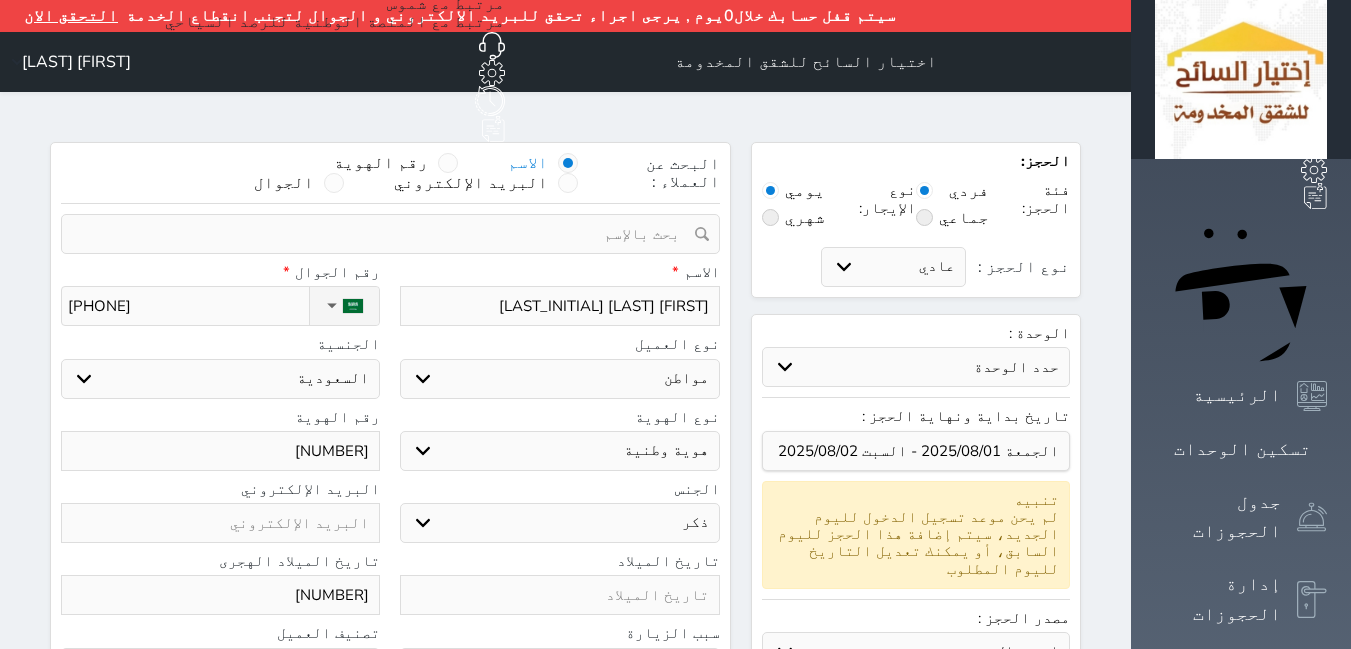 click on "ذكر   انثى" at bounding box center [559, 523] 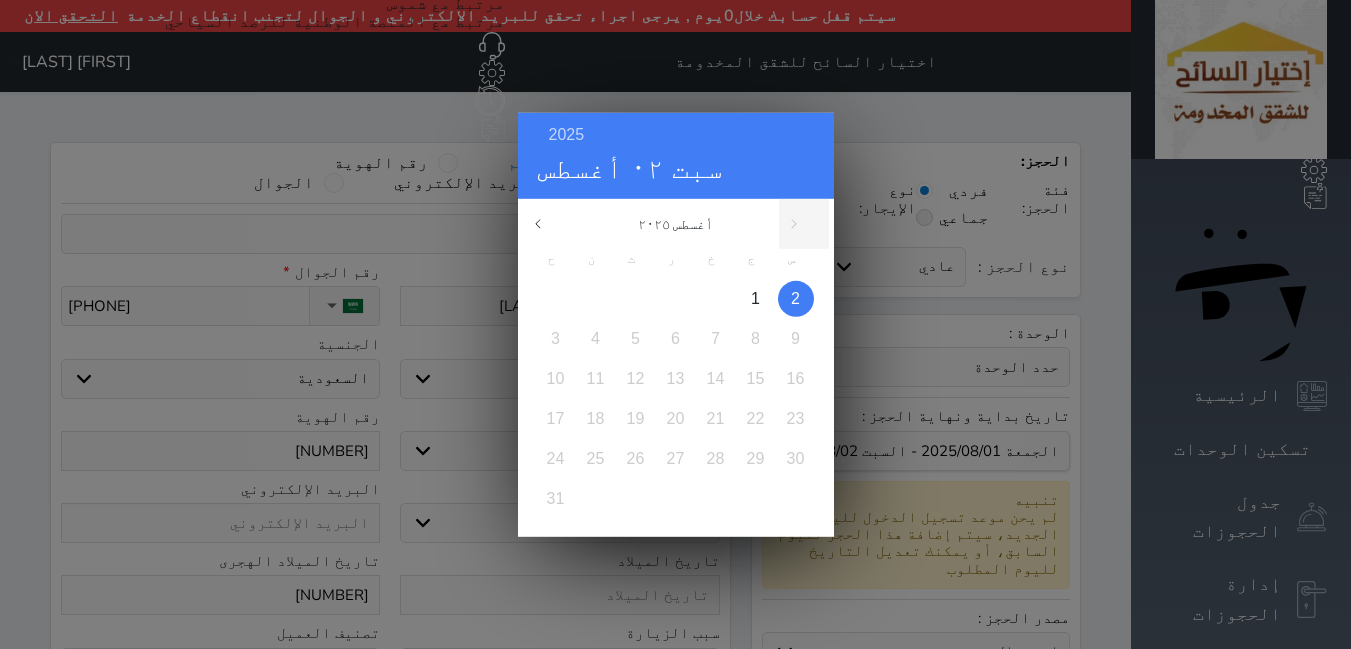 click on "2" at bounding box center [795, 297] 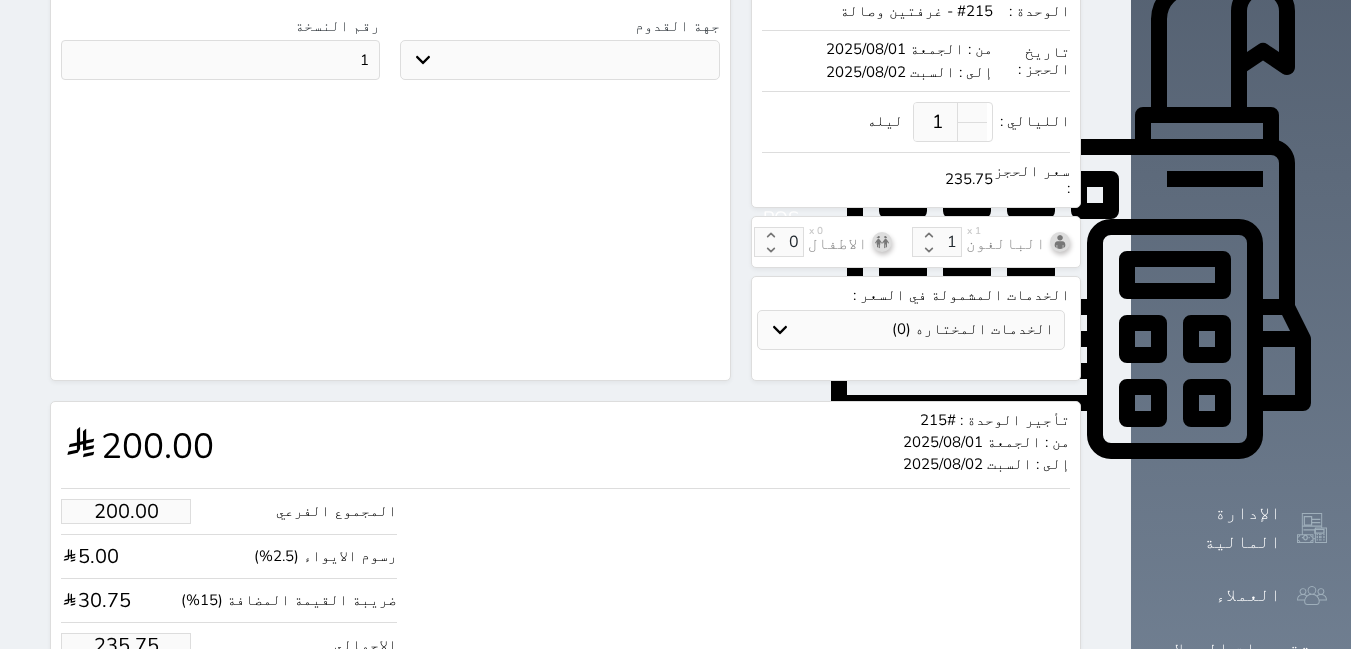 scroll, scrollTop: 700, scrollLeft: 0, axis: vertical 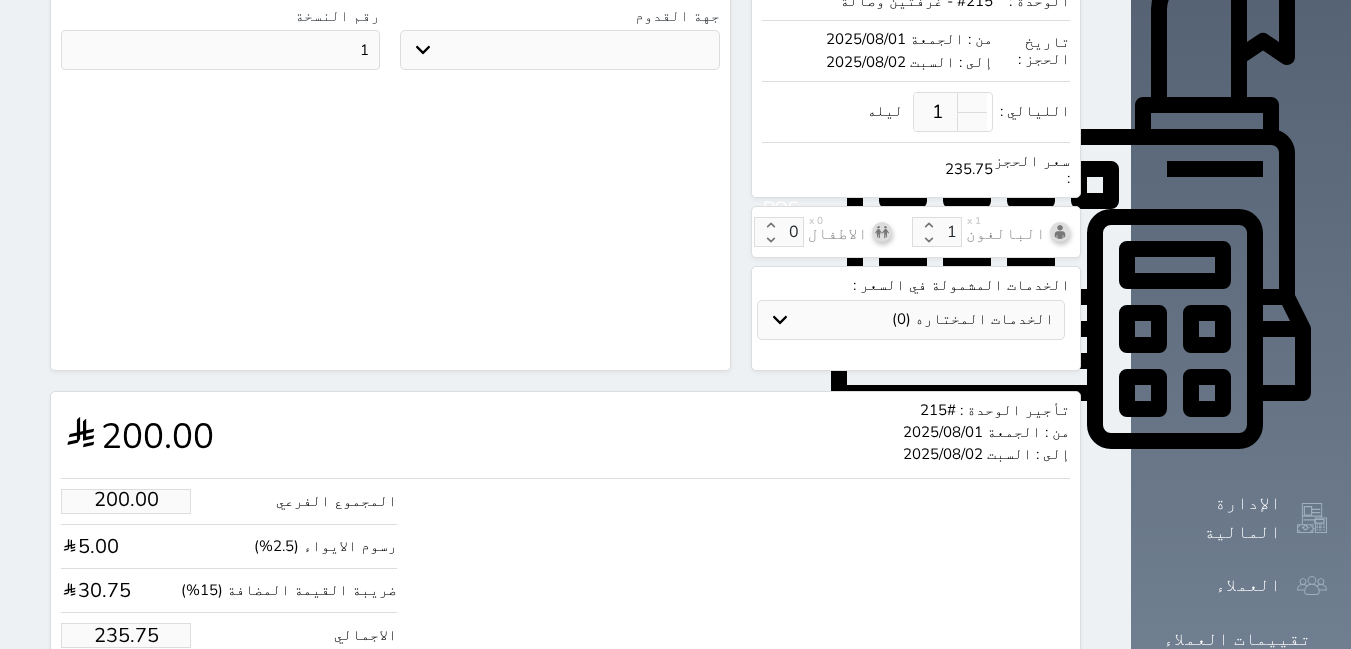 click on "حجز" at bounding box center (149, 696) 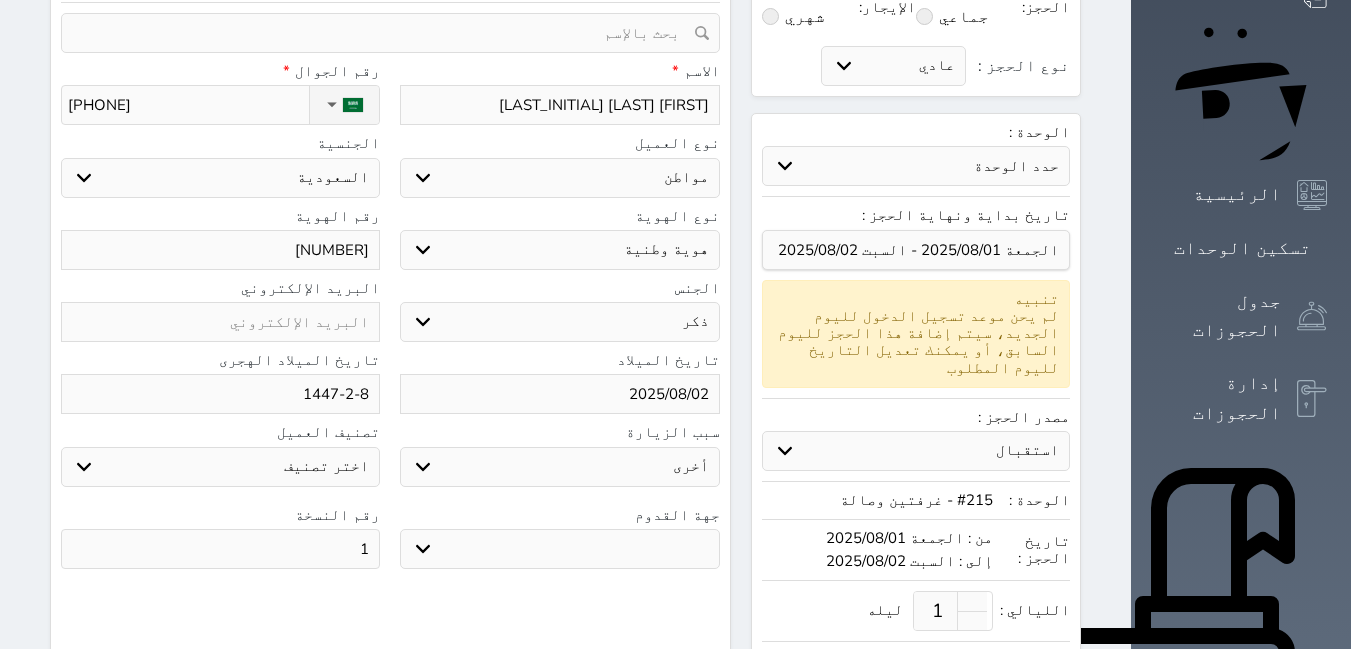 scroll, scrollTop: 300, scrollLeft: 0, axis: vertical 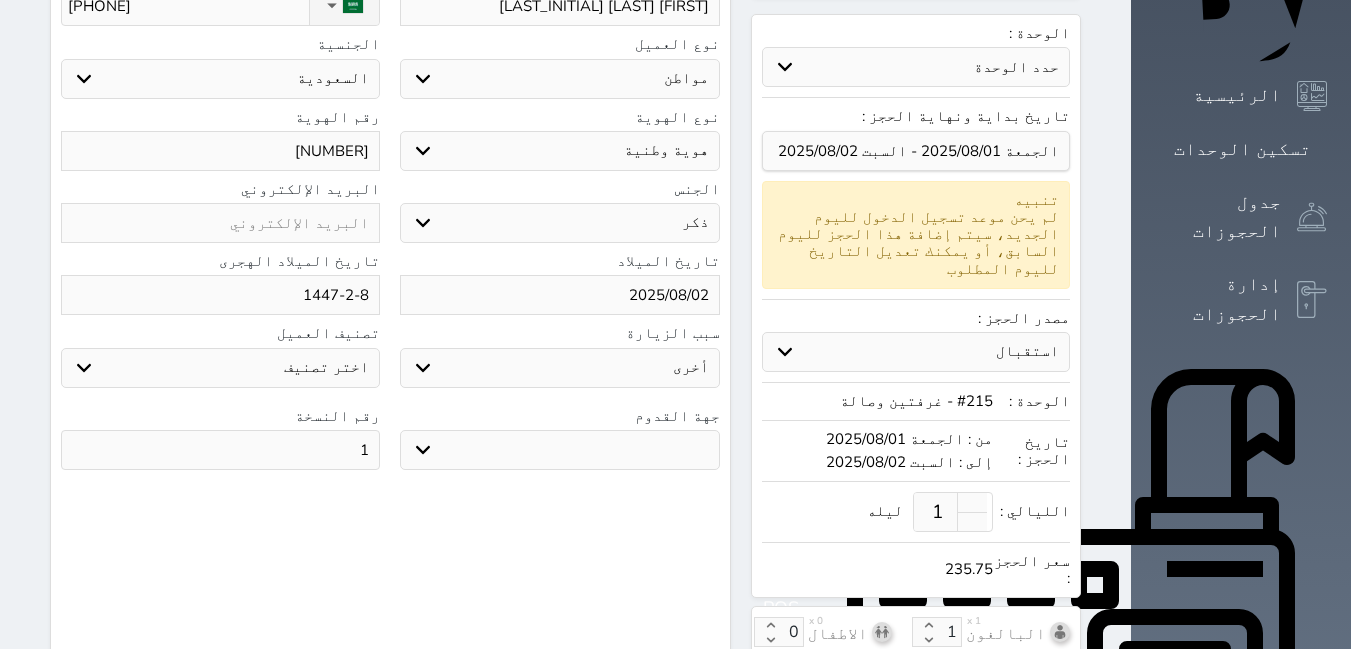 click on "جو بحر ارض" at bounding box center (559, 450) 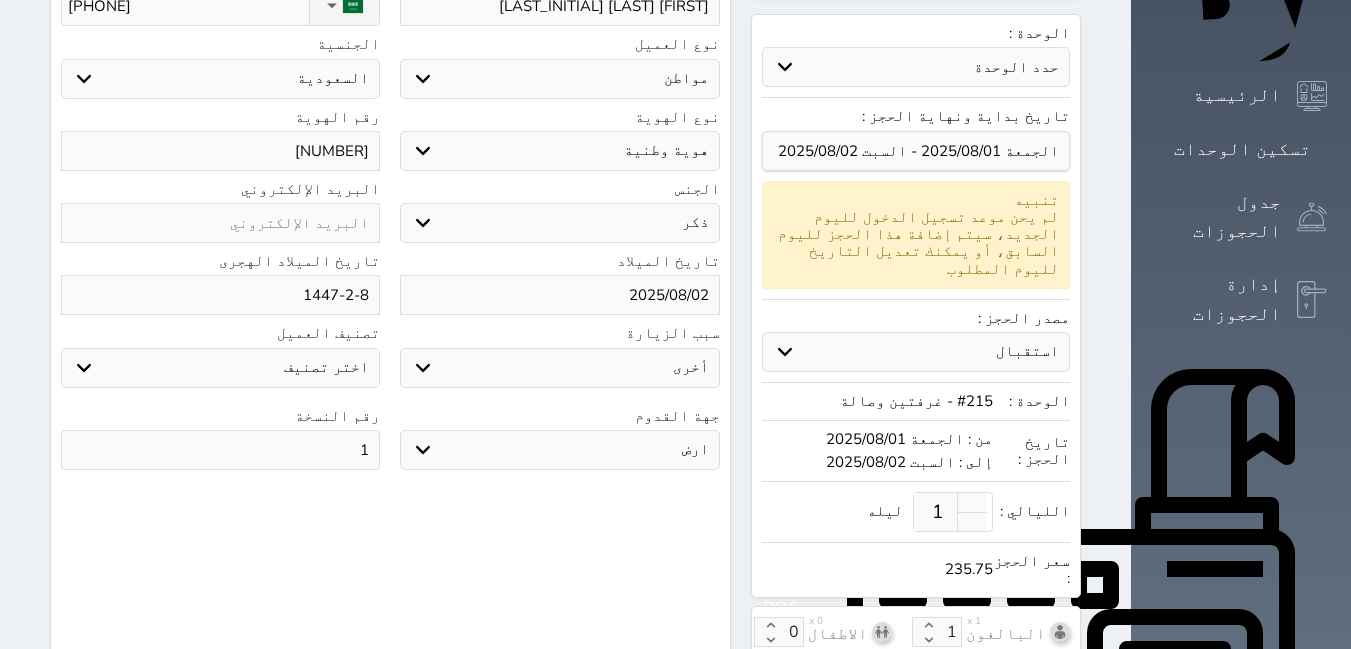 click on "جو بحر ارض" at bounding box center [559, 450] 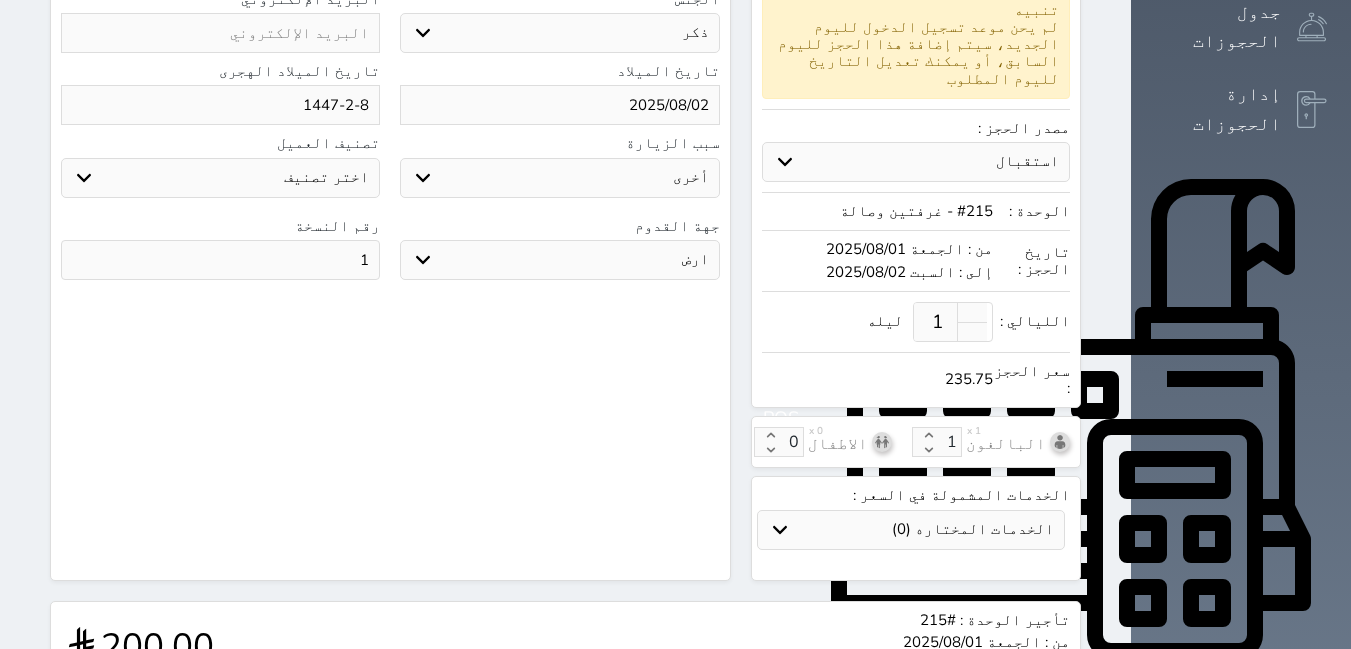 scroll, scrollTop: 700, scrollLeft: 0, axis: vertical 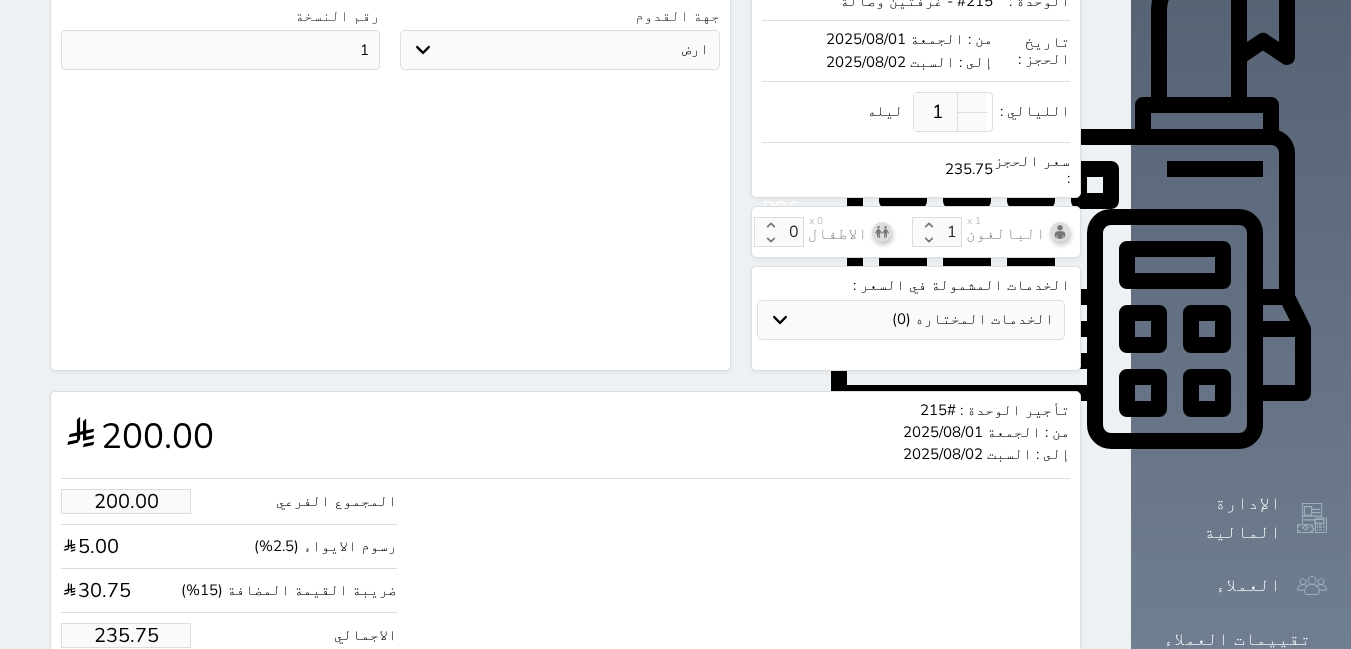 click on "حجز" at bounding box center [149, 696] 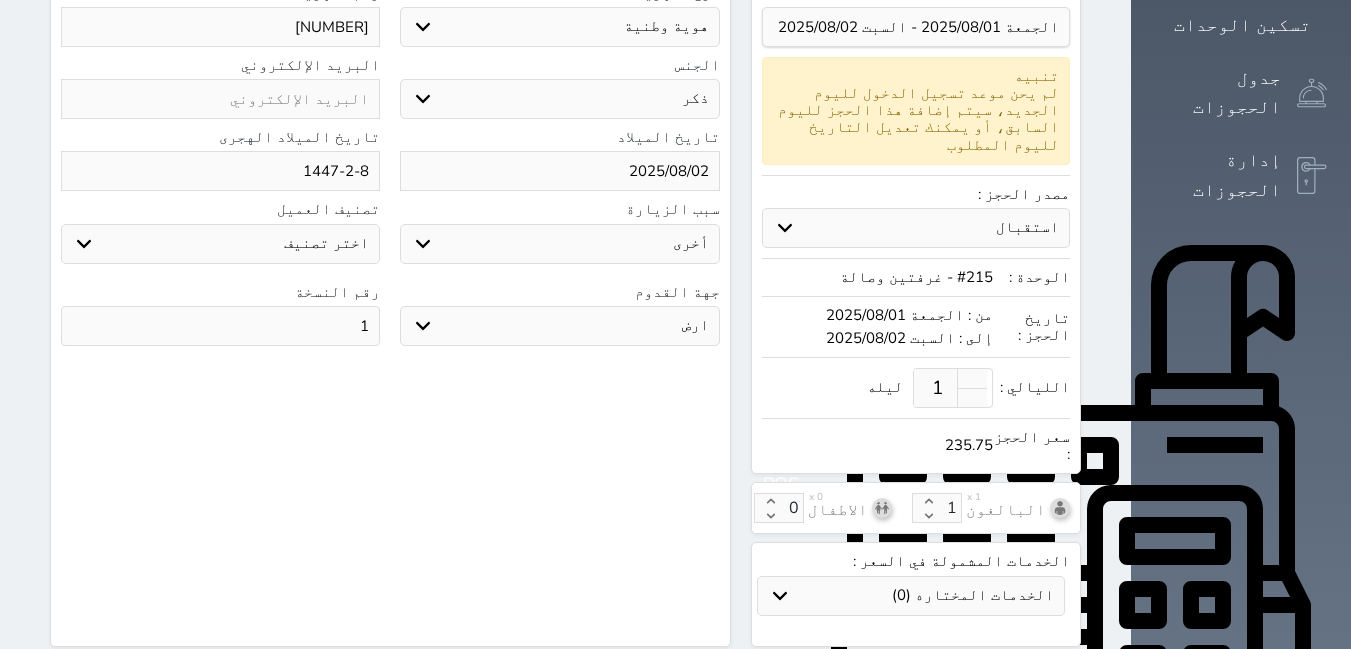 scroll, scrollTop: 700, scrollLeft: 0, axis: vertical 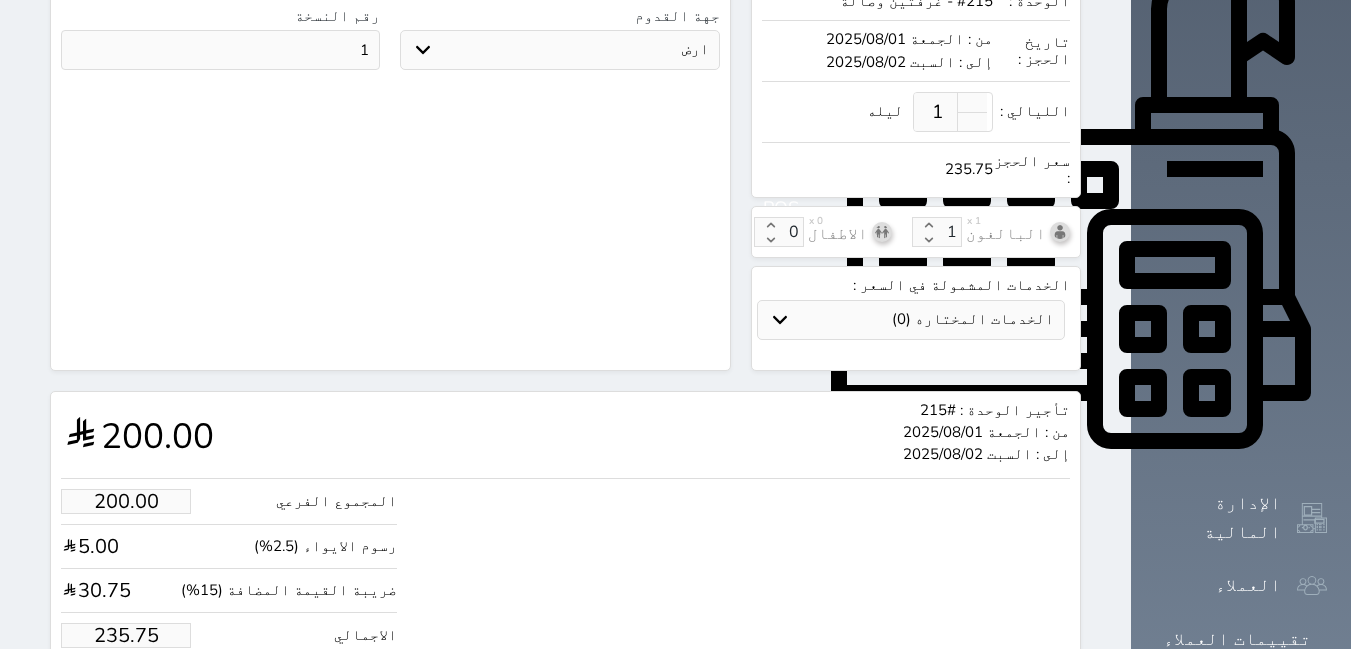 click on "حجز" at bounding box center (149, 696) 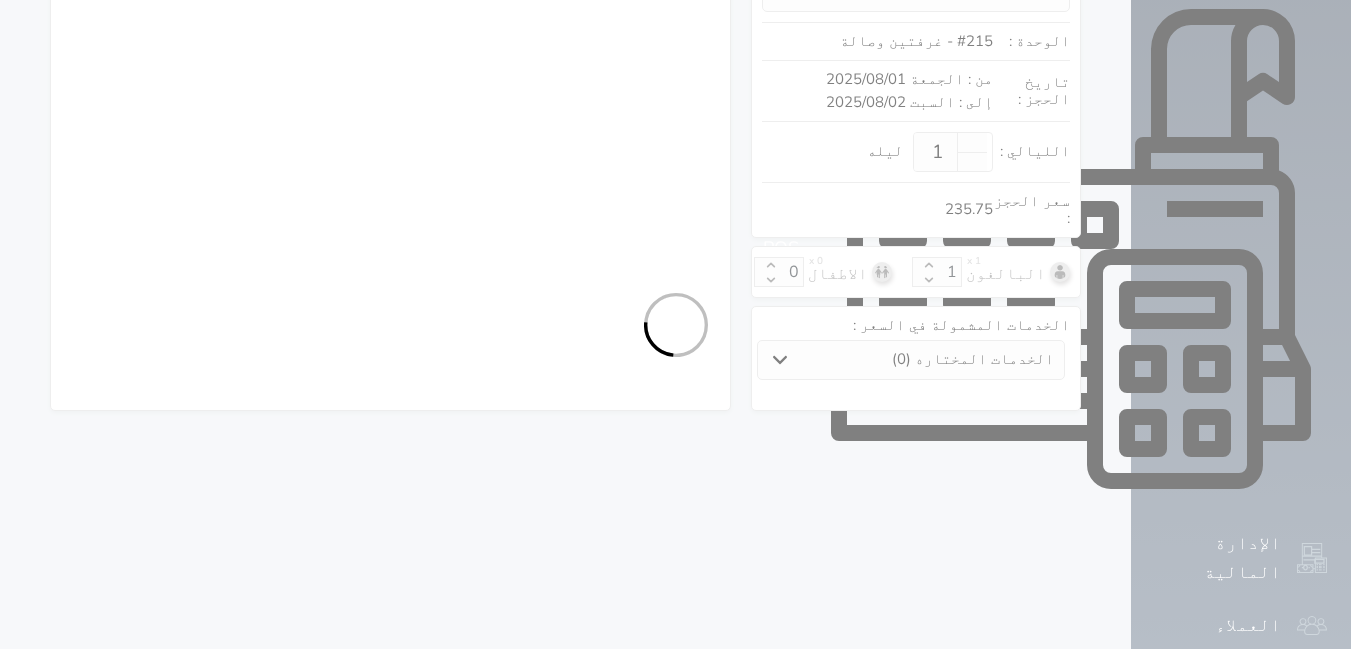 scroll, scrollTop: 700, scrollLeft: 0, axis: vertical 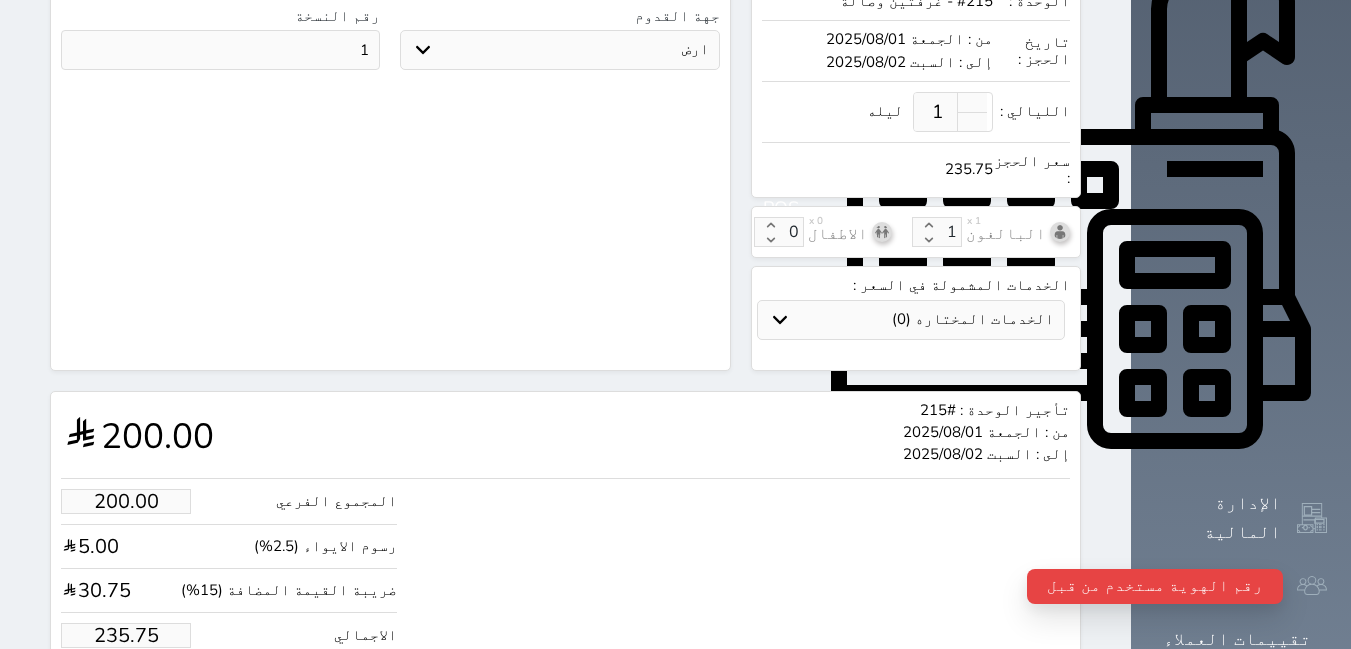click on "رقم الهوية مستخدم من قبل" at bounding box center [1155, 586] 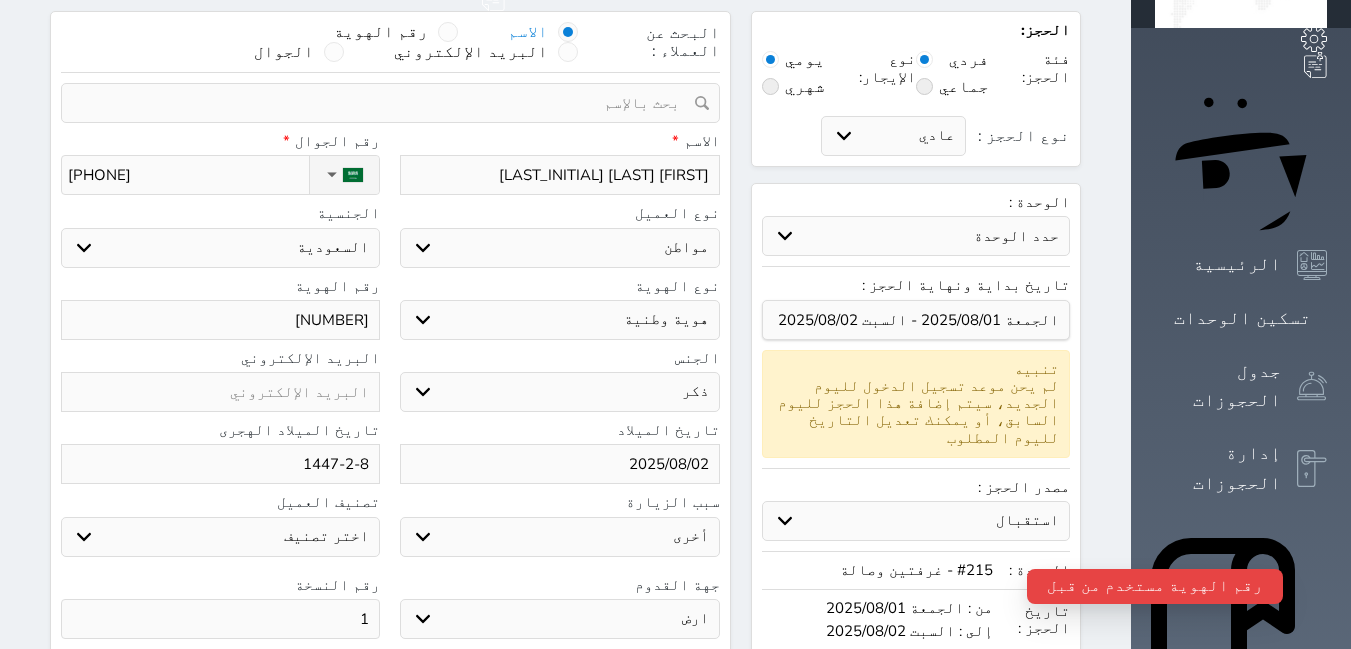 scroll, scrollTop: 0, scrollLeft: 0, axis: both 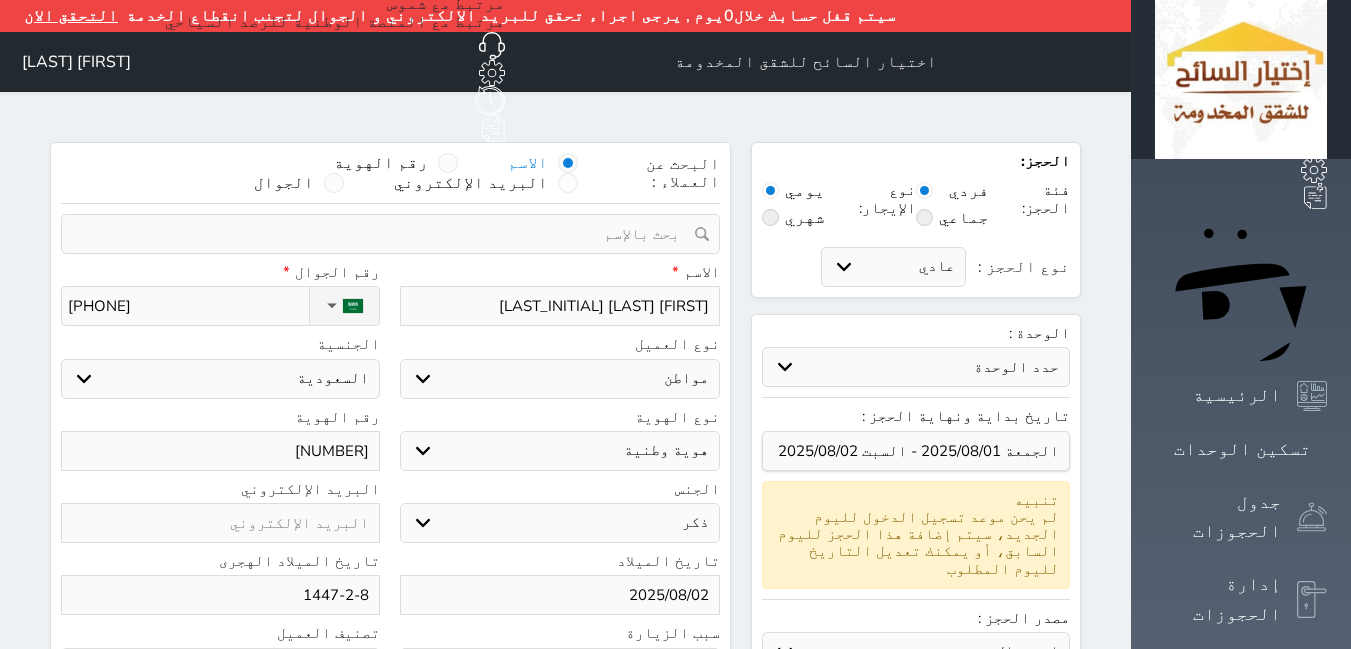 drag, startPoint x: 296, startPoint y: 404, endPoint x: 392, endPoint y: 399, distance: 96.13012 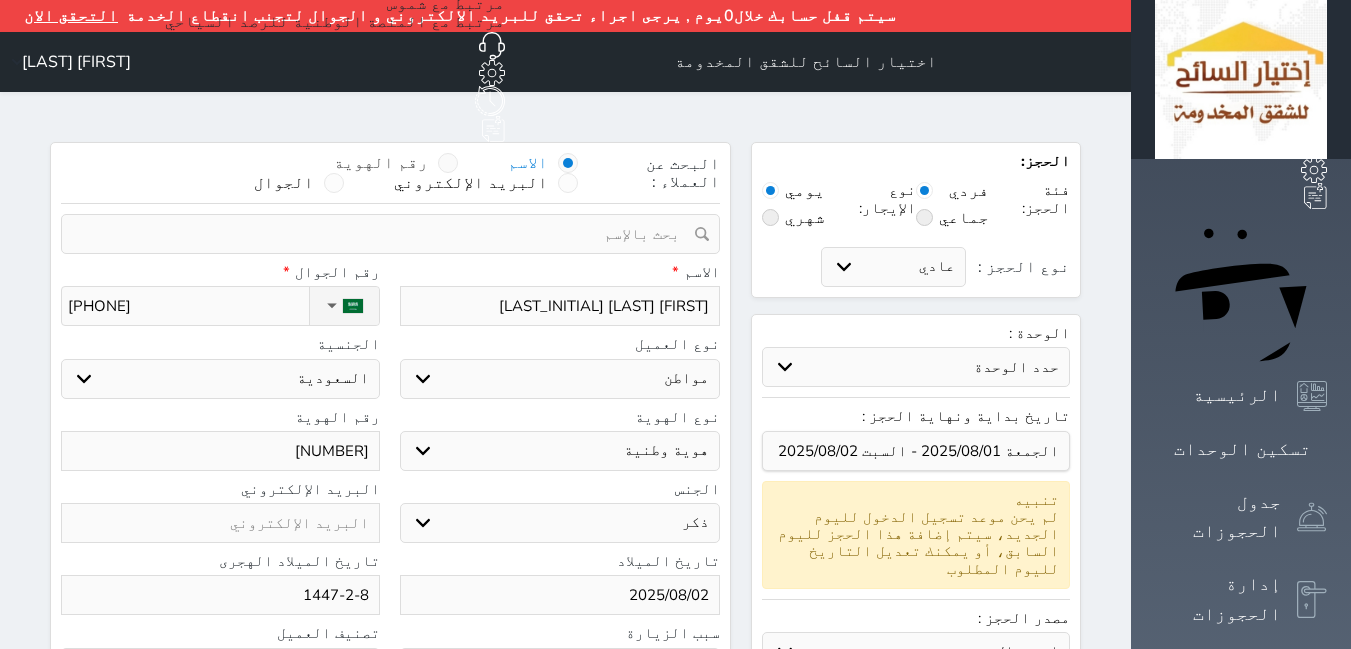 click at bounding box center [448, 163] 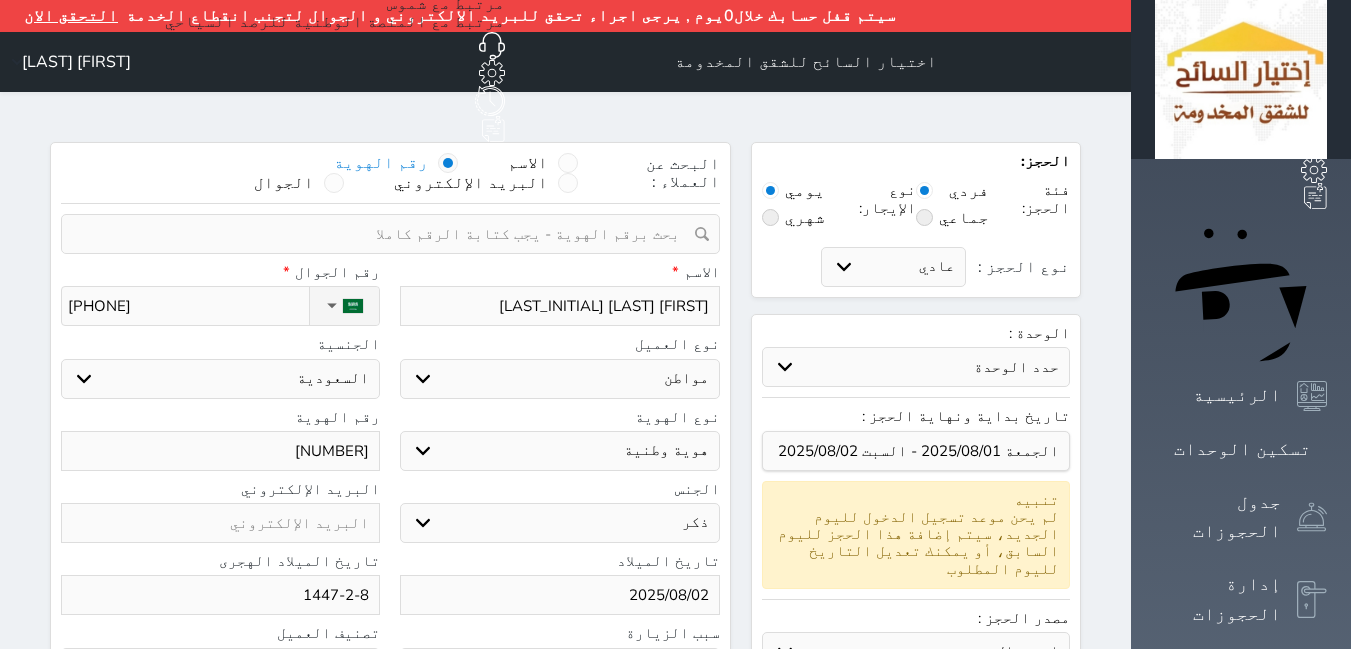 click at bounding box center (383, 234) 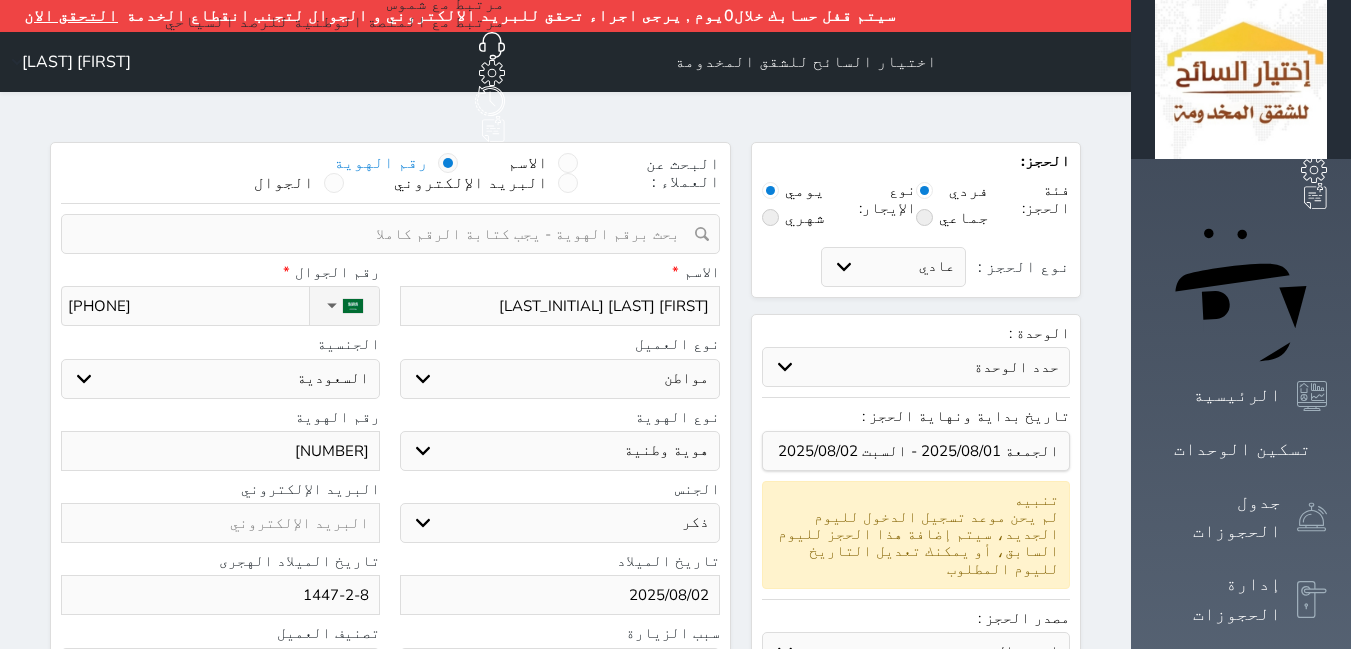 paste on "[NUMBER]" 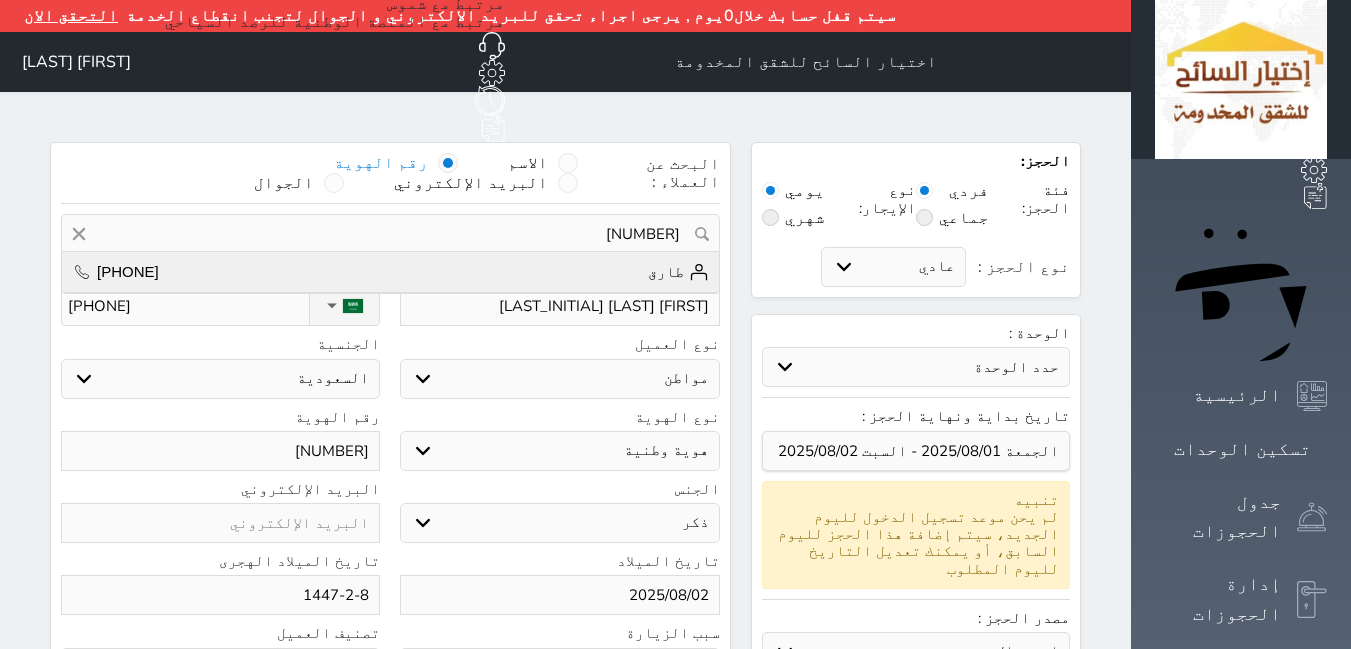 click on "طارق" at bounding box center (678, 272) 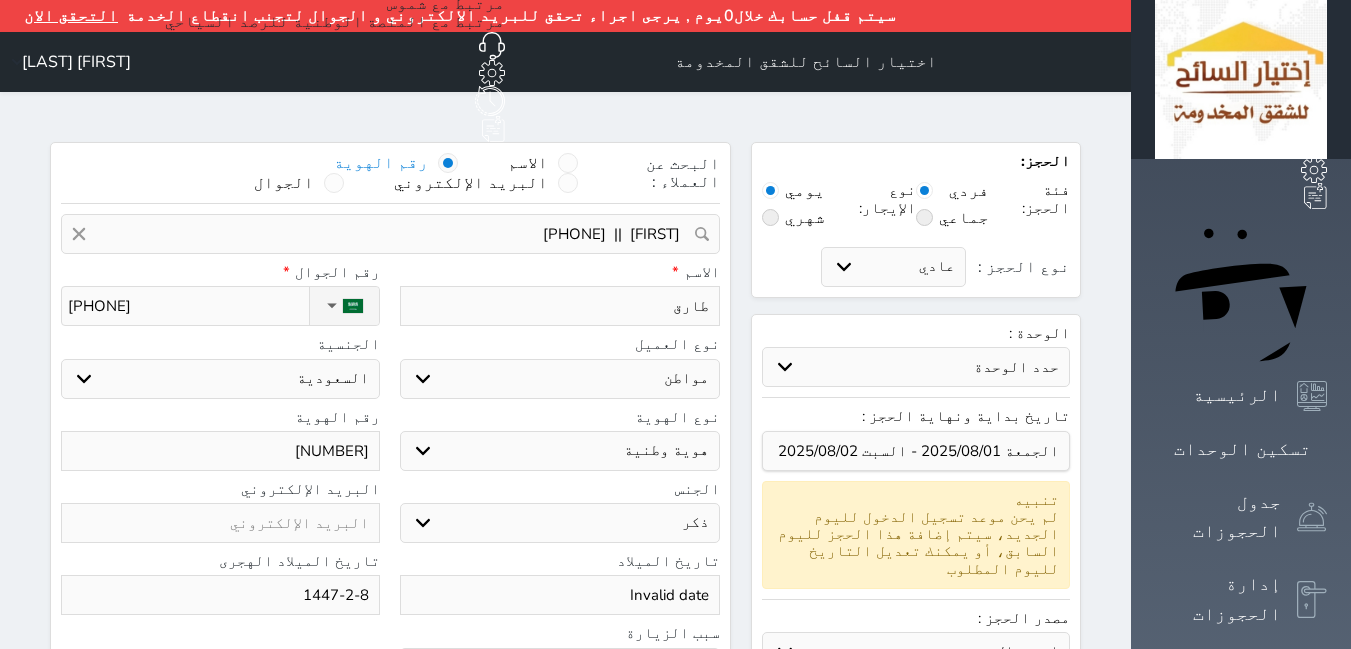 click on "طارق" at bounding box center [559, 306] 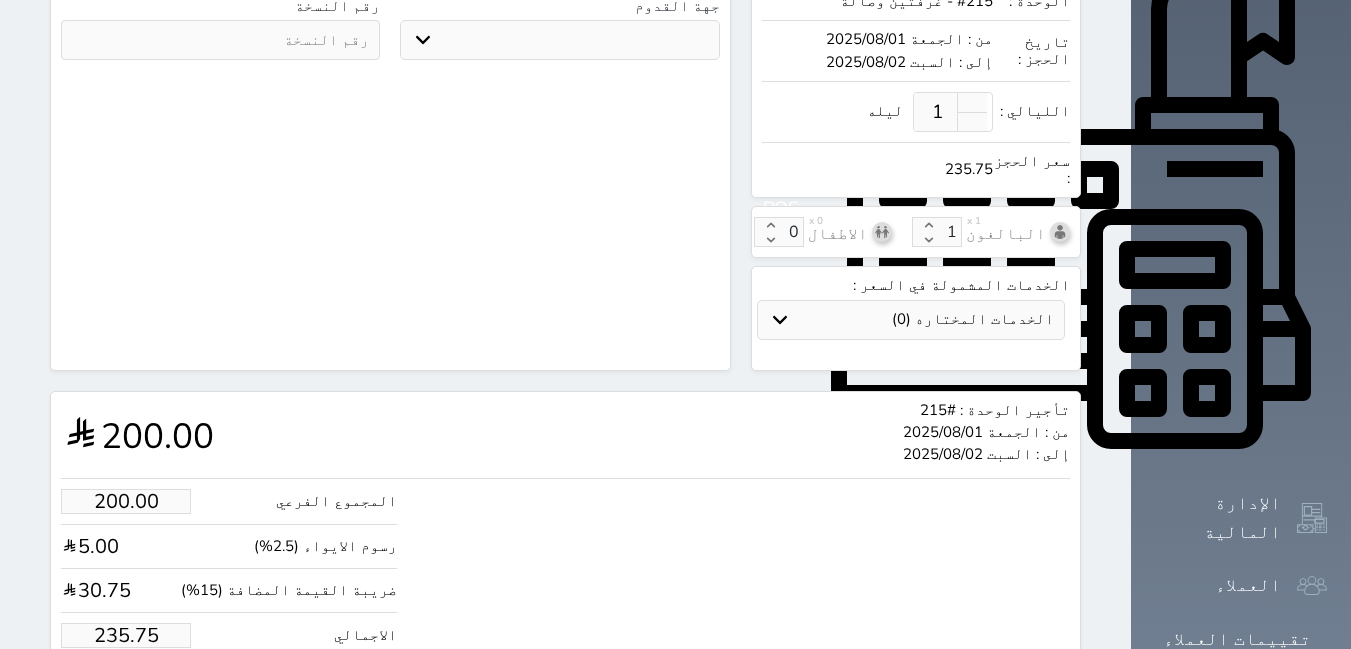 click on "حجز" at bounding box center [149, 696] 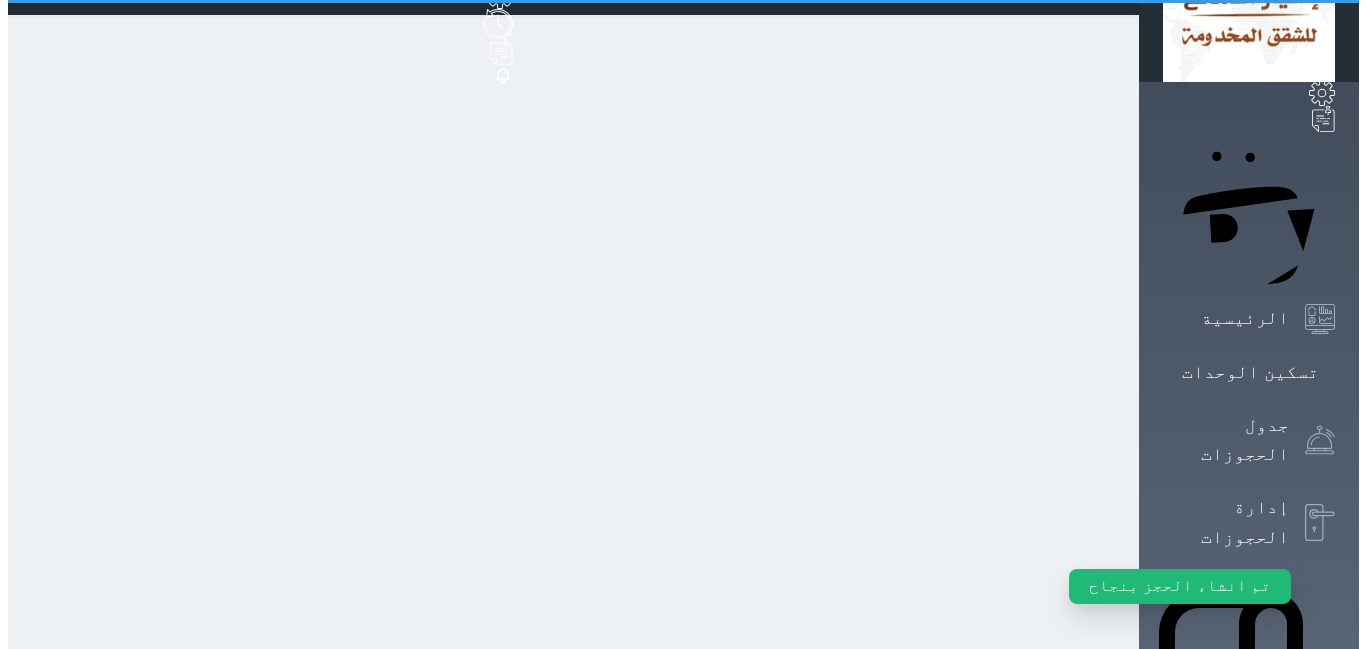 scroll, scrollTop: 0, scrollLeft: 0, axis: both 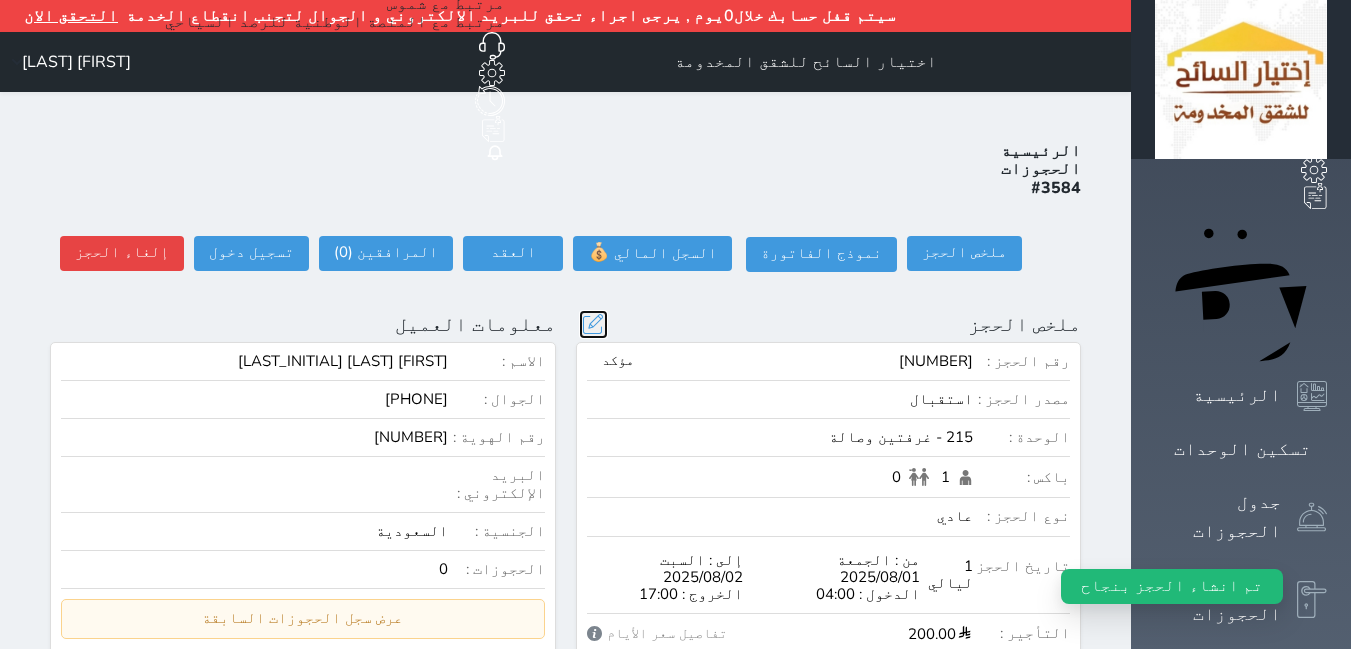 click at bounding box center [593, 324] 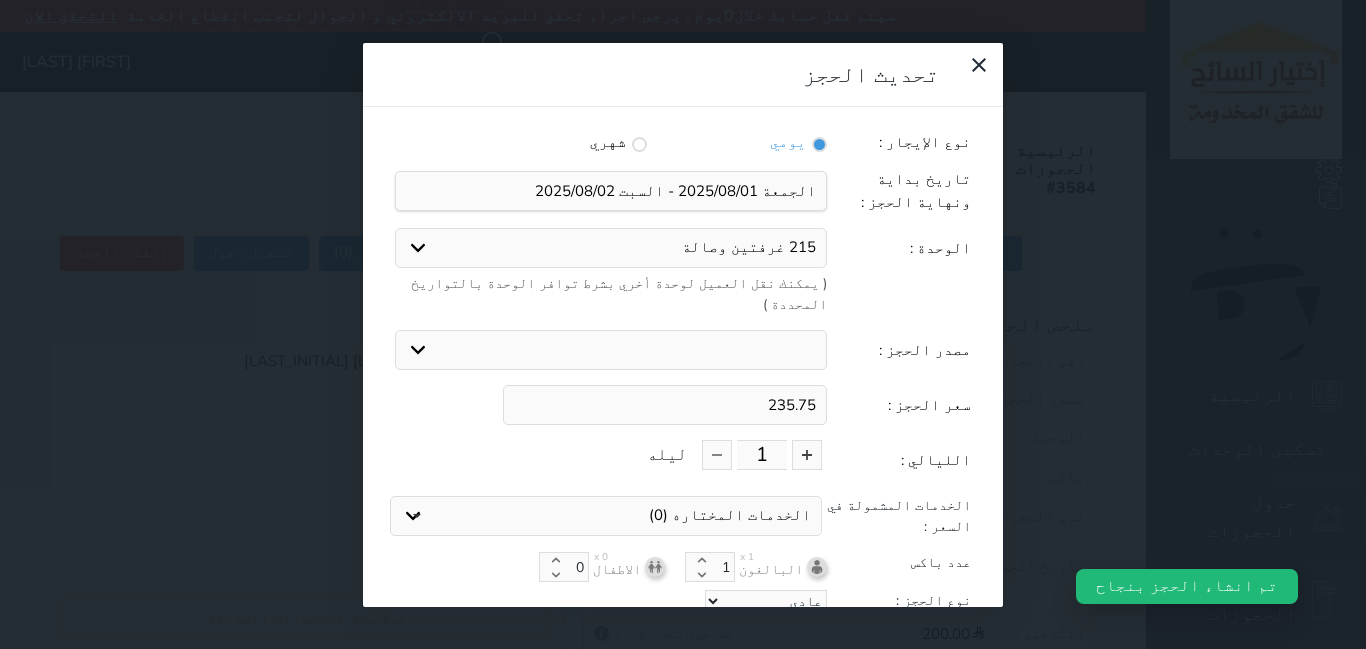 drag, startPoint x: 772, startPoint y: 335, endPoint x: 926, endPoint y: 327, distance: 154.20766 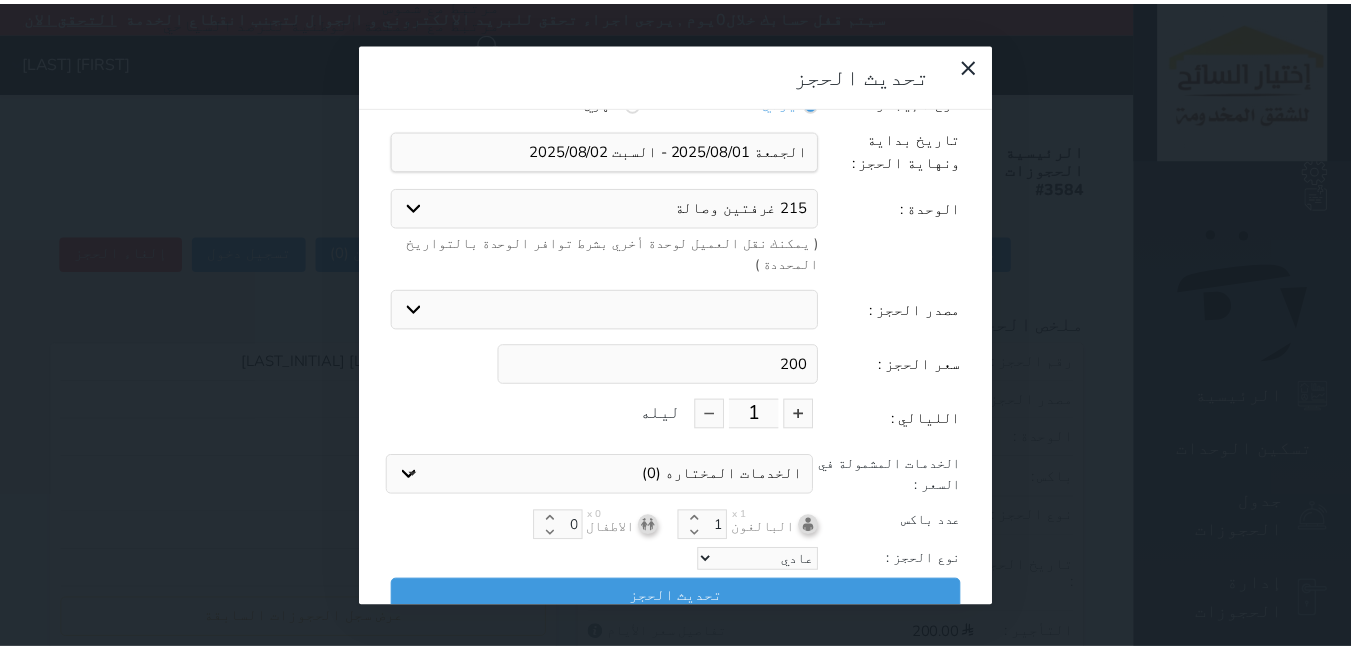 scroll, scrollTop: 45, scrollLeft: 0, axis: vertical 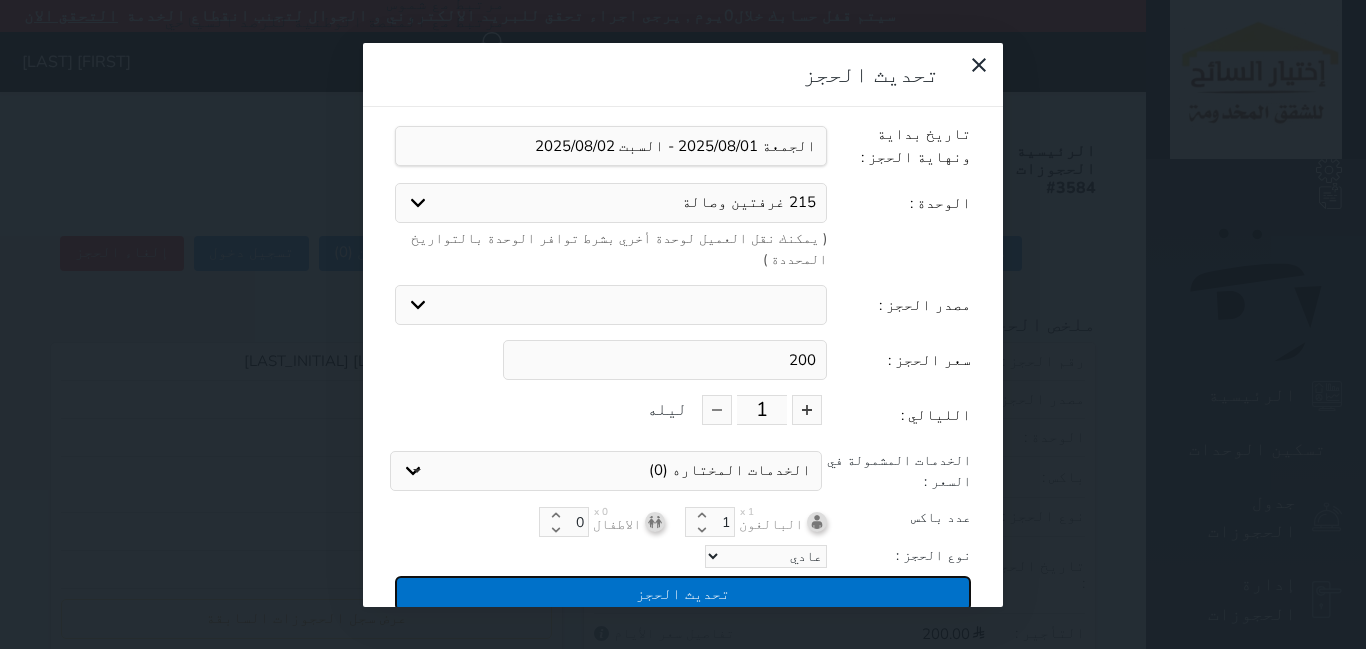 click on "تحديث الحجز" at bounding box center [683, 593] 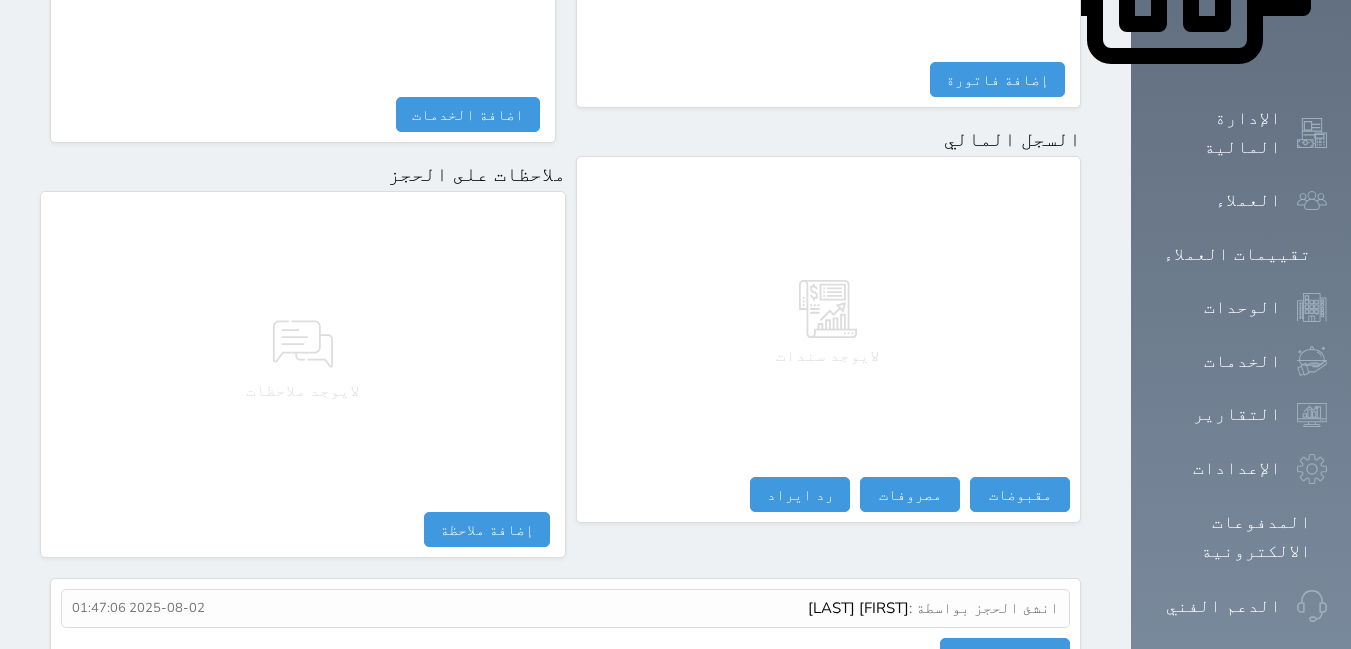 scroll, scrollTop: 1086, scrollLeft: 0, axis: vertical 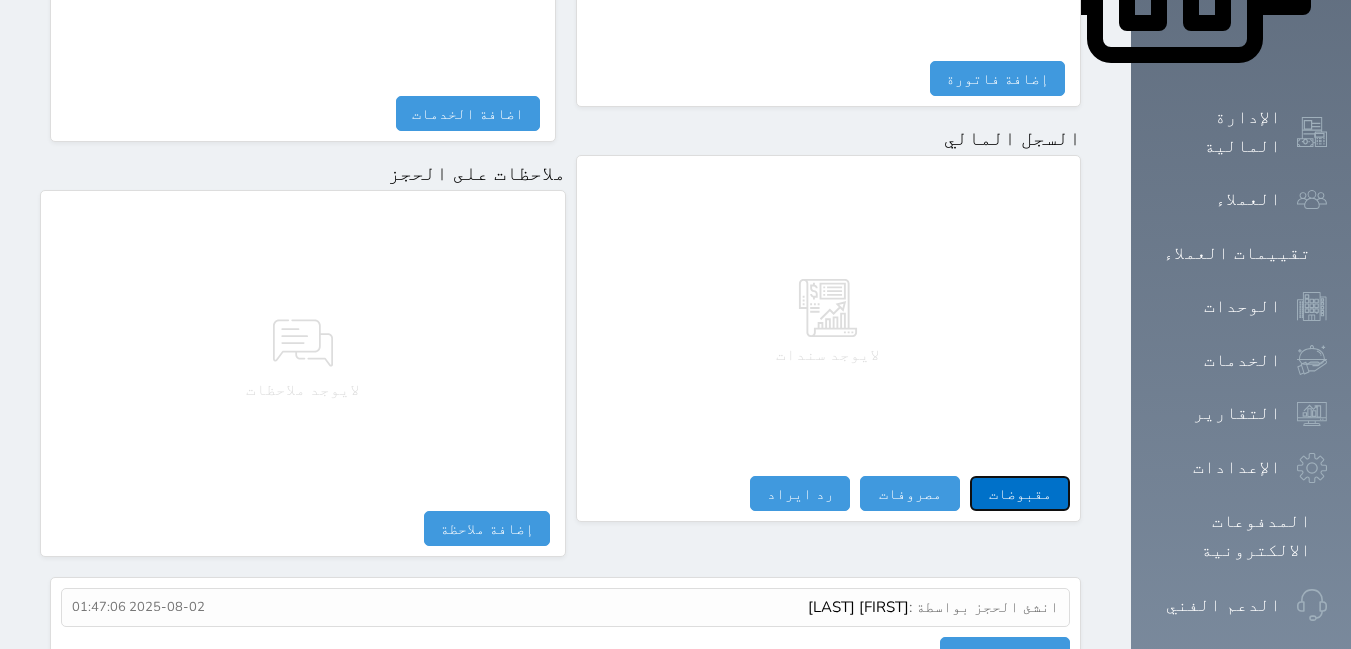 click on "مقبوضات" at bounding box center (1020, 493) 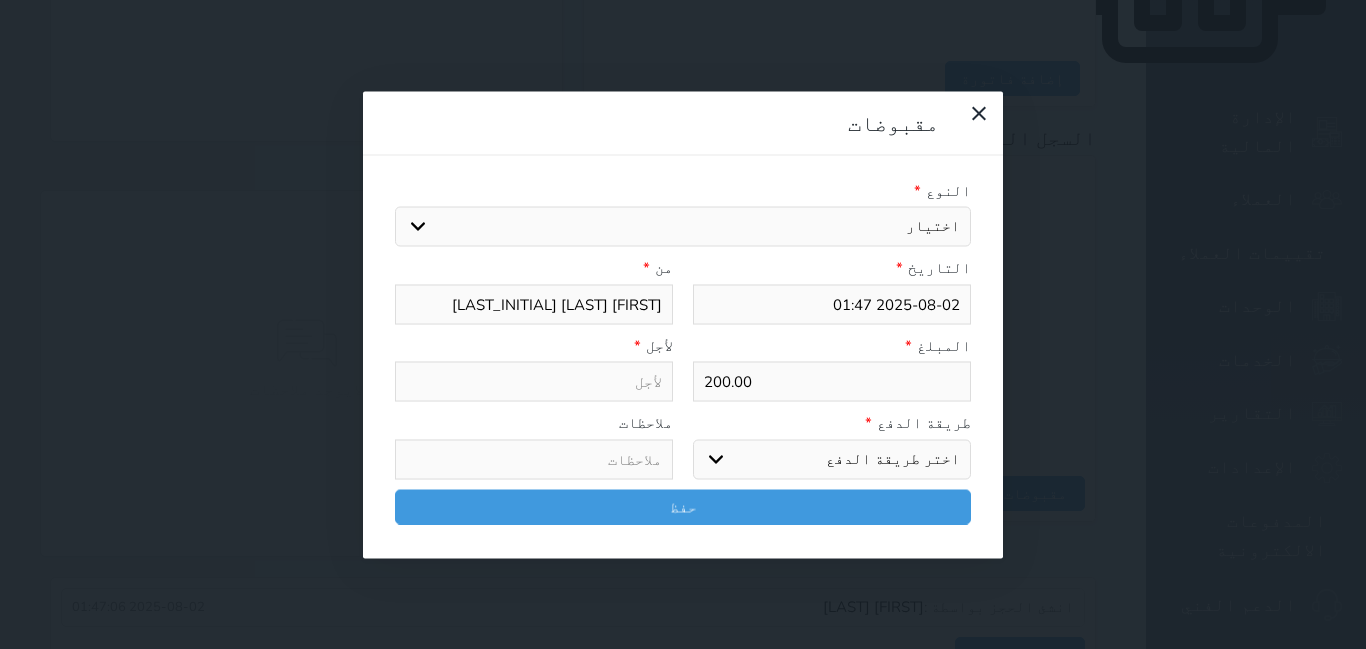 click on "اختيار   مقبوضات عامة قيمة إيجار فواتير تامين عربون لا ينطبق آخر مغسلة واي فاي - الإنترنت مواقف السيارات طعام الأغذية والمشروبات مشروبات المشروبات الباردة المشروبات الساخنة الإفطار غداء عشاء مخبز و كعك حمام سباحة الصالة الرياضية سبا و خدمات الجمال اختيار وإسقاط (خدمات النقل) ميني بار كابل - تلفزيون سرير إضافي تصفيف الشعر التسوق خدمات الجولات السياحية المنظمة خدمات الدليل السياحي" at bounding box center [683, 227] 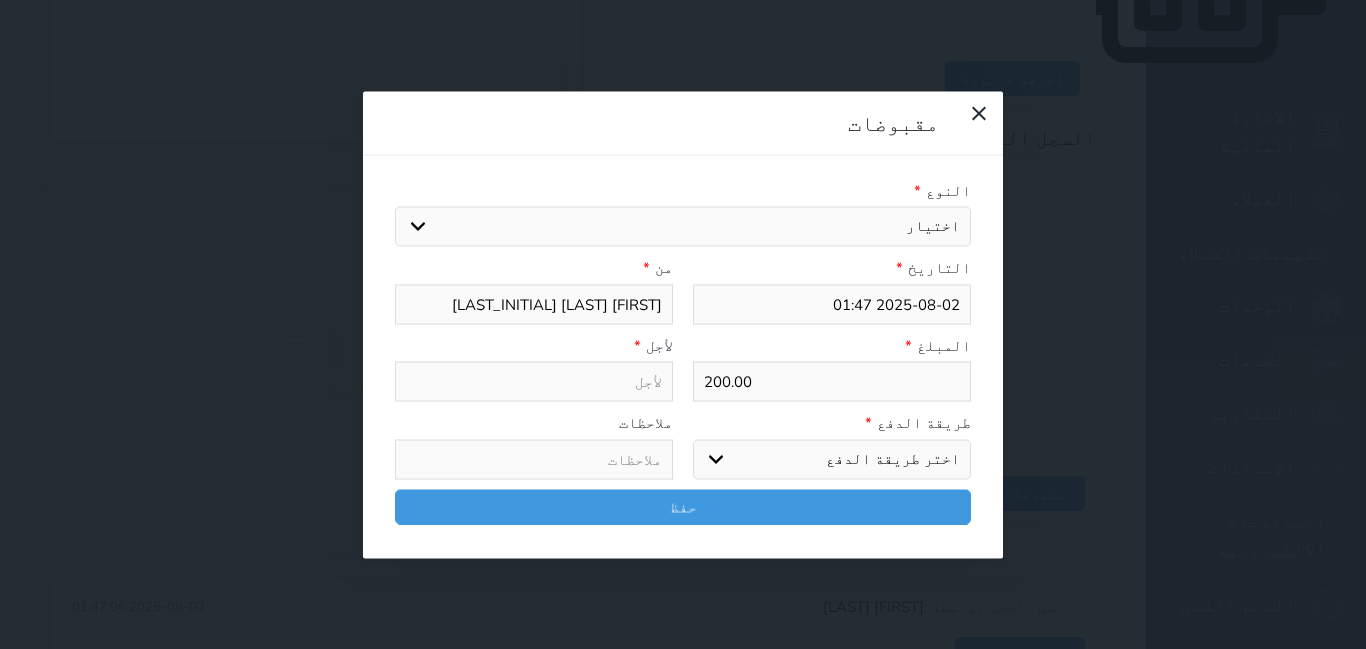 click on "اختيار   مقبوضات عامة قيمة إيجار فواتير تامين عربون لا ينطبق آخر مغسلة واي فاي - الإنترنت مواقف السيارات طعام الأغذية والمشروبات مشروبات المشروبات الباردة المشروبات الساخنة الإفطار غداء عشاء مخبز و كعك حمام سباحة الصالة الرياضية سبا و خدمات الجمال اختيار وإسقاط (خدمات النقل) ميني بار كابل - تلفزيون سرير إضافي تصفيف الشعر التسوق خدمات الجولات السياحية المنظمة خدمات الدليل السياحي" at bounding box center (683, 227) 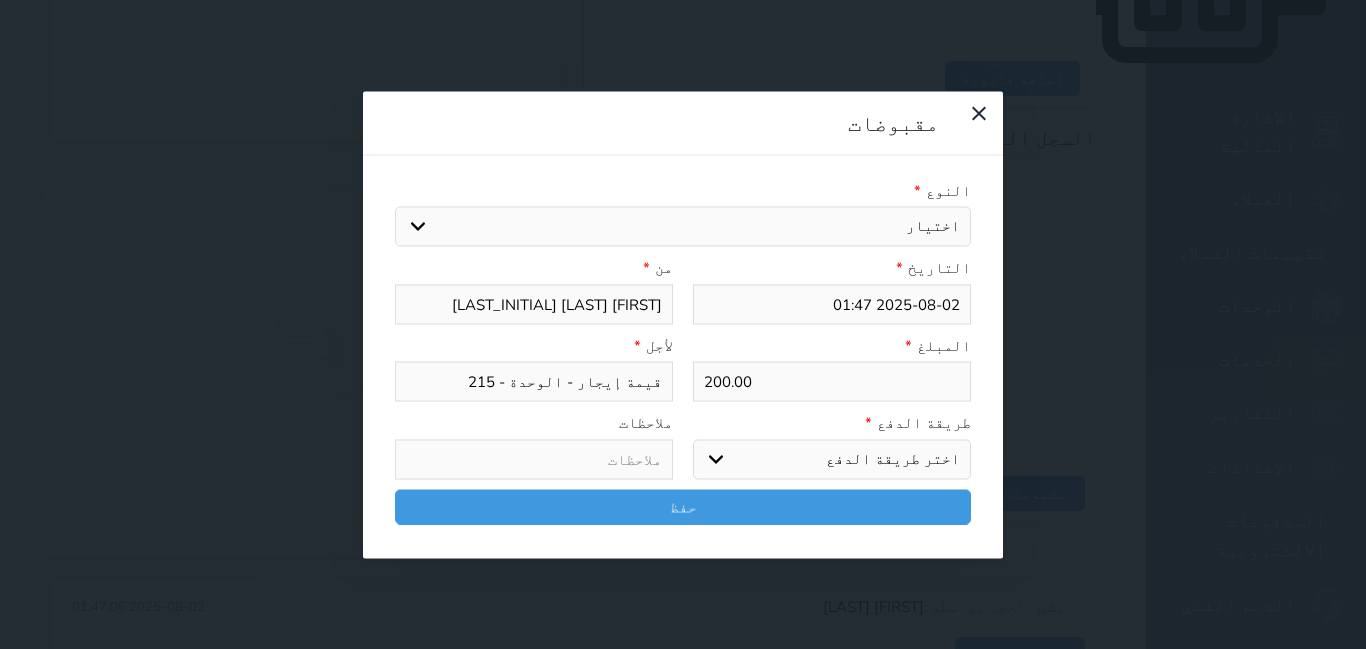click on "اختر طريقة الدفع   دفع نقدى   تحويل بنكى   مدى   بطاقة ائتمان   آجل" at bounding box center (832, 459) 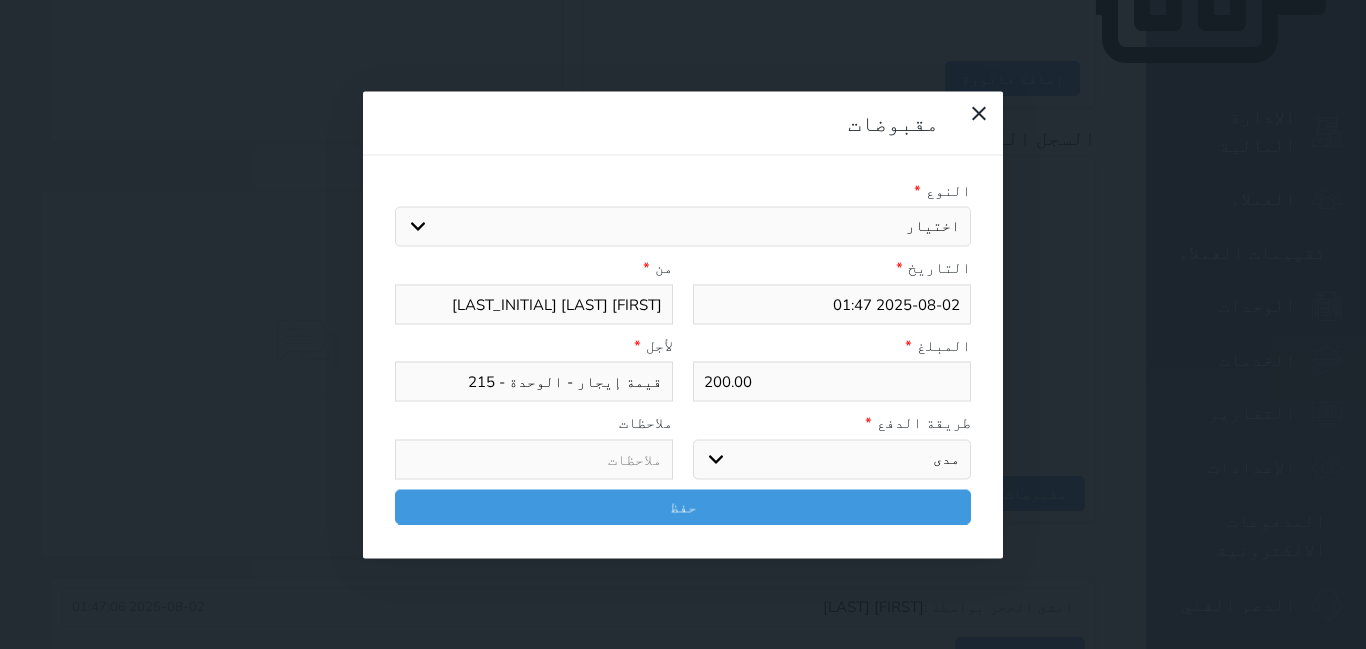 click on "اختر طريقة الدفع   دفع نقدى   تحويل بنكى   مدى   بطاقة ائتمان   آجل" at bounding box center (832, 459) 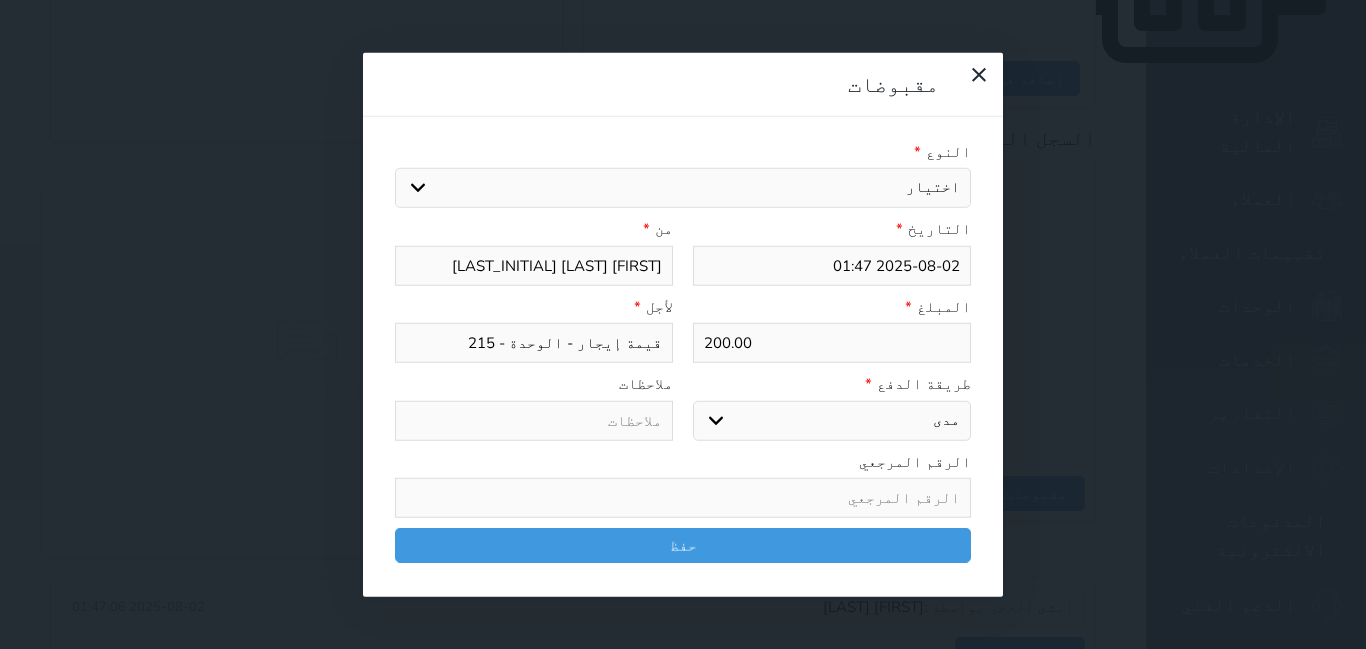 click at bounding box center [683, 498] 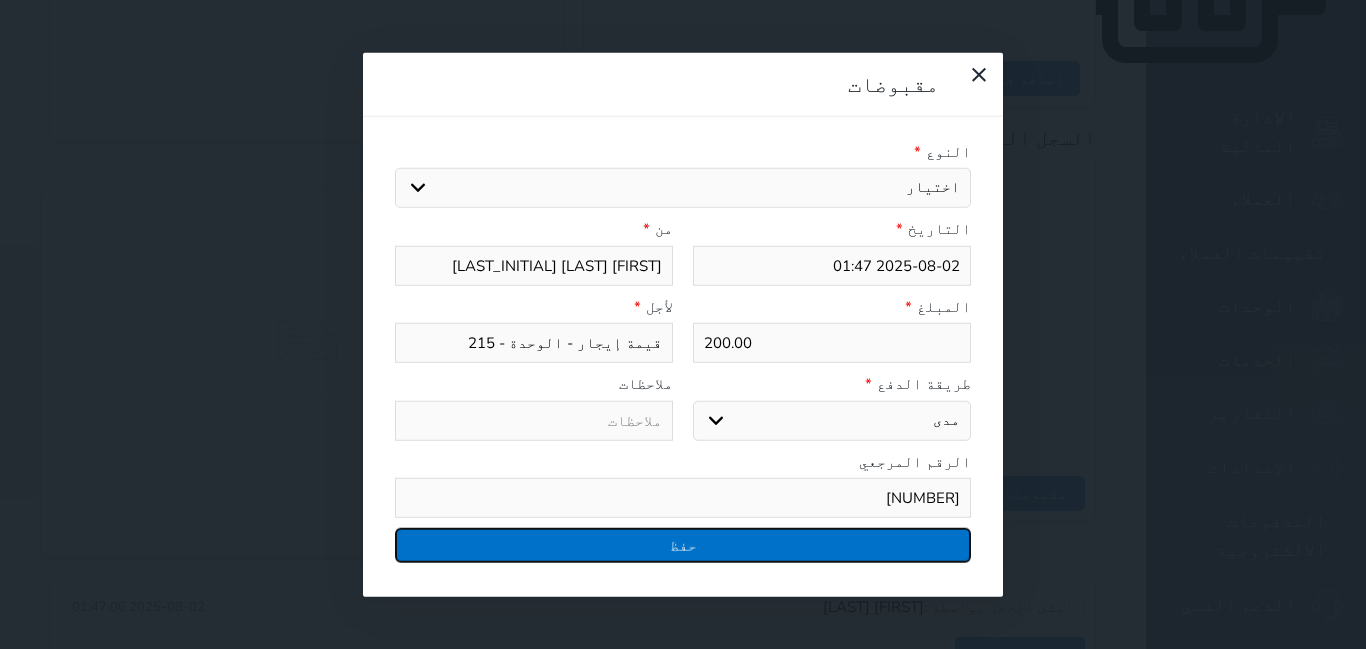 click on "حفظ" at bounding box center [683, 545] 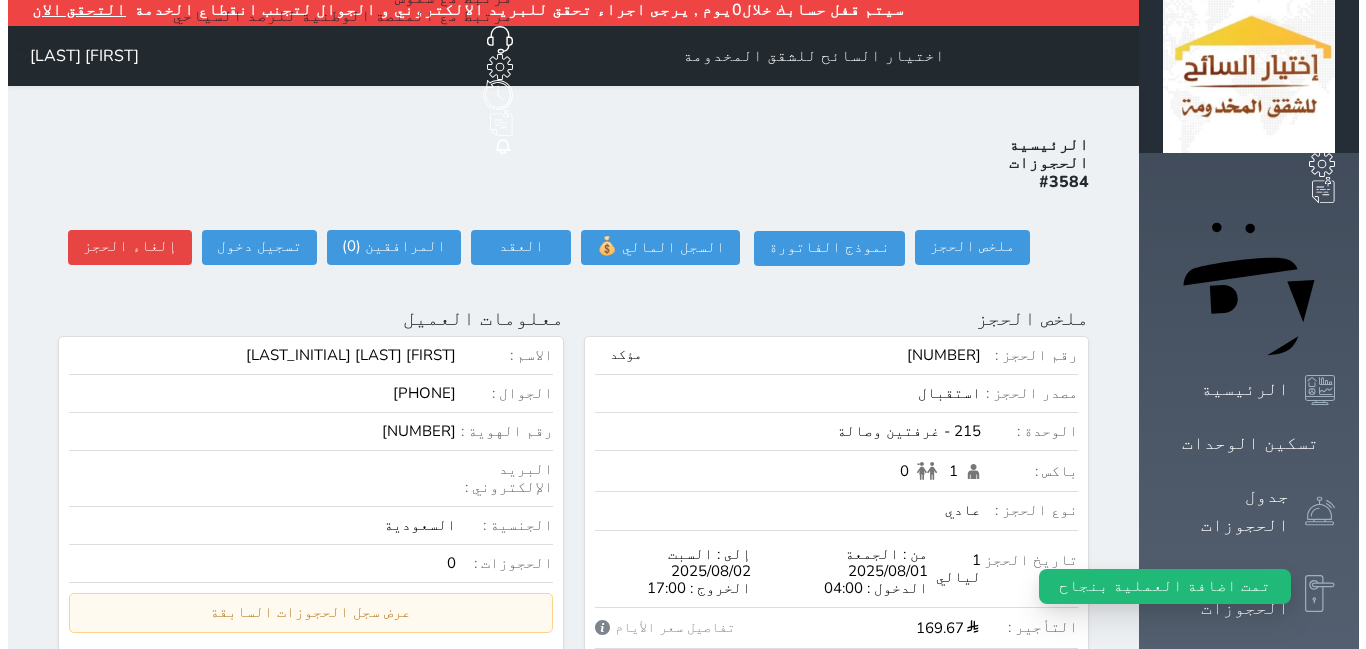 scroll, scrollTop: 0, scrollLeft: 0, axis: both 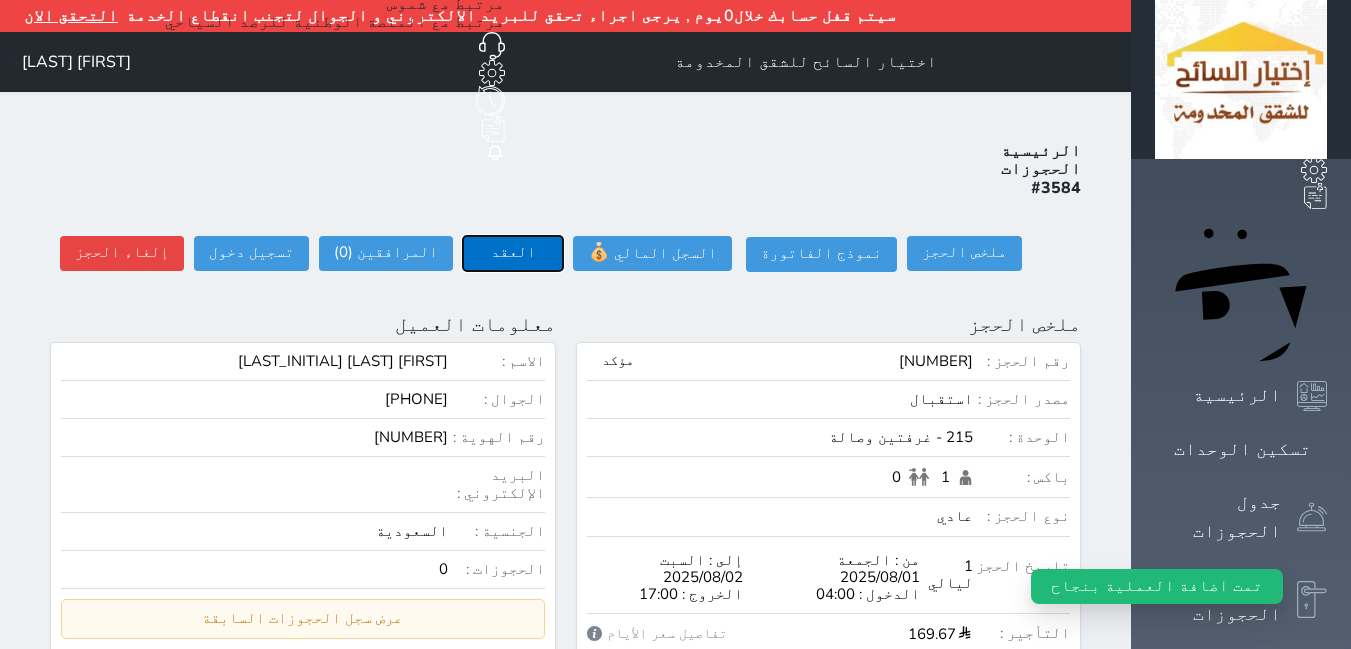 click on "العقد" at bounding box center (513, 253) 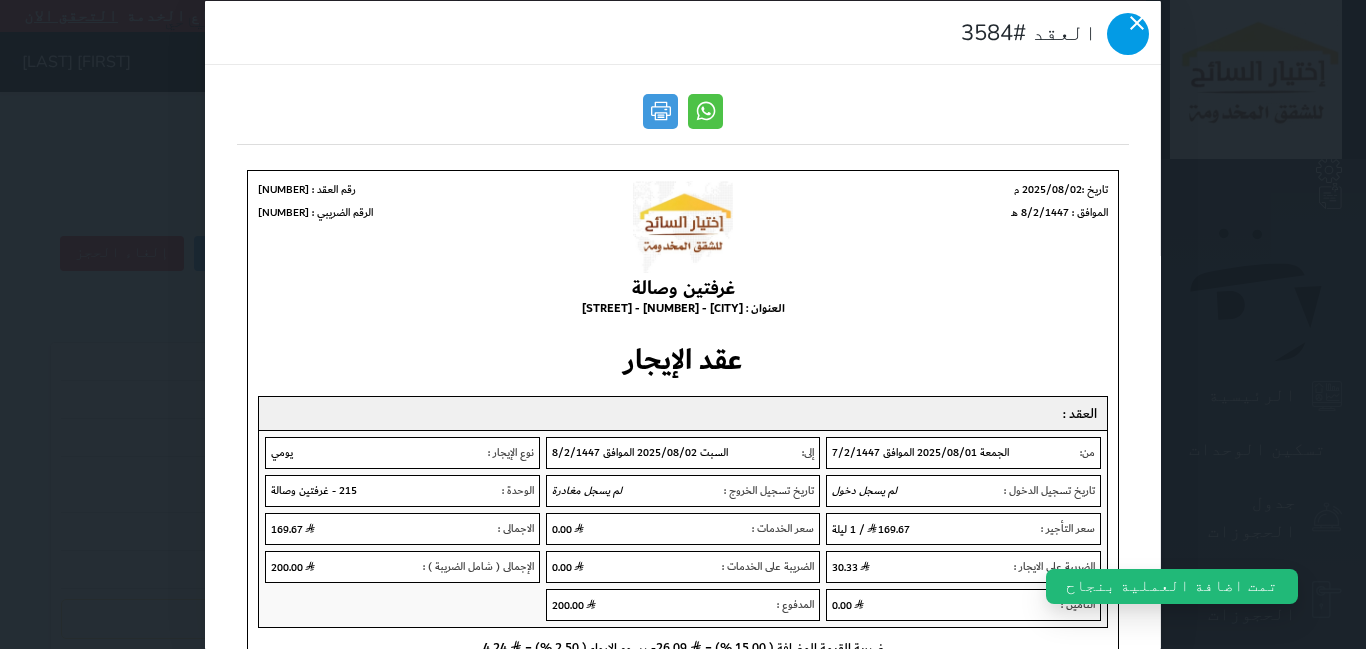scroll, scrollTop: 0, scrollLeft: 0, axis: both 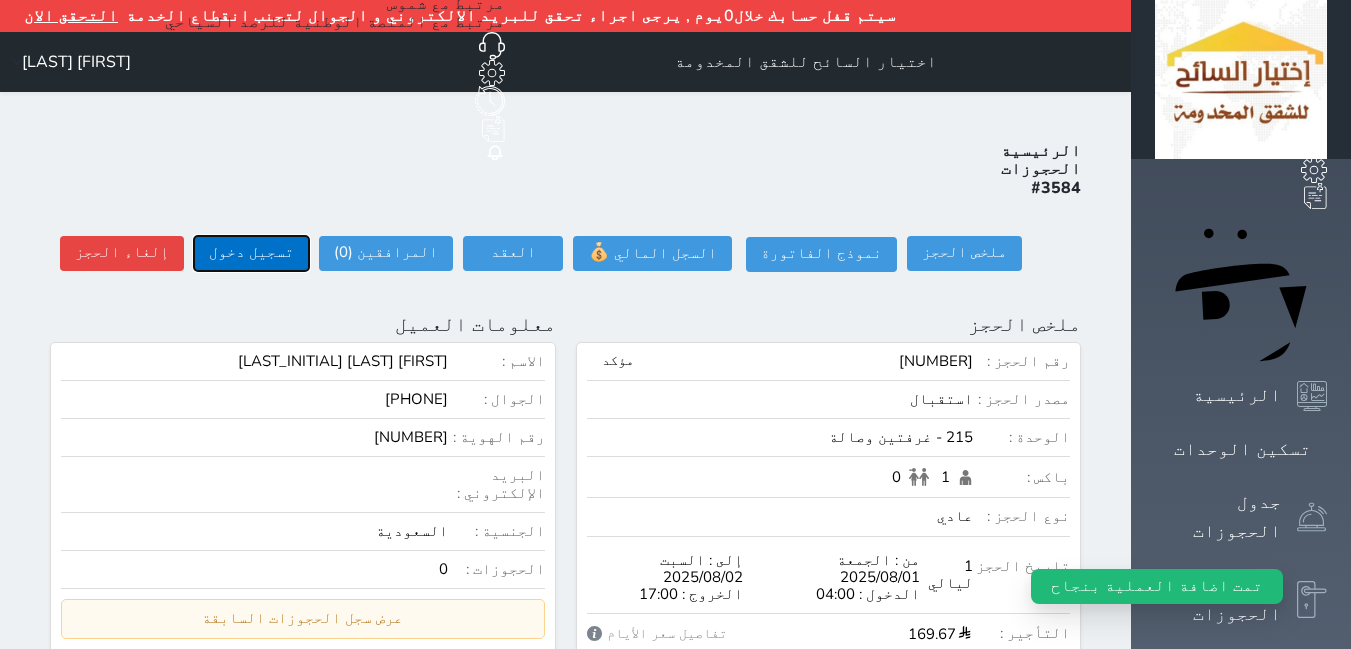 click on "تسجيل دخول" at bounding box center [251, 253] 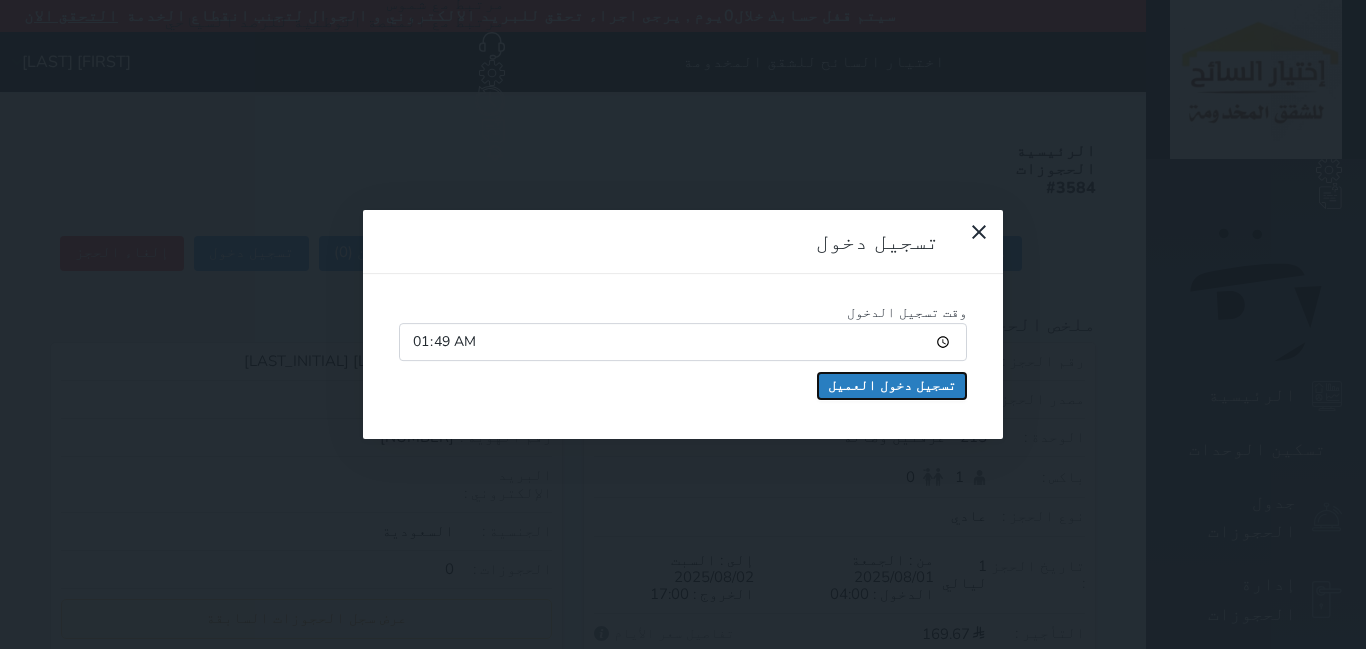 click on "تسجيل دخول العميل" at bounding box center [892, 386] 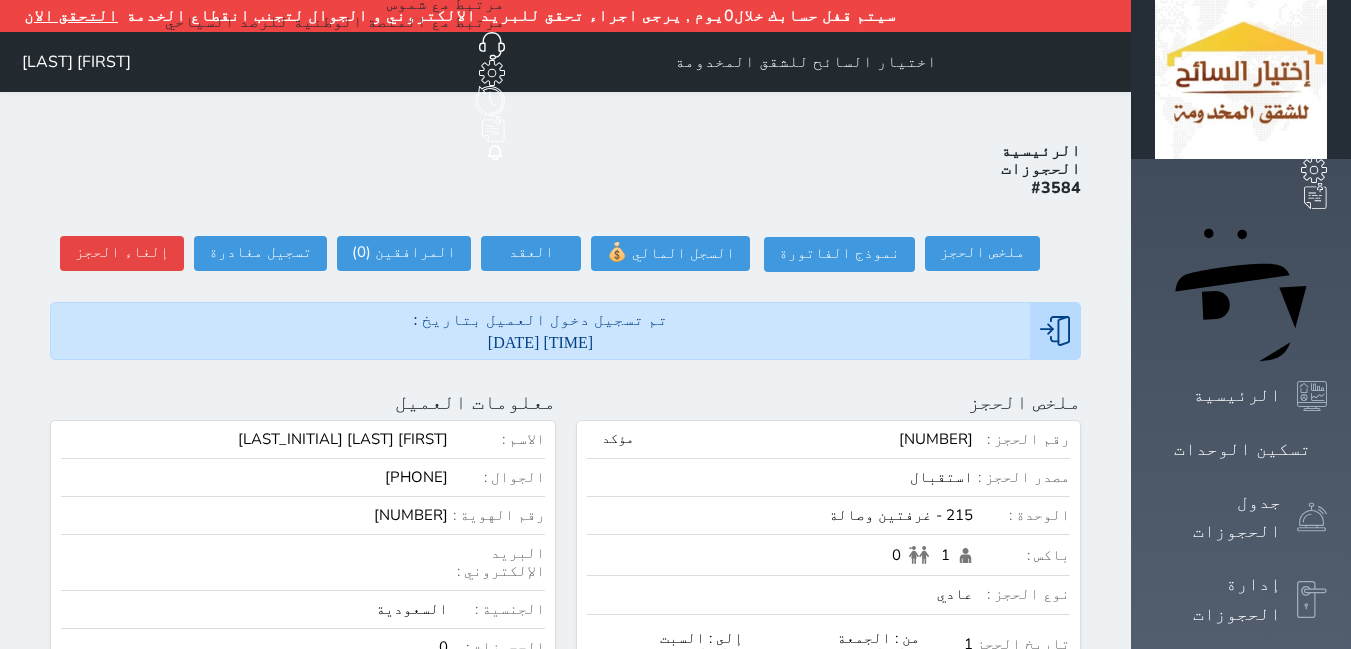 click on "الرئيسية   الحجوزات   #[NUMBER]" at bounding box center [565, 169] 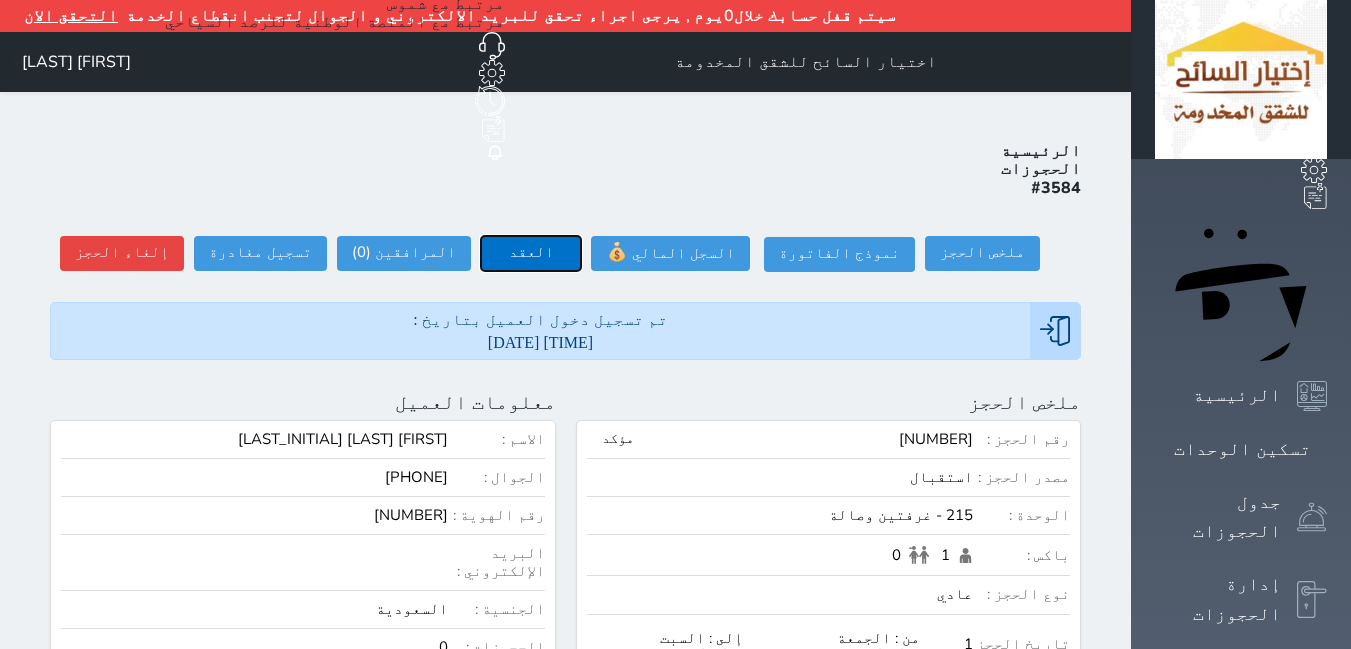 click on "العقد" at bounding box center (531, 253) 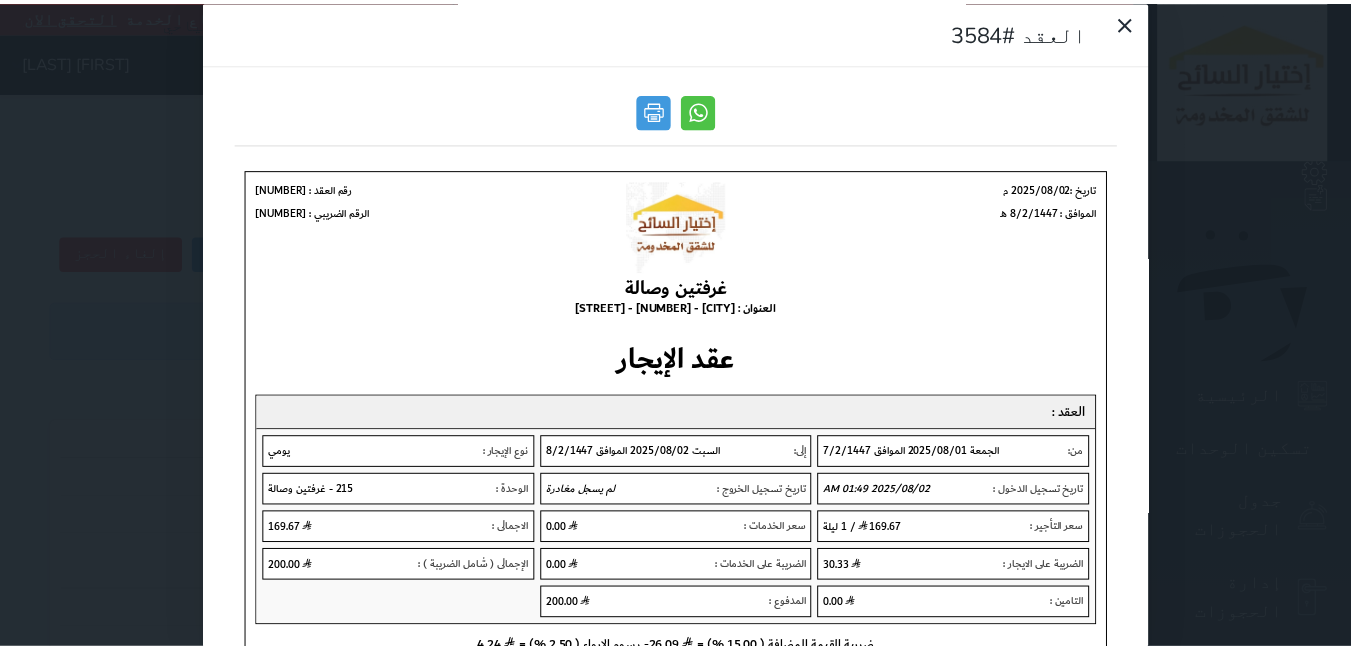 scroll, scrollTop: 0, scrollLeft: 0, axis: both 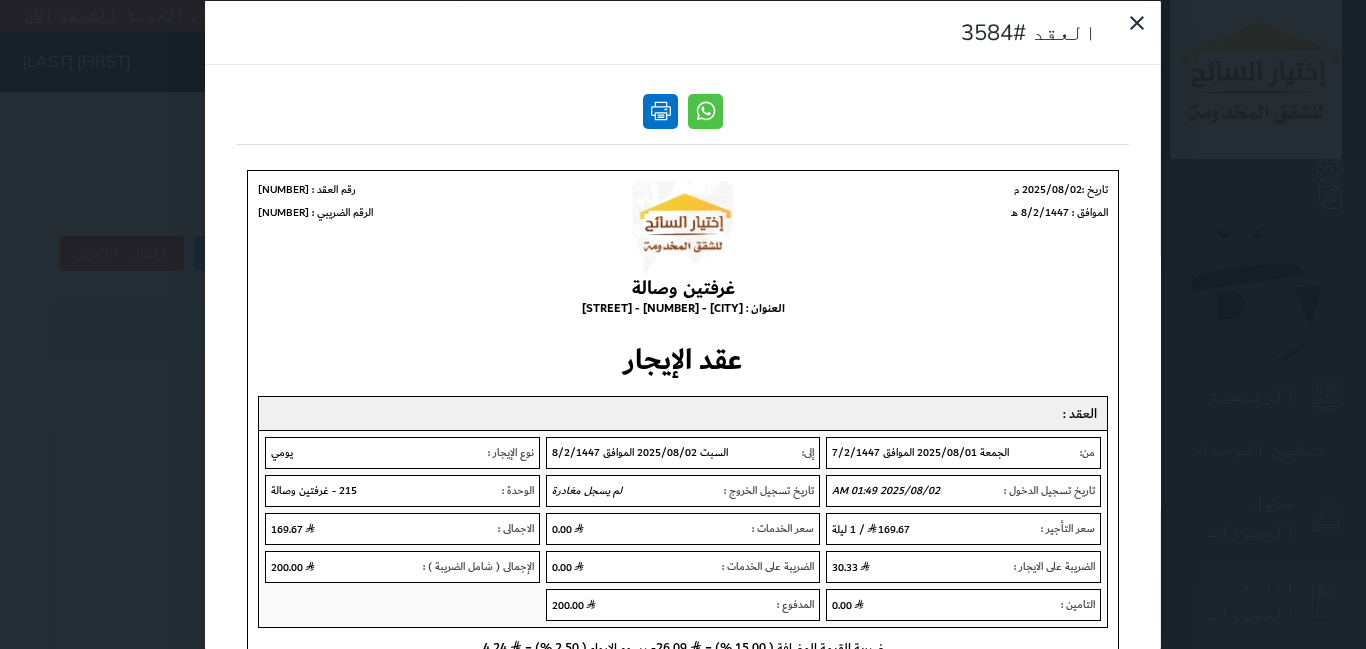 click at bounding box center [660, 110] 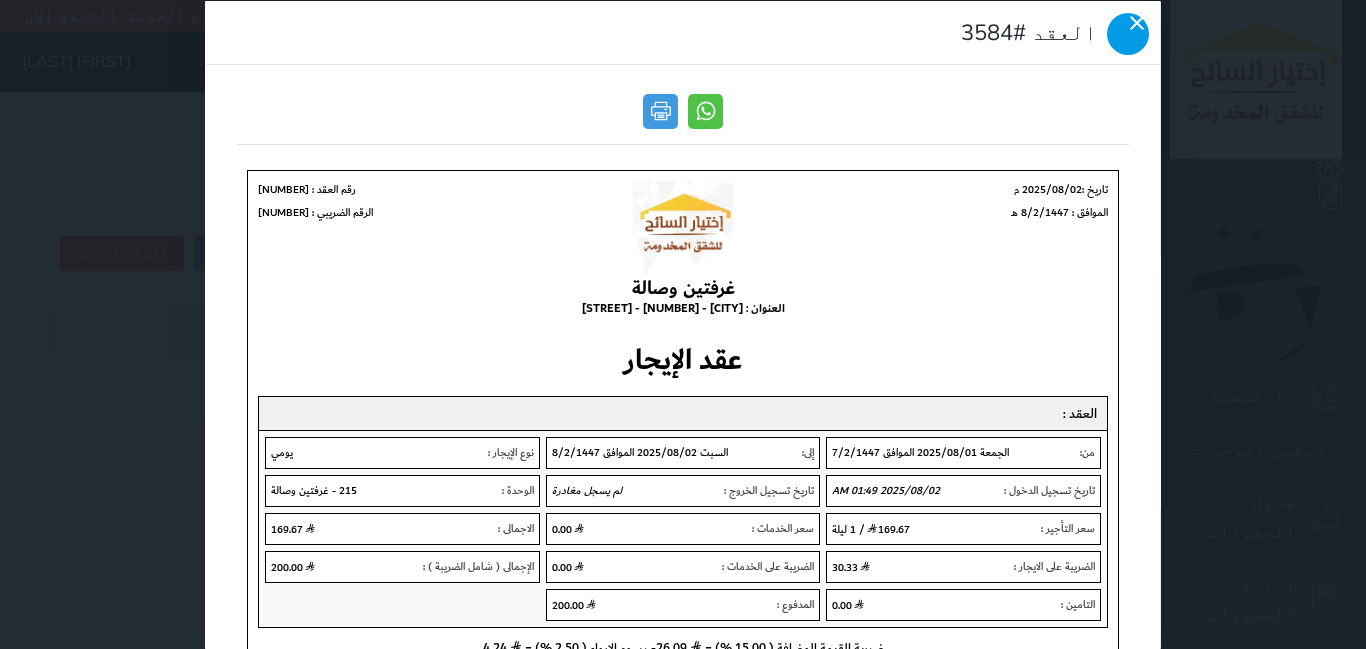 click 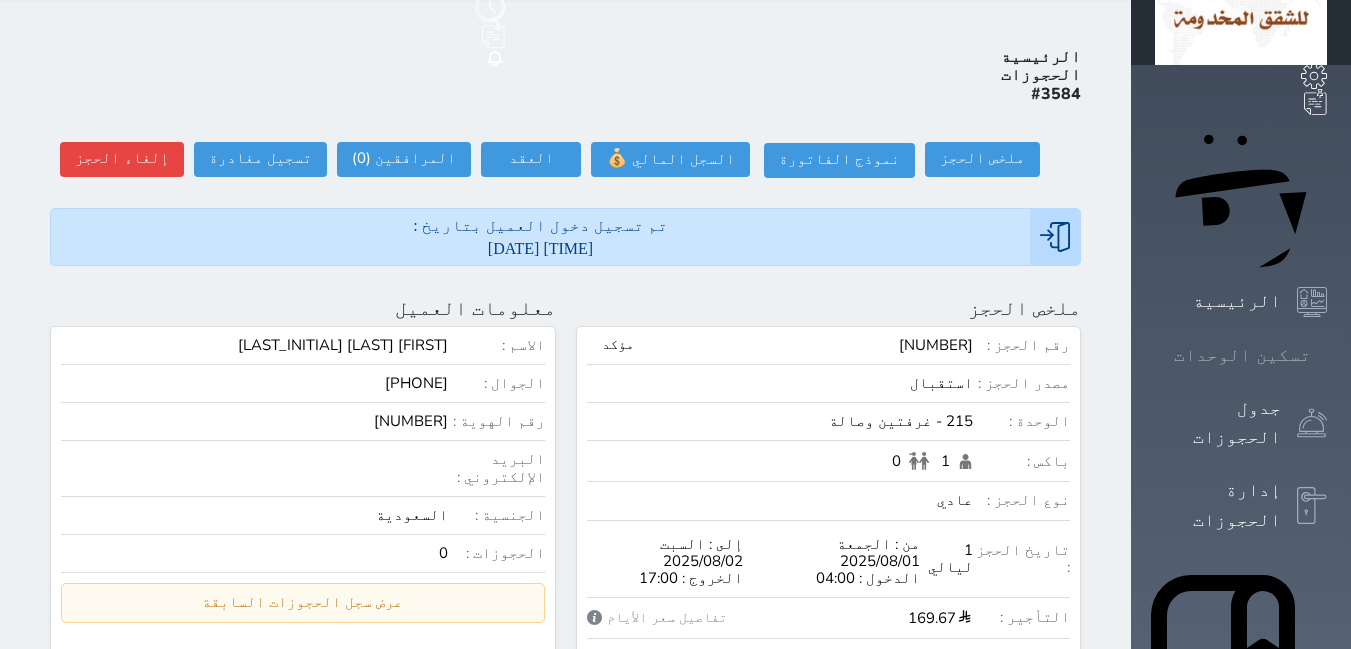 scroll, scrollTop: 0, scrollLeft: 0, axis: both 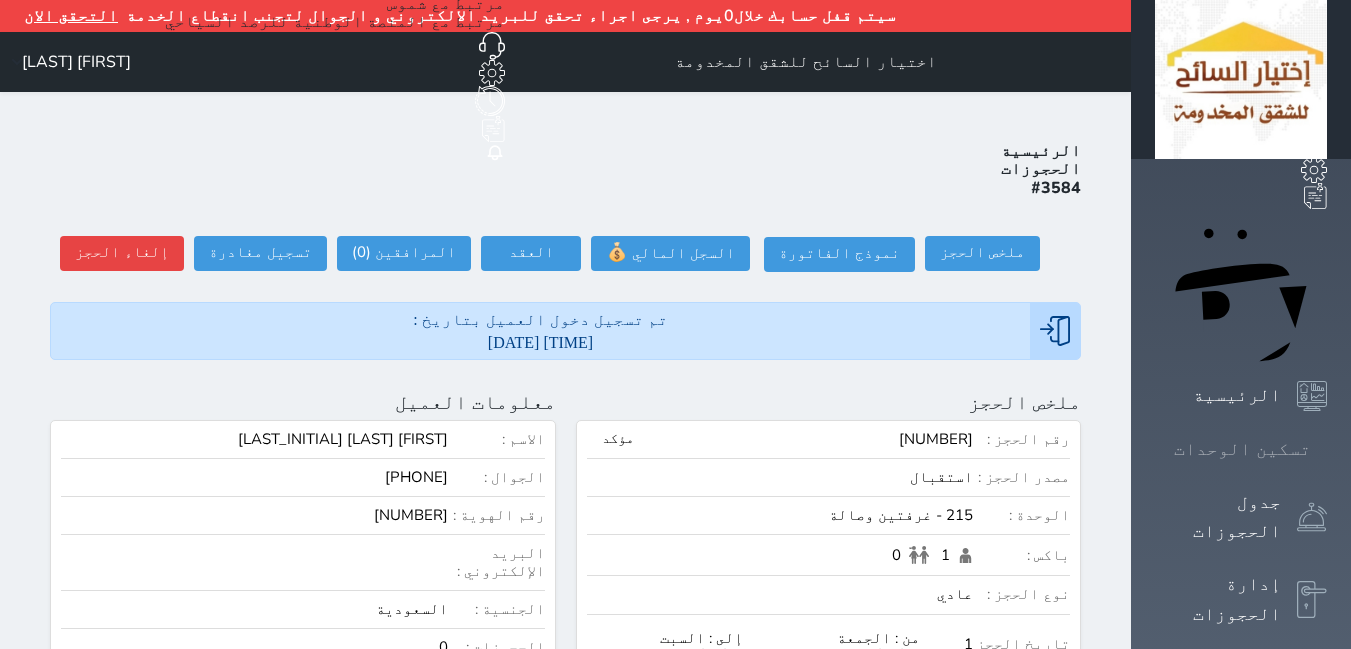 click 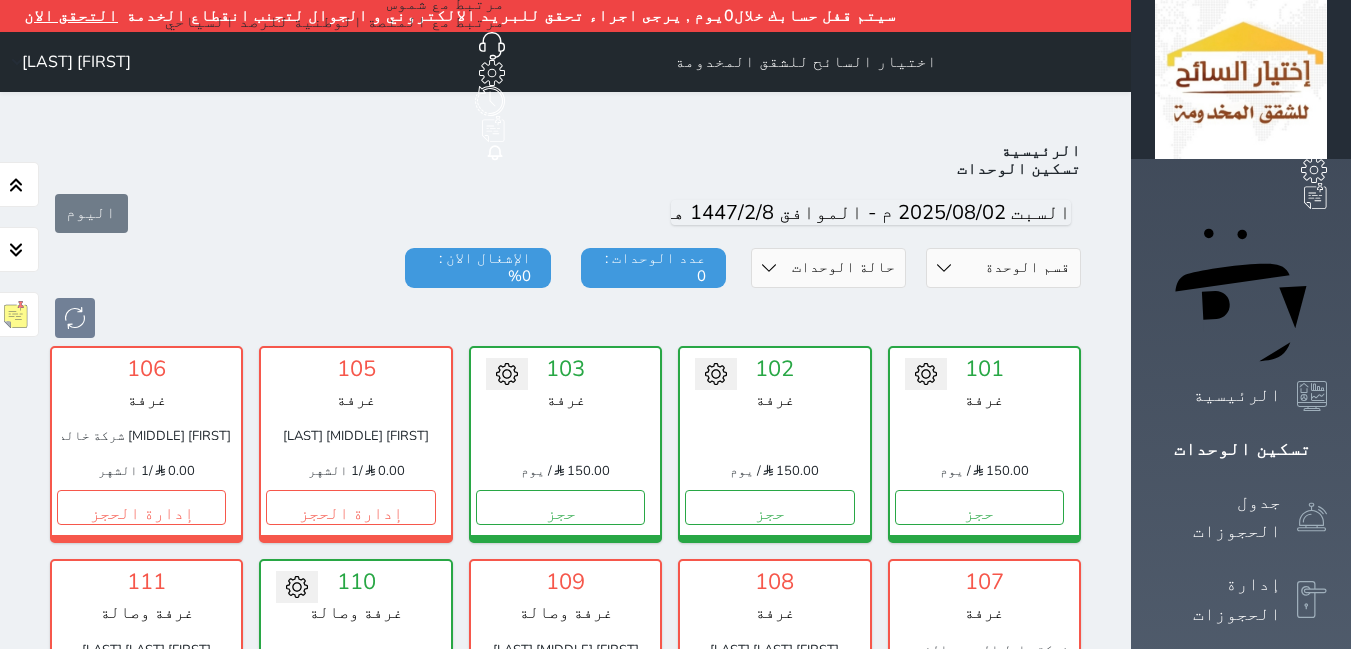 scroll, scrollTop: 110, scrollLeft: 0, axis: vertical 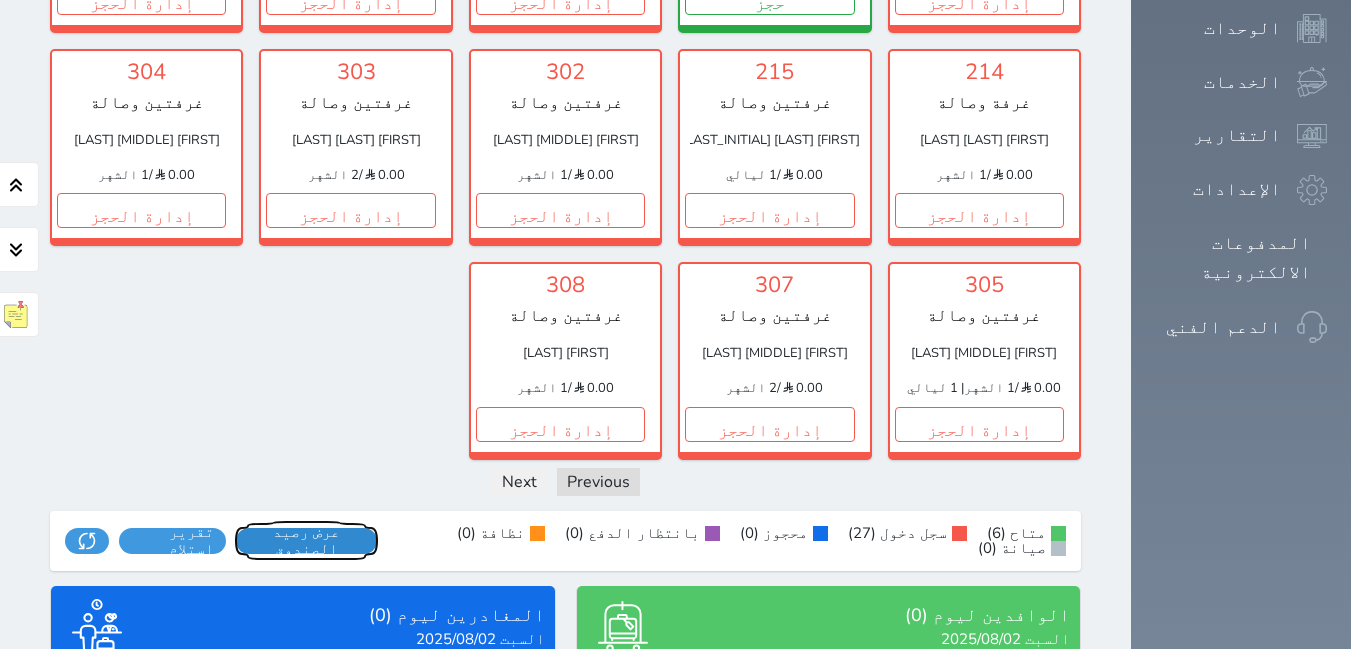 click on "عرض رصيد الصندوق" at bounding box center (307, 541) 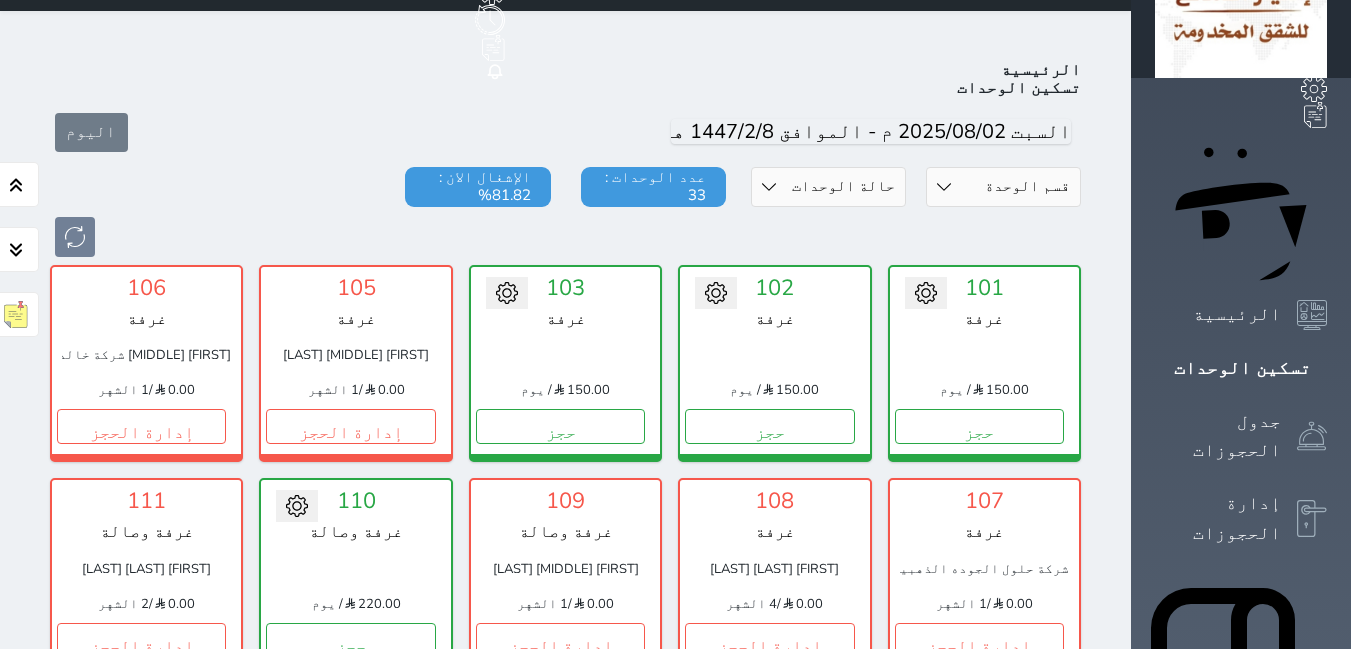 scroll, scrollTop: 0, scrollLeft: 0, axis: both 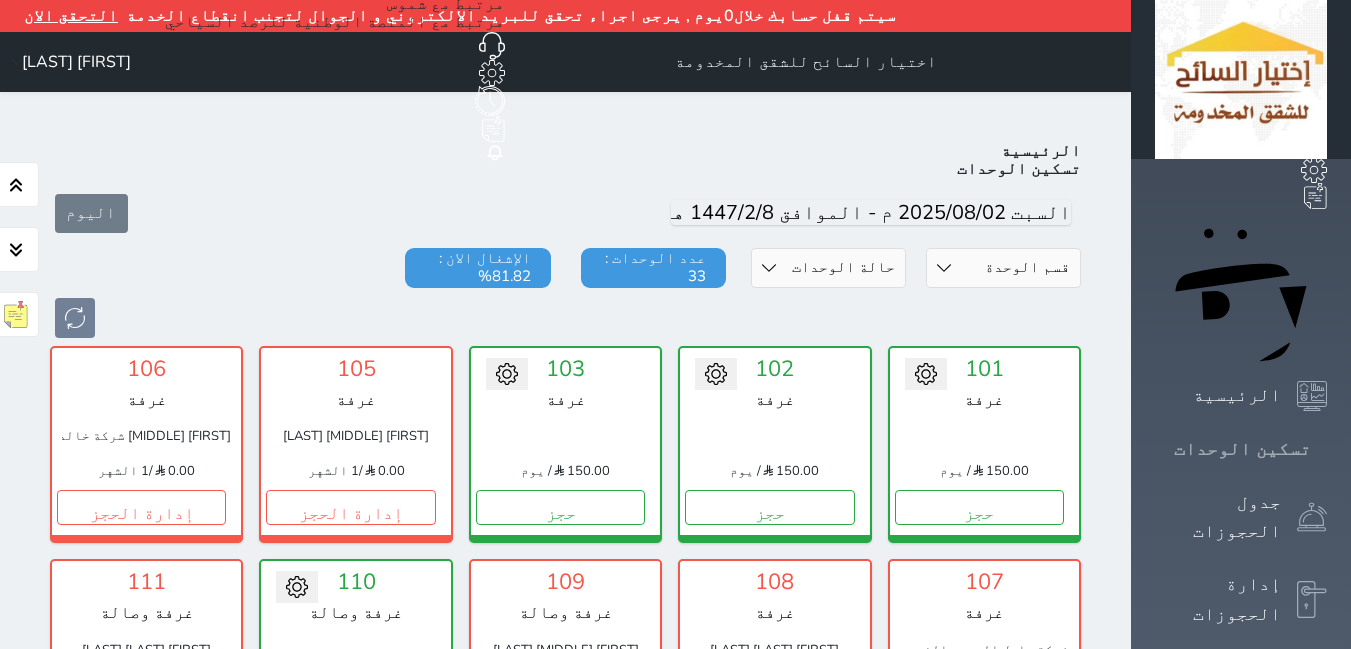 click 